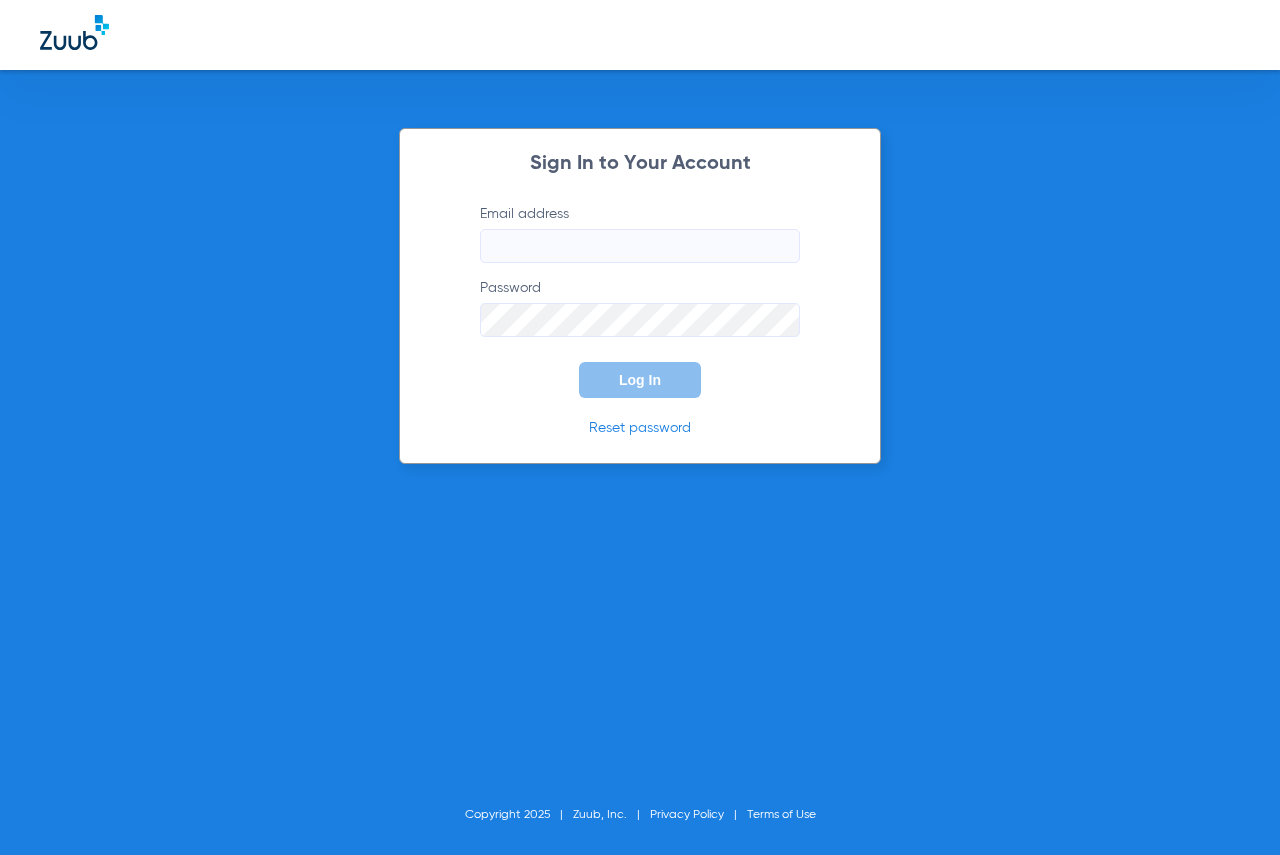 scroll, scrollTop: 0, scrollLeft: 0, axis: both 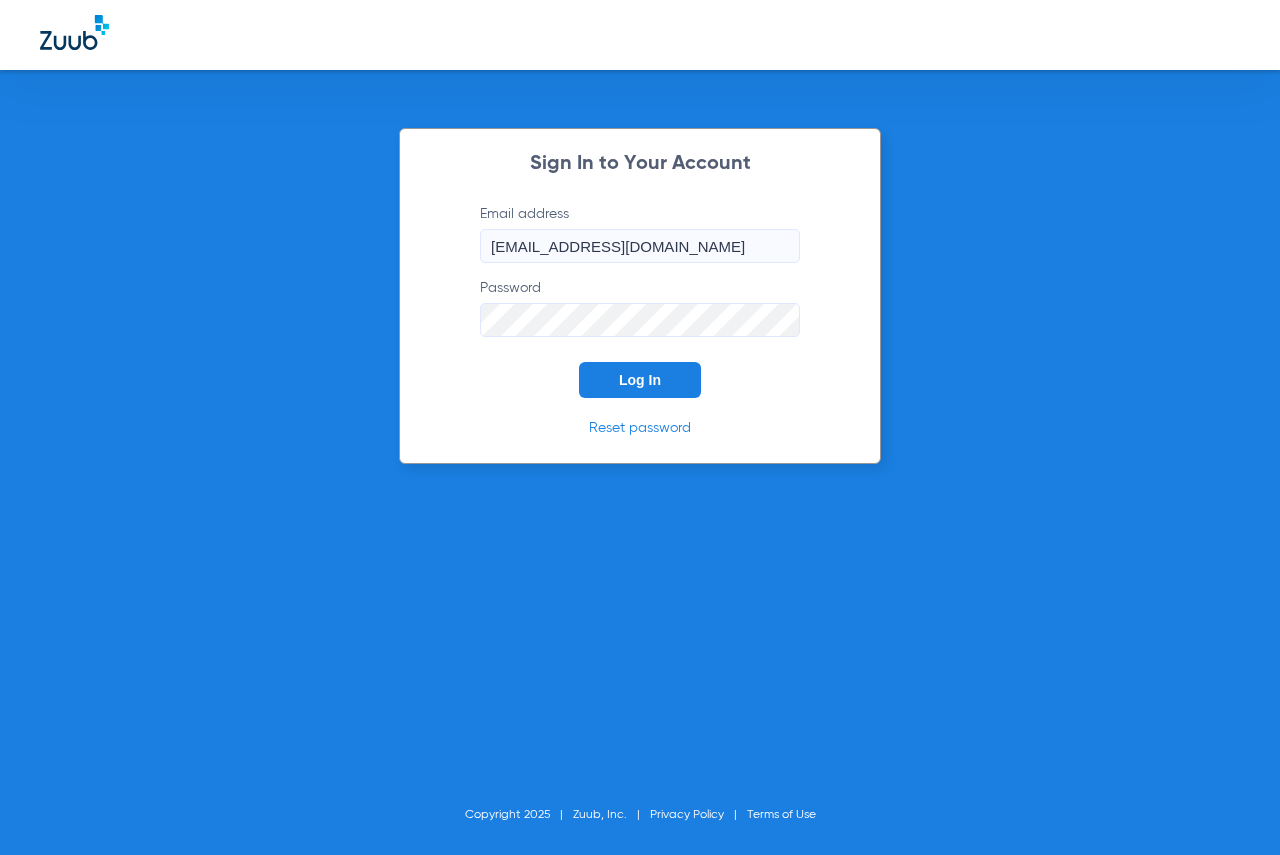 click on "Log In" 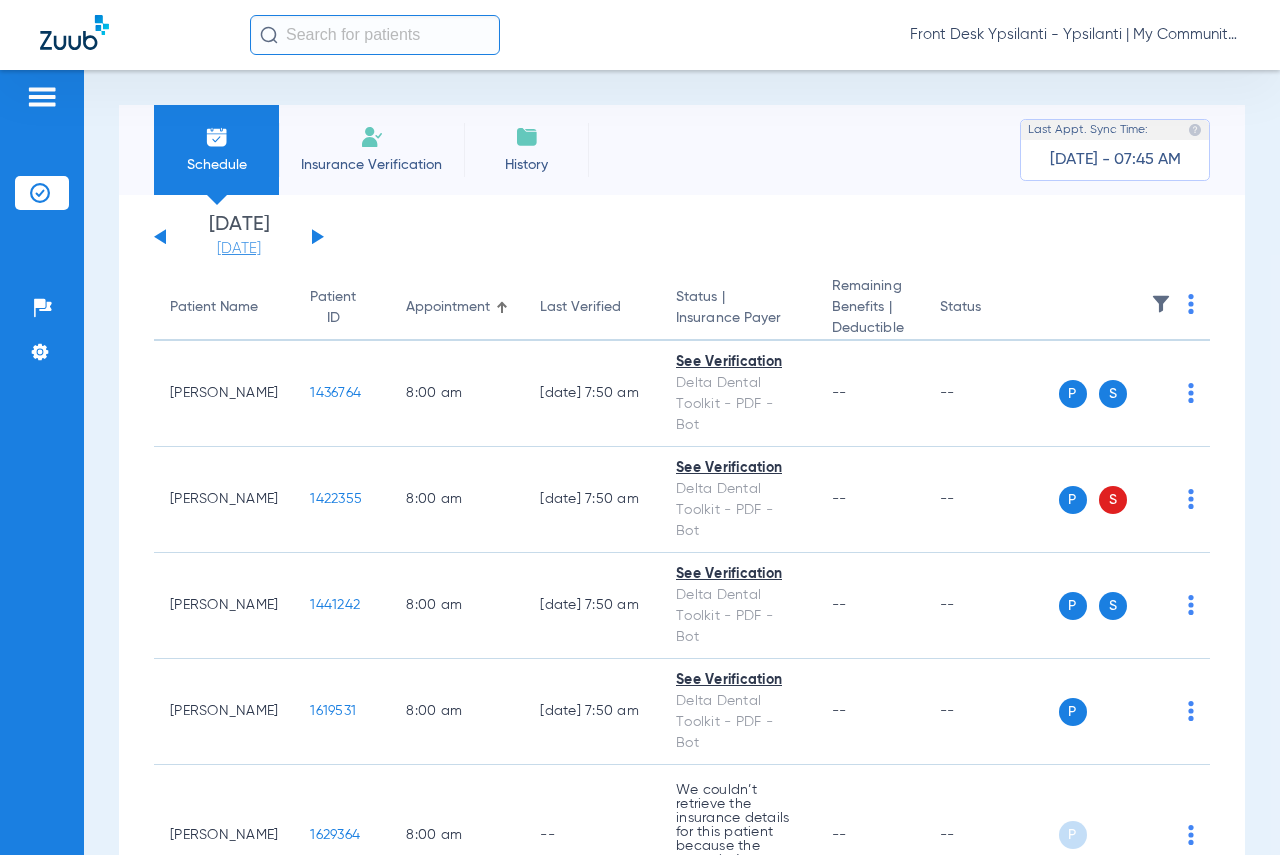 click on "[DATE]" 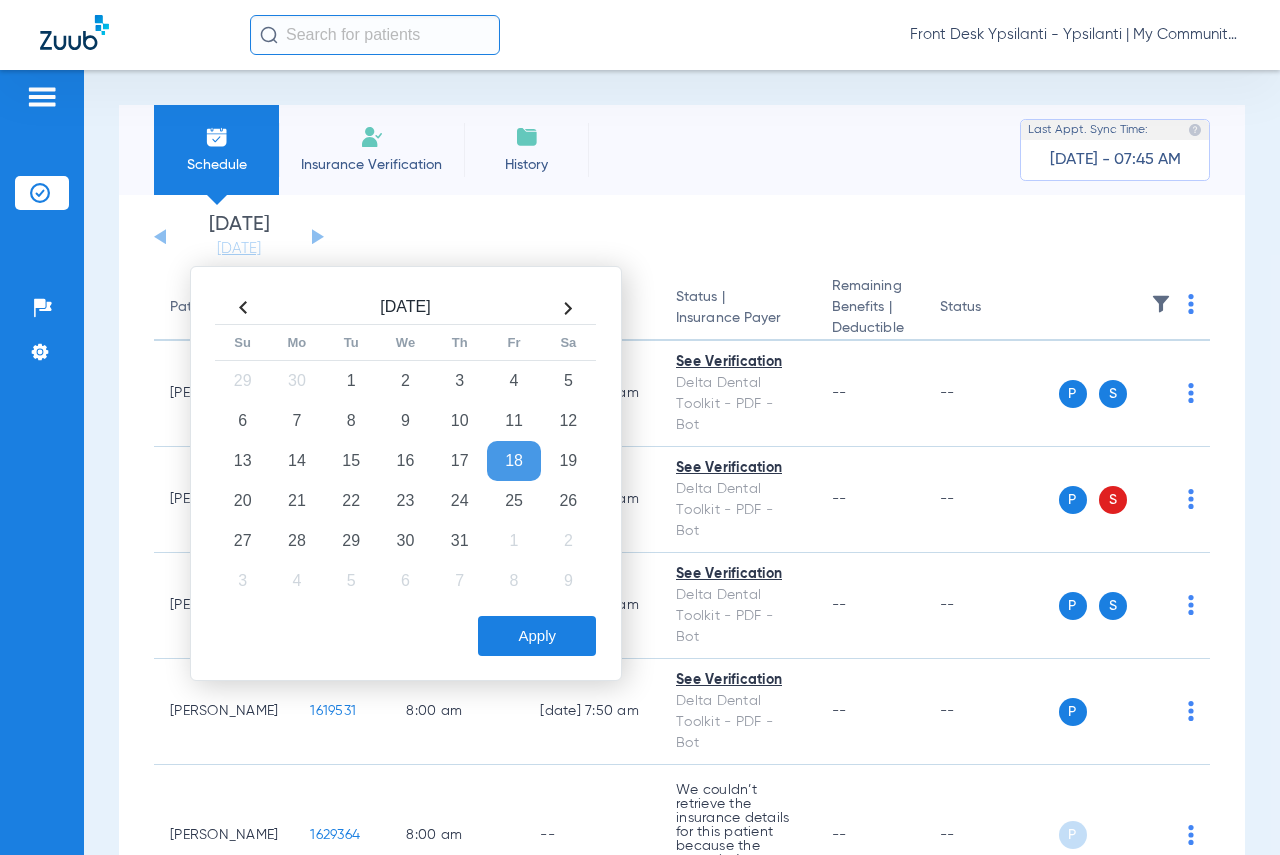 click on "Jul  2025  Su Mo Tu We Th Fr Sa 29 30 1 2 3 4 5 6 7 8 9 10 11 12 13 14 15 16 17 18 19 20 21 22 23 24 25 26 27 28 29 30 31 1 2 3 4 5 6 7 8 9" 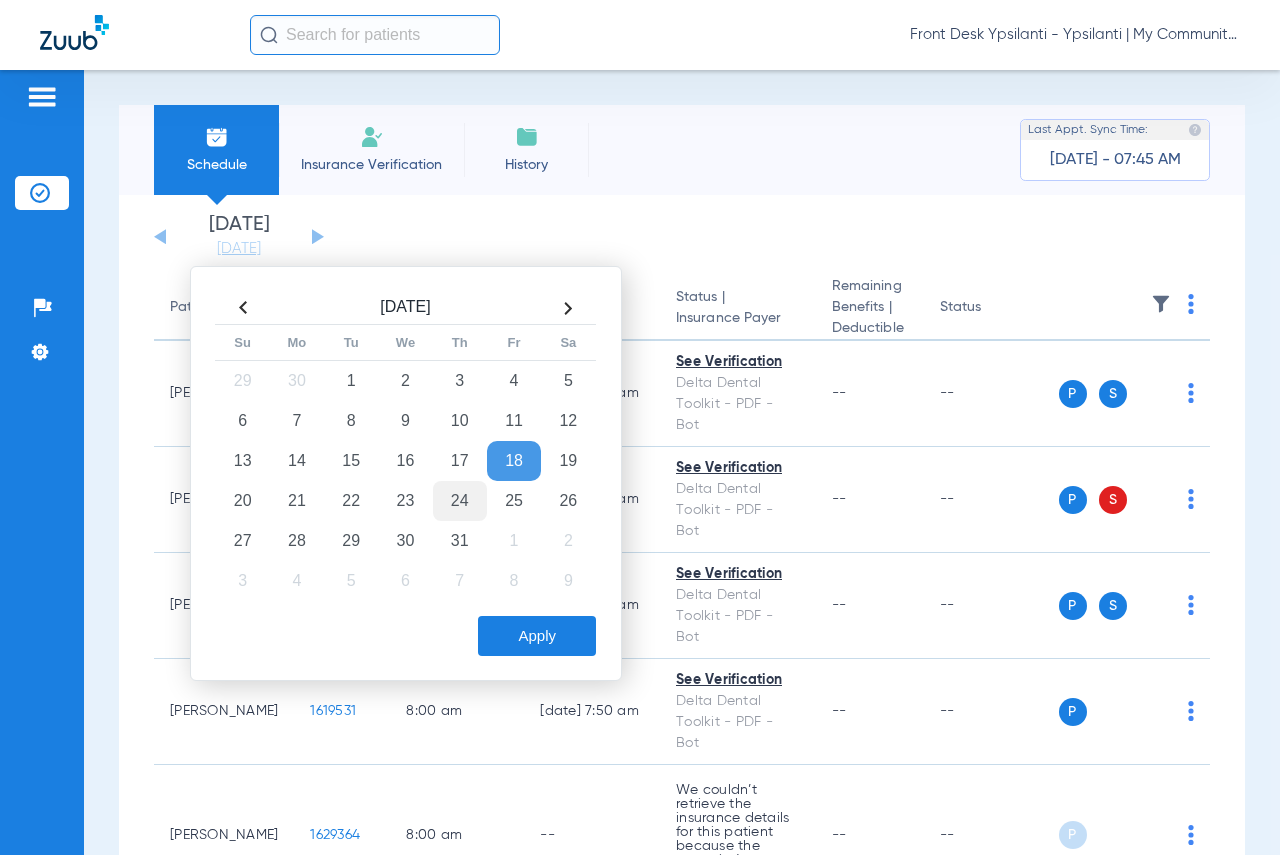 click on "24" 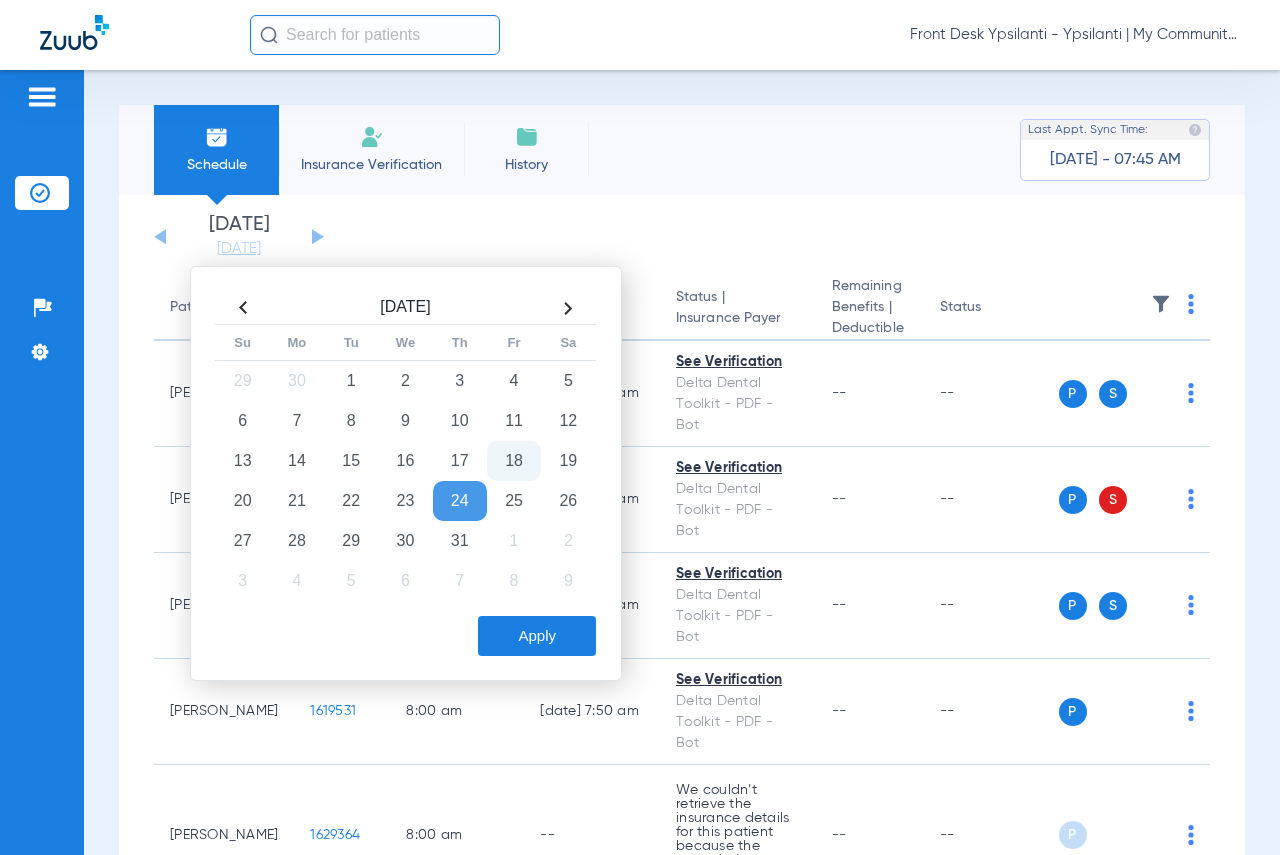 click on "Apply" 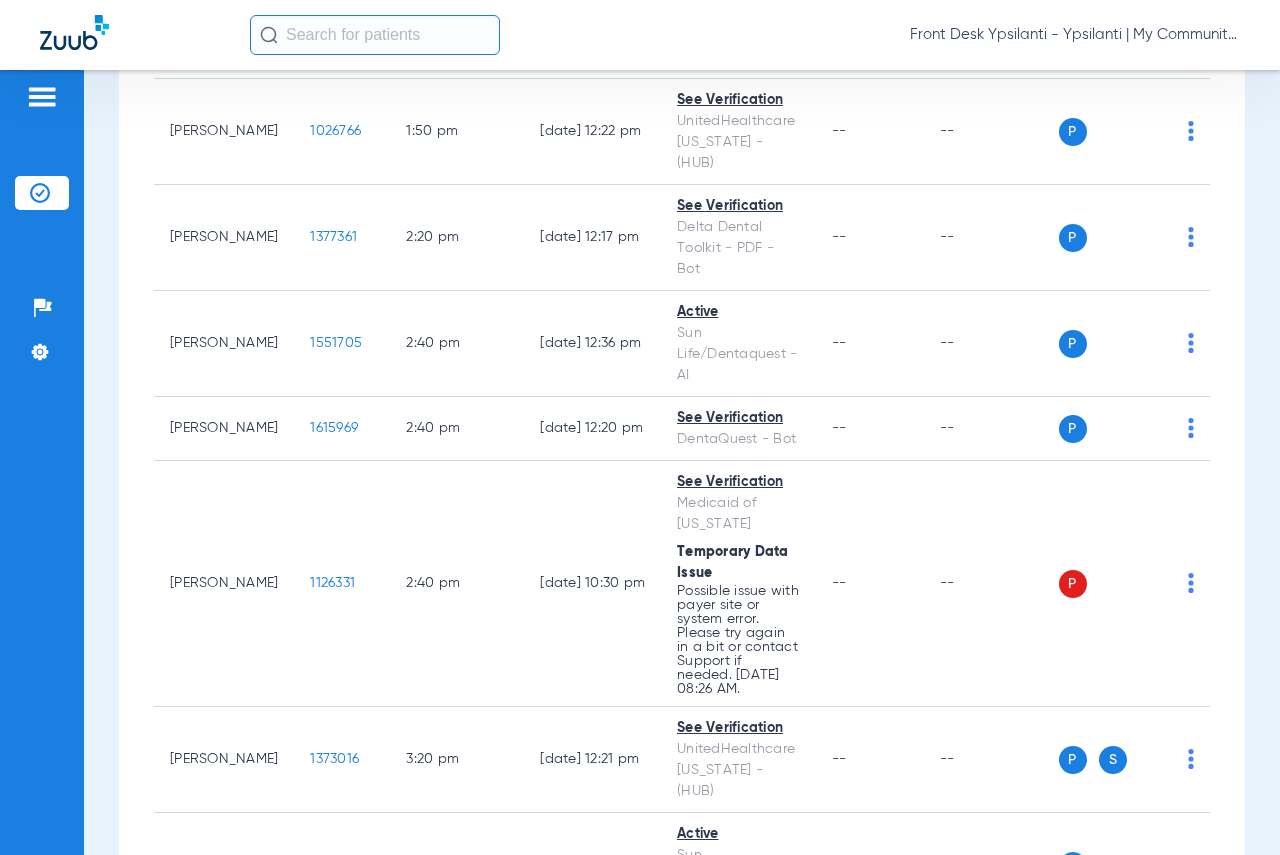 scroll, scrollTop: 3105, scrollLeft: 0, axis: vertical 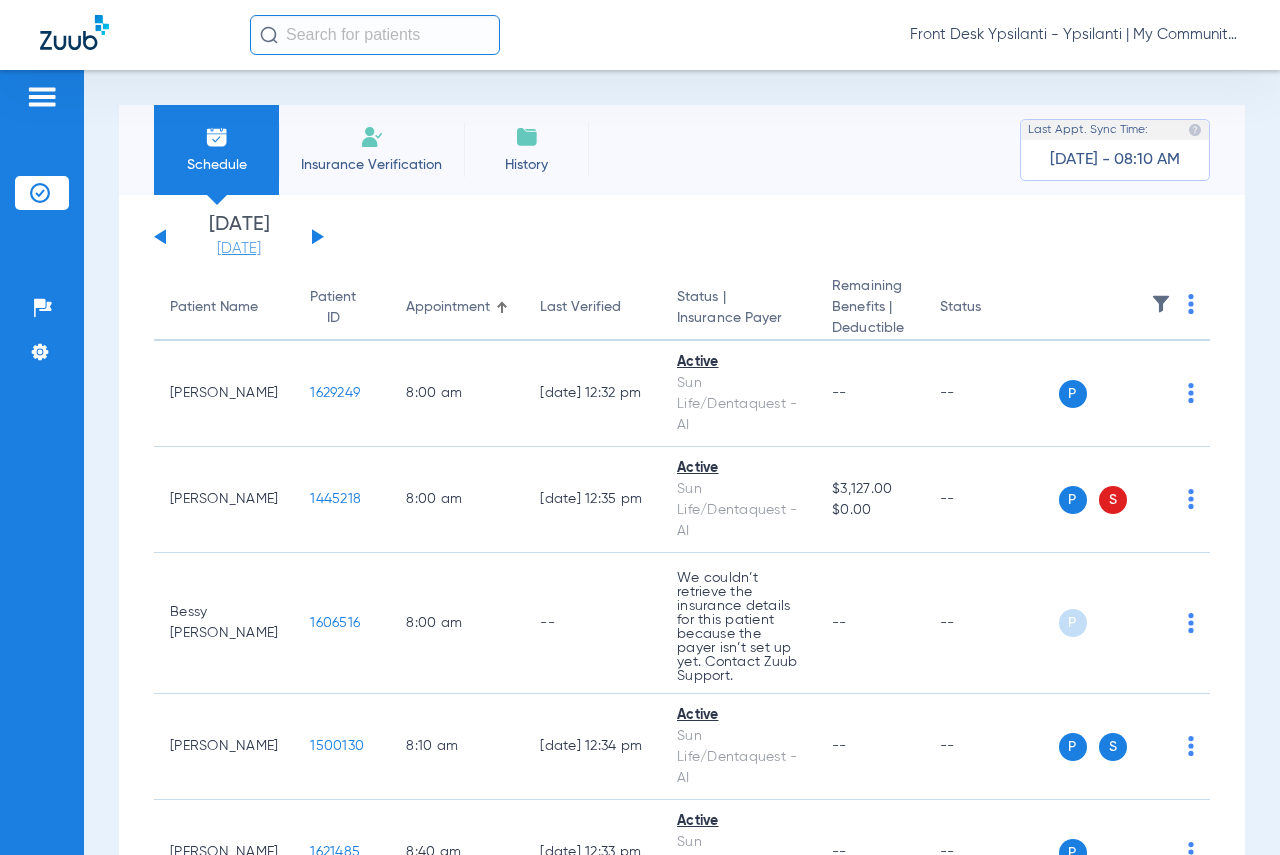 click on "[DATE]" 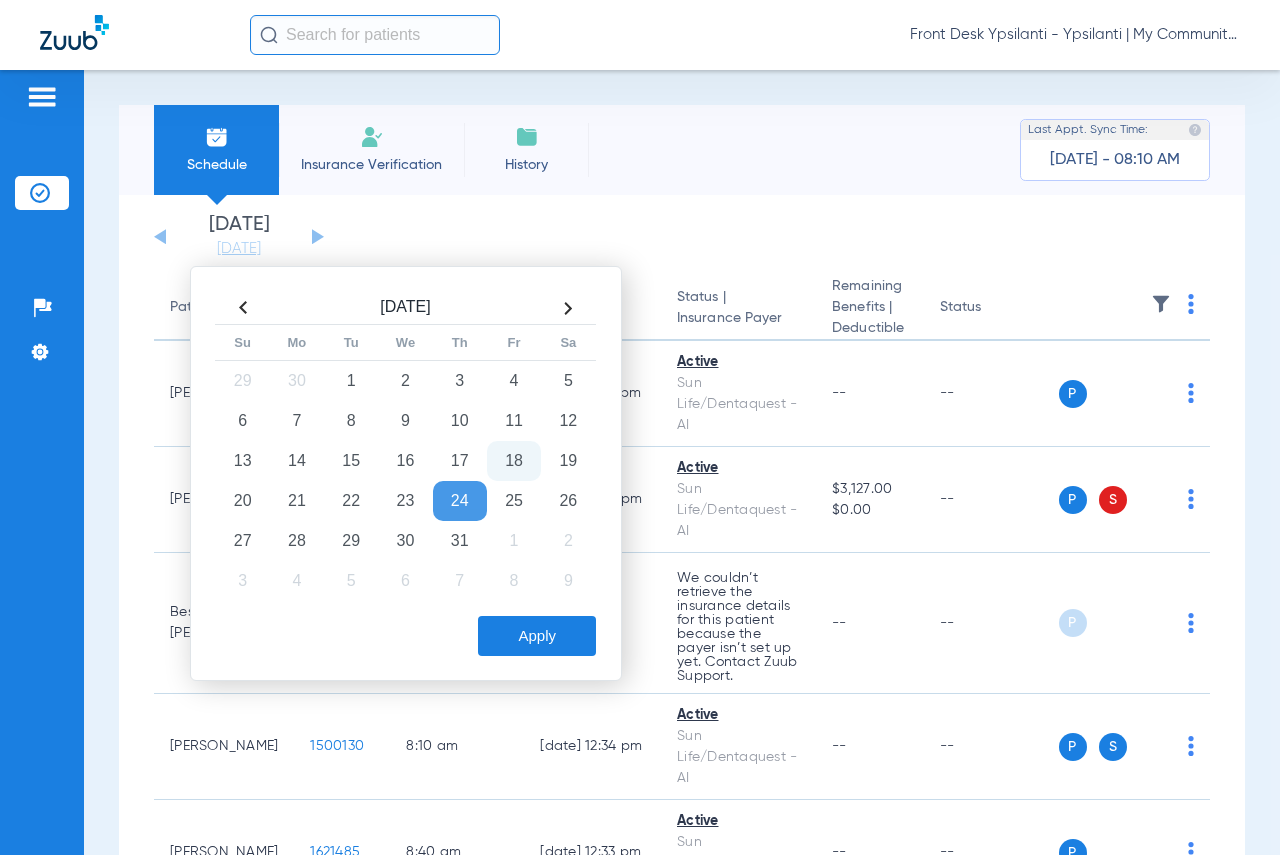 click on "18" 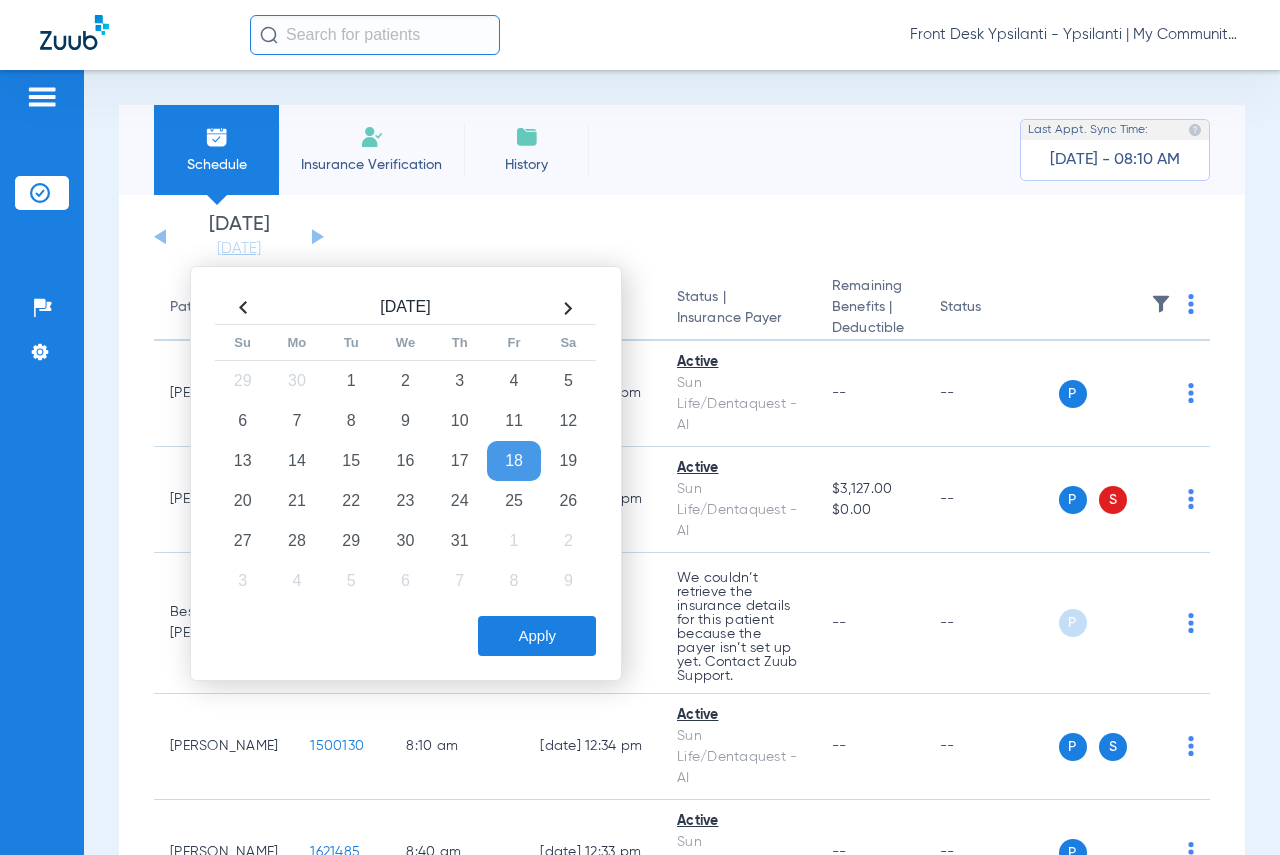 click on "Apply" 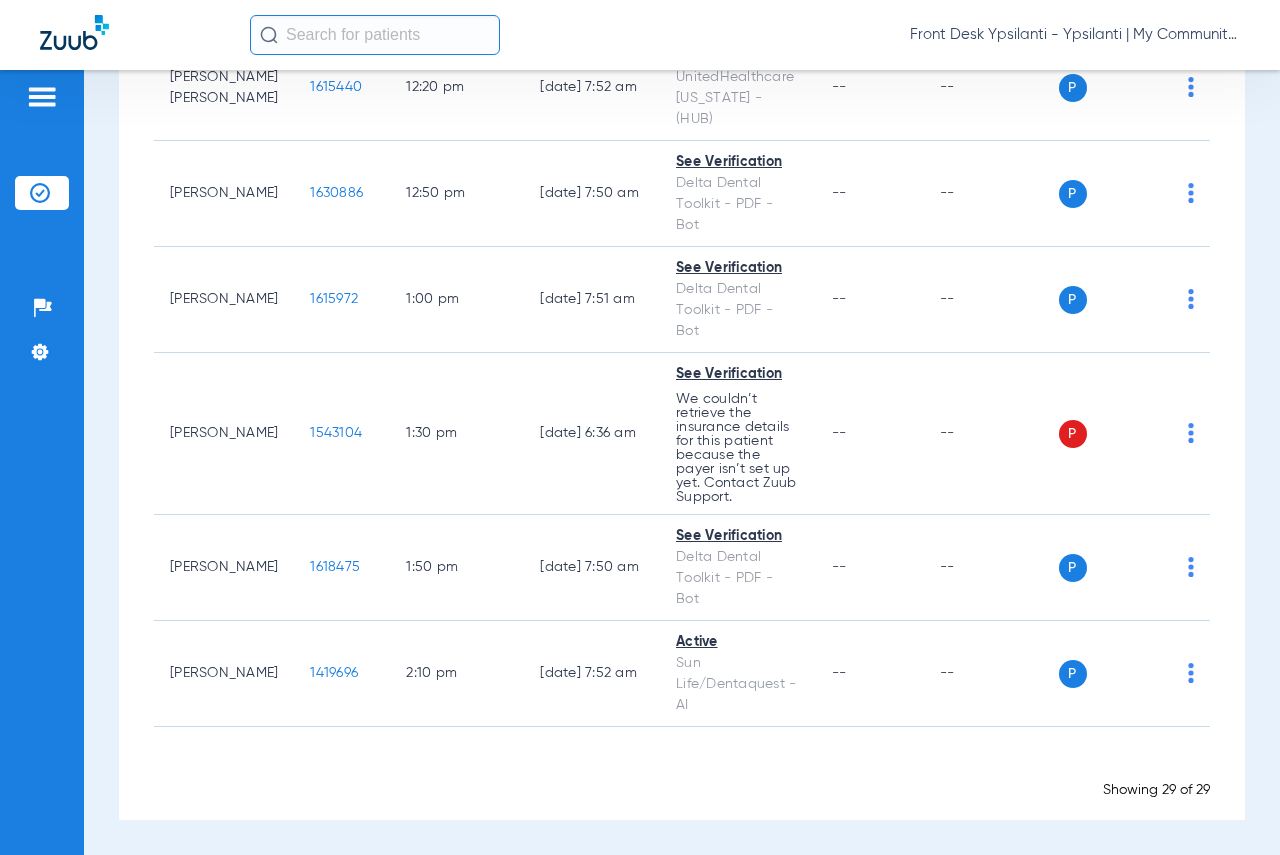 scroll, scrollTop: 0, scrollLeft: 0, axis: both 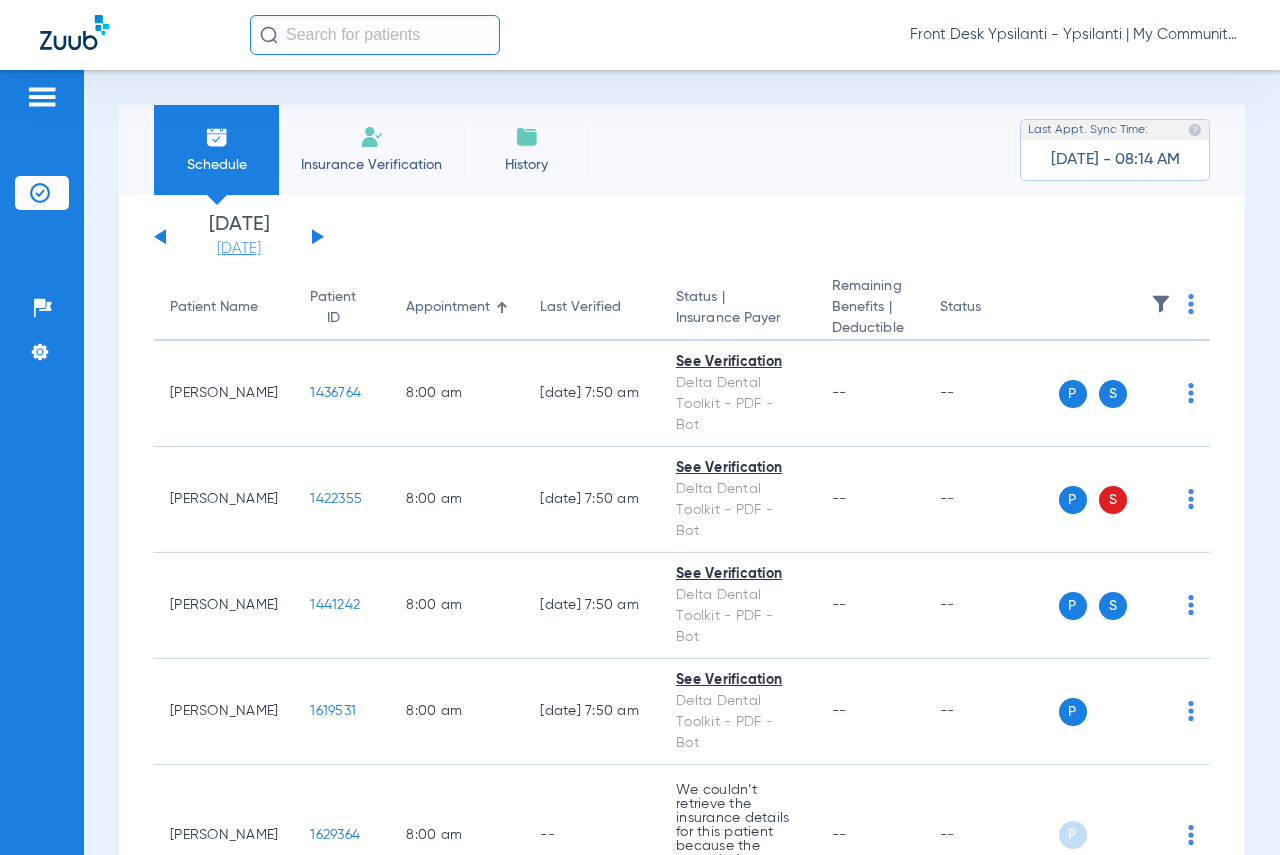 drag, startPoint x: 262, startPoint y: 248, endPoint x: 264, endPoint y: 258, distance: 10.198039 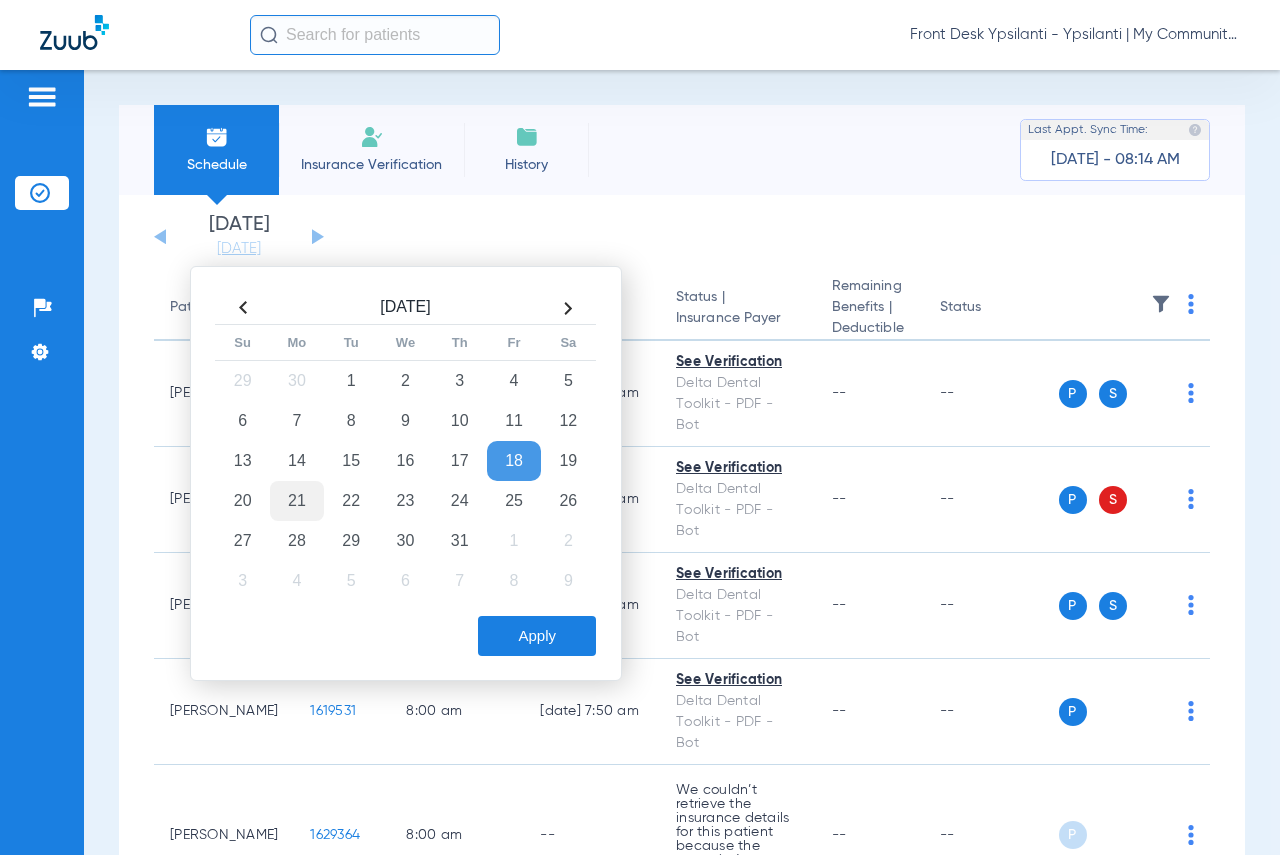 click on "21" 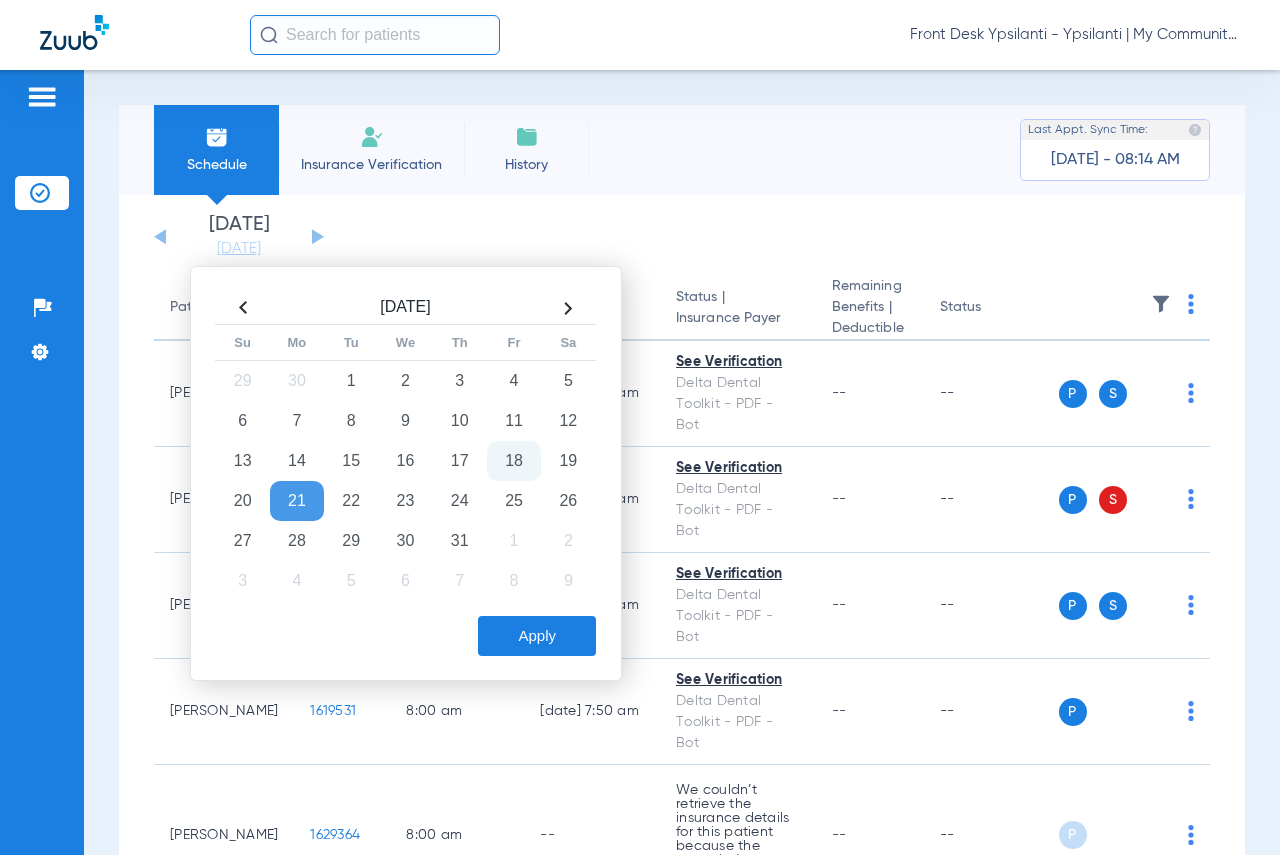 click on "Apply" 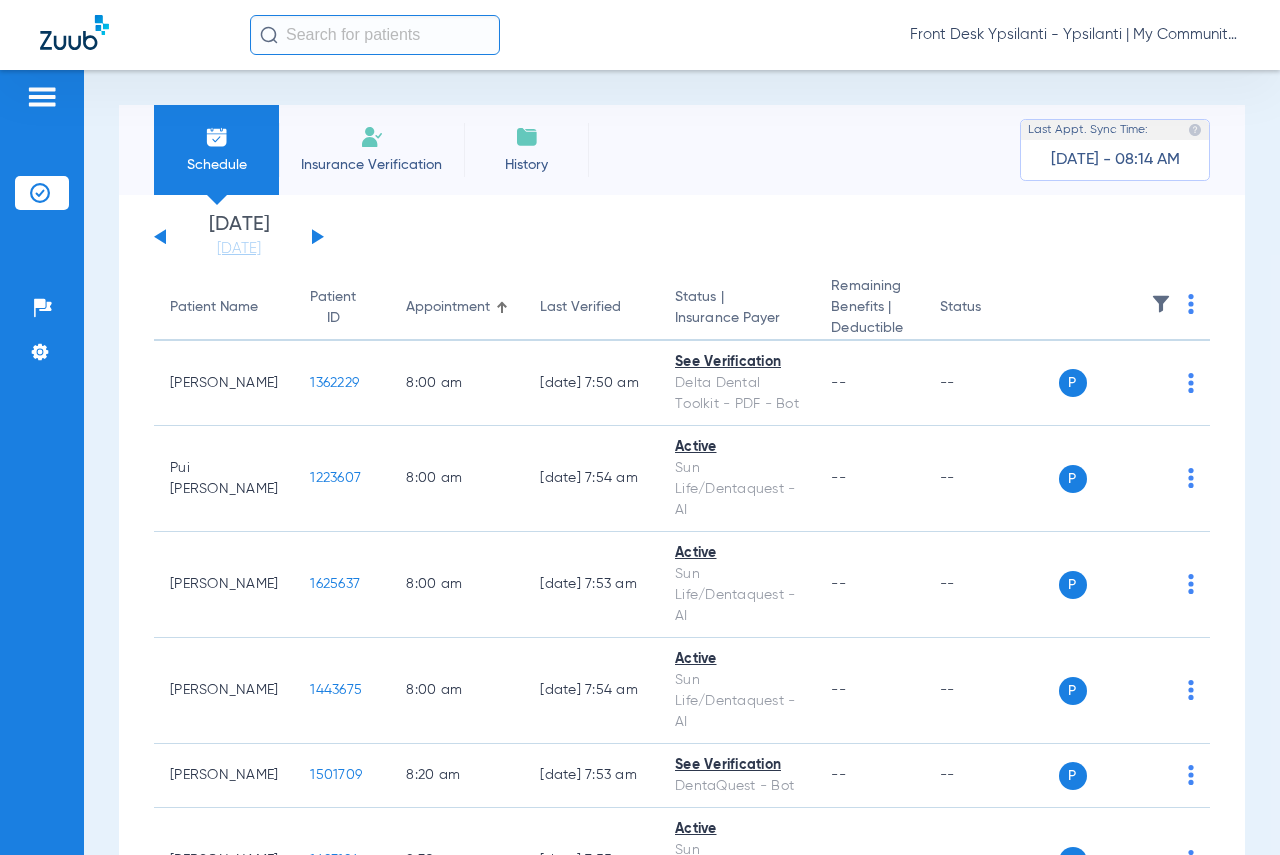 click 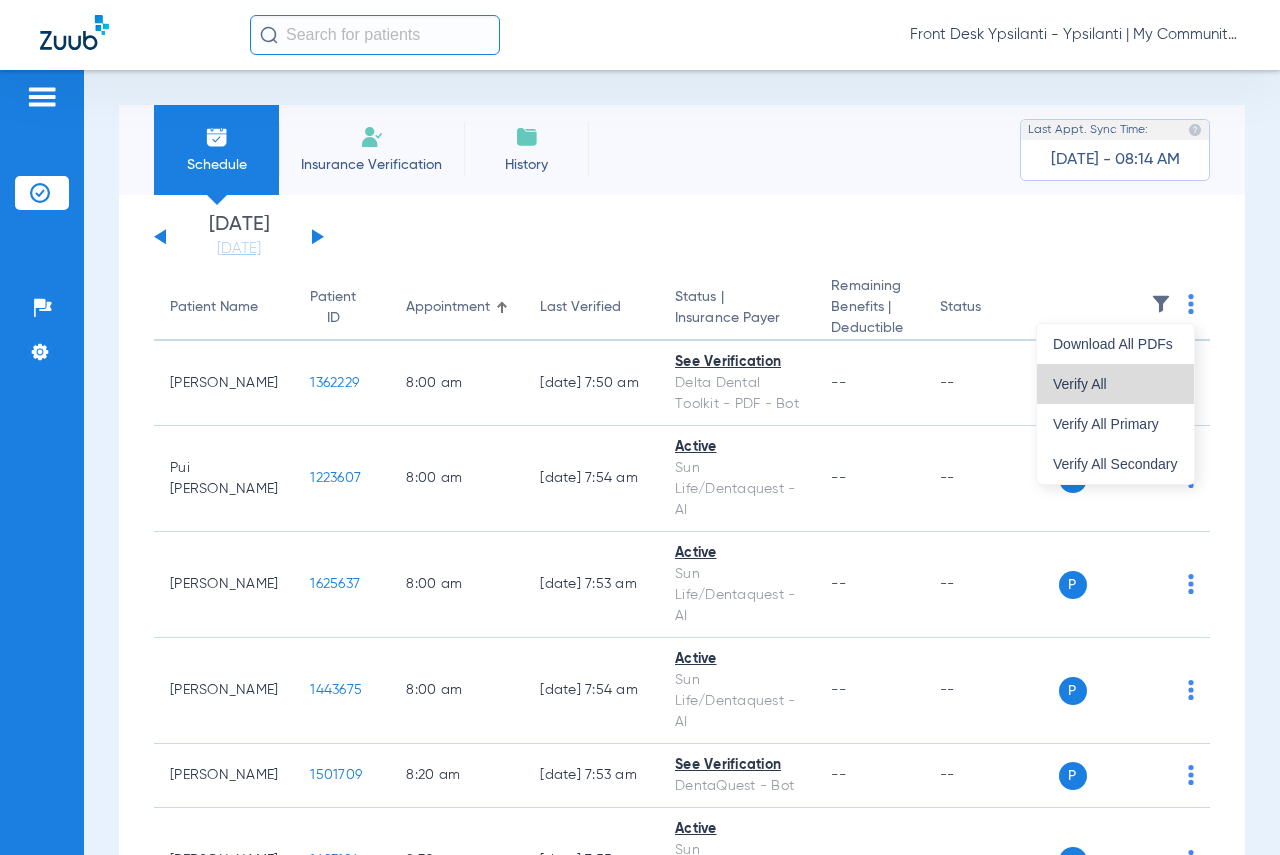 click on "Verify All" at bounding box center [1115, 384] 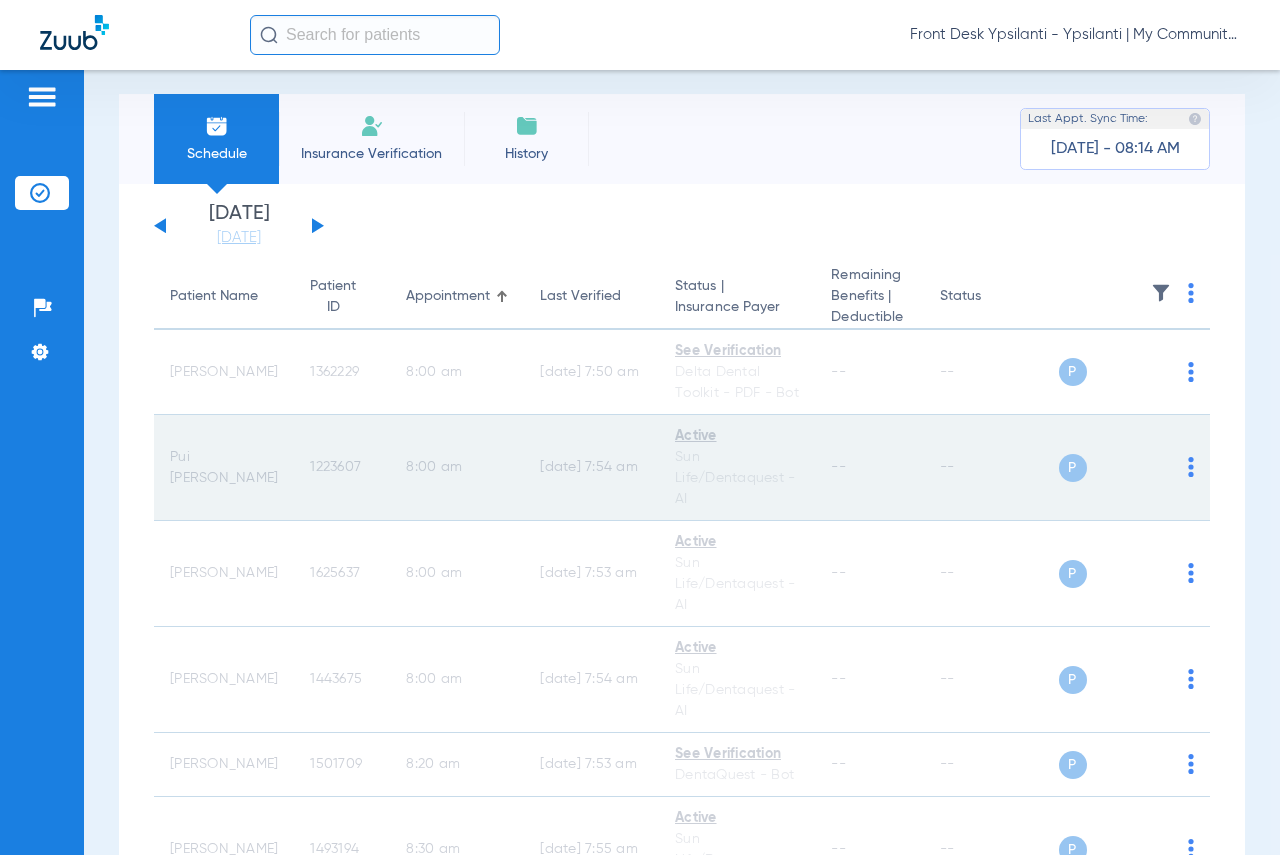 scroll, scrollTop: 0, scrollLeft: 0, axis: both 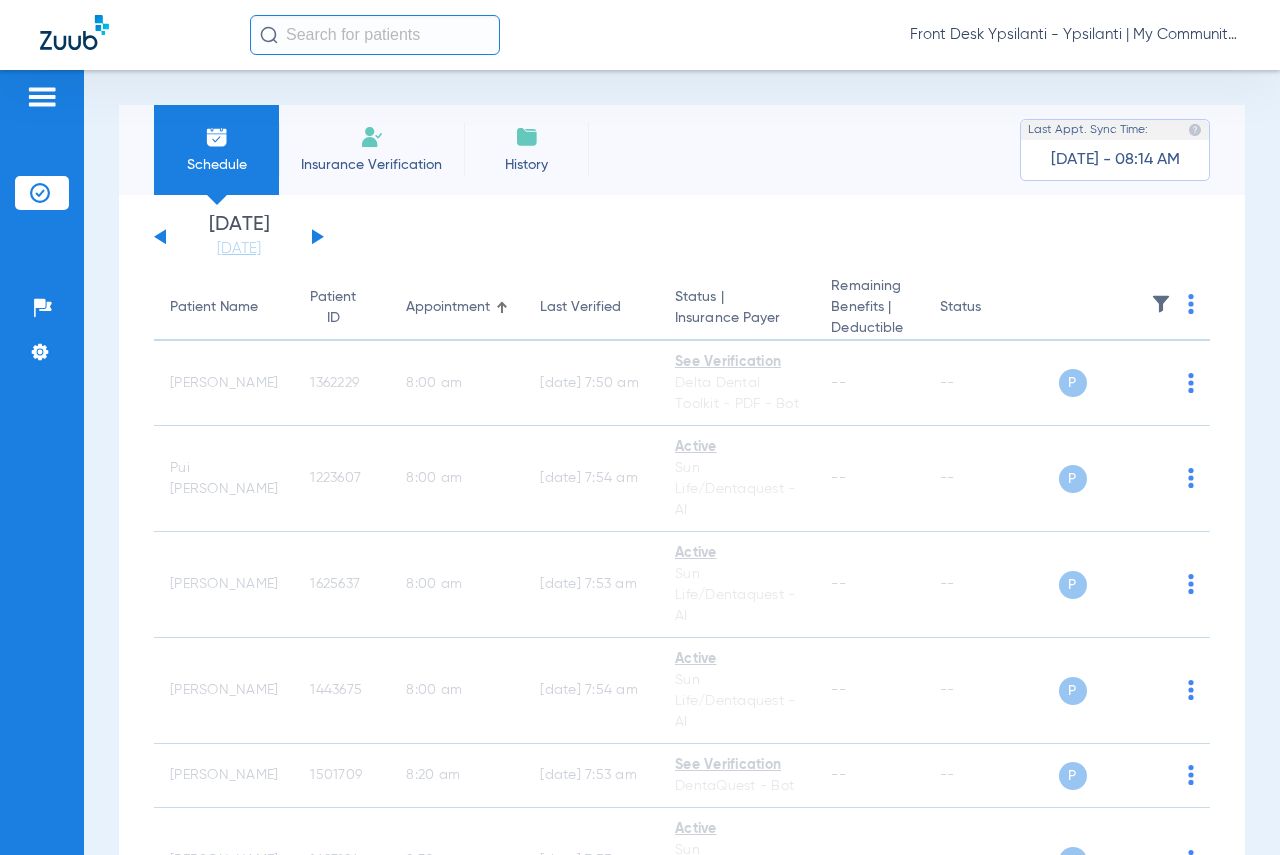 click 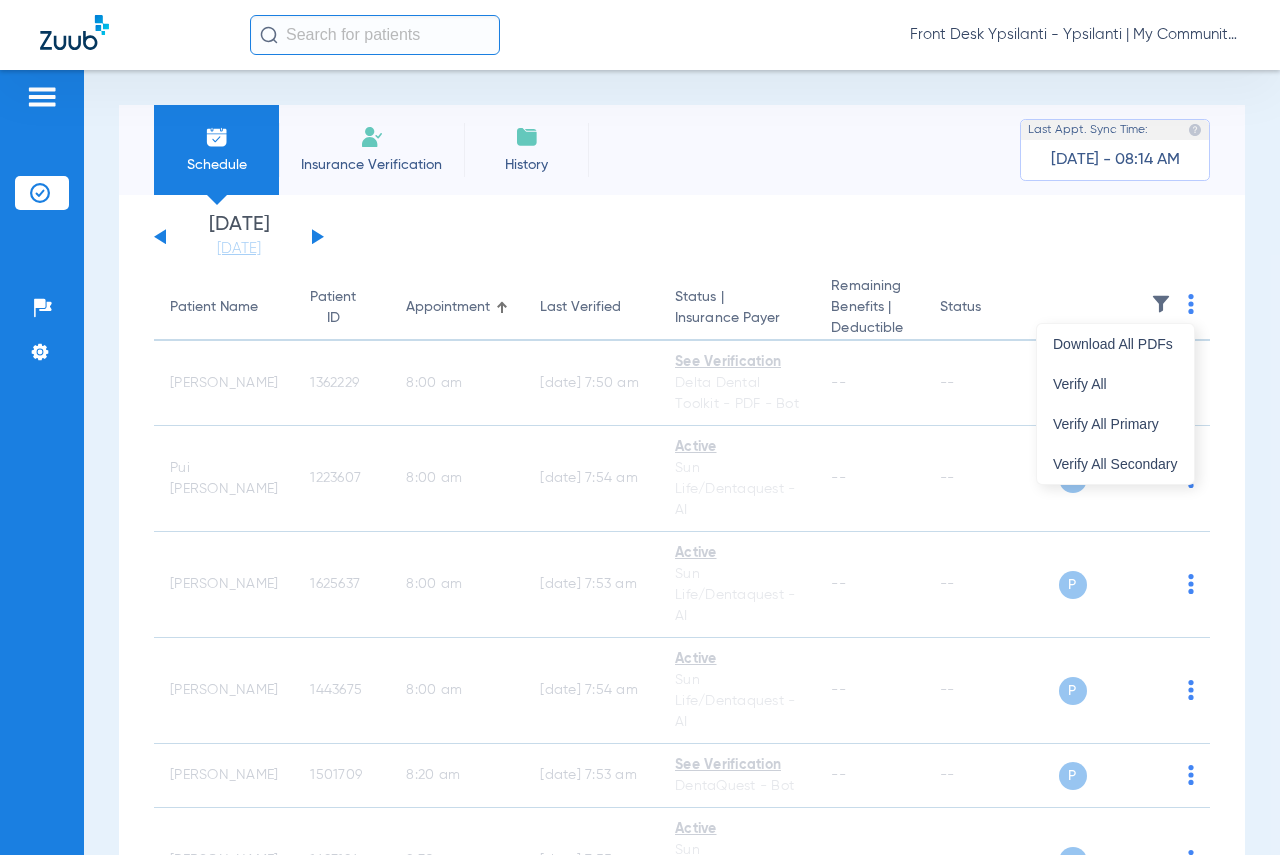click at bounding box center [640, 427] 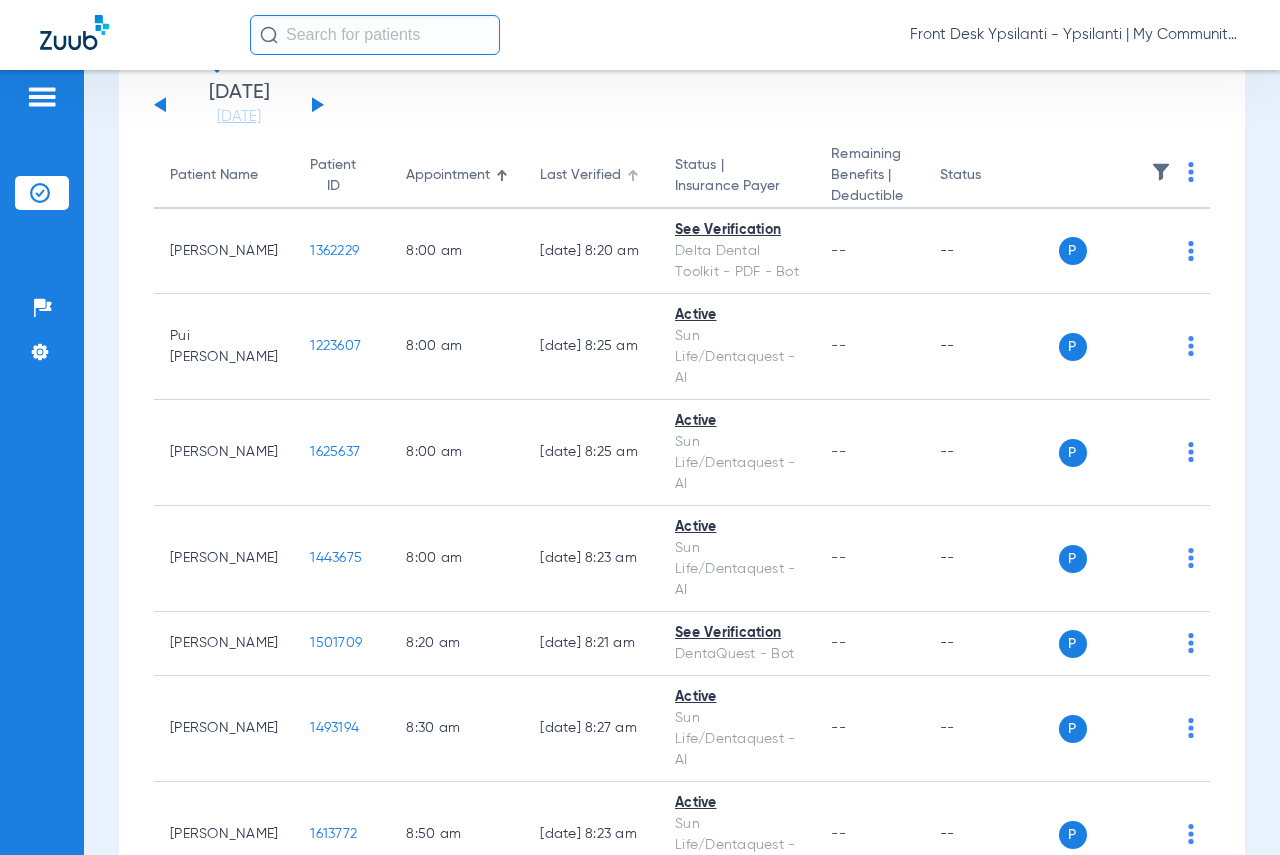 scroll, scrollTop: 300, scrollLeft: 0, axis: vertical 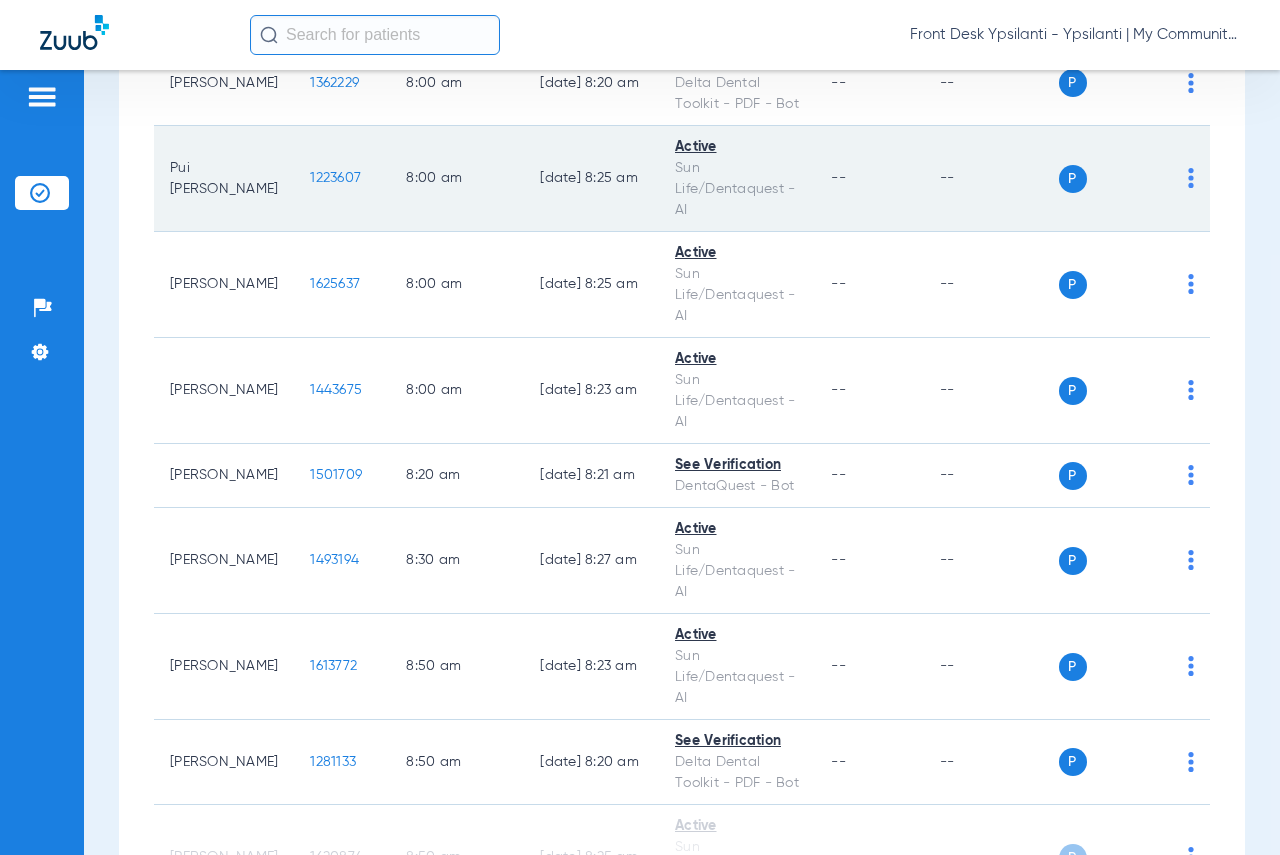click on "1223607" 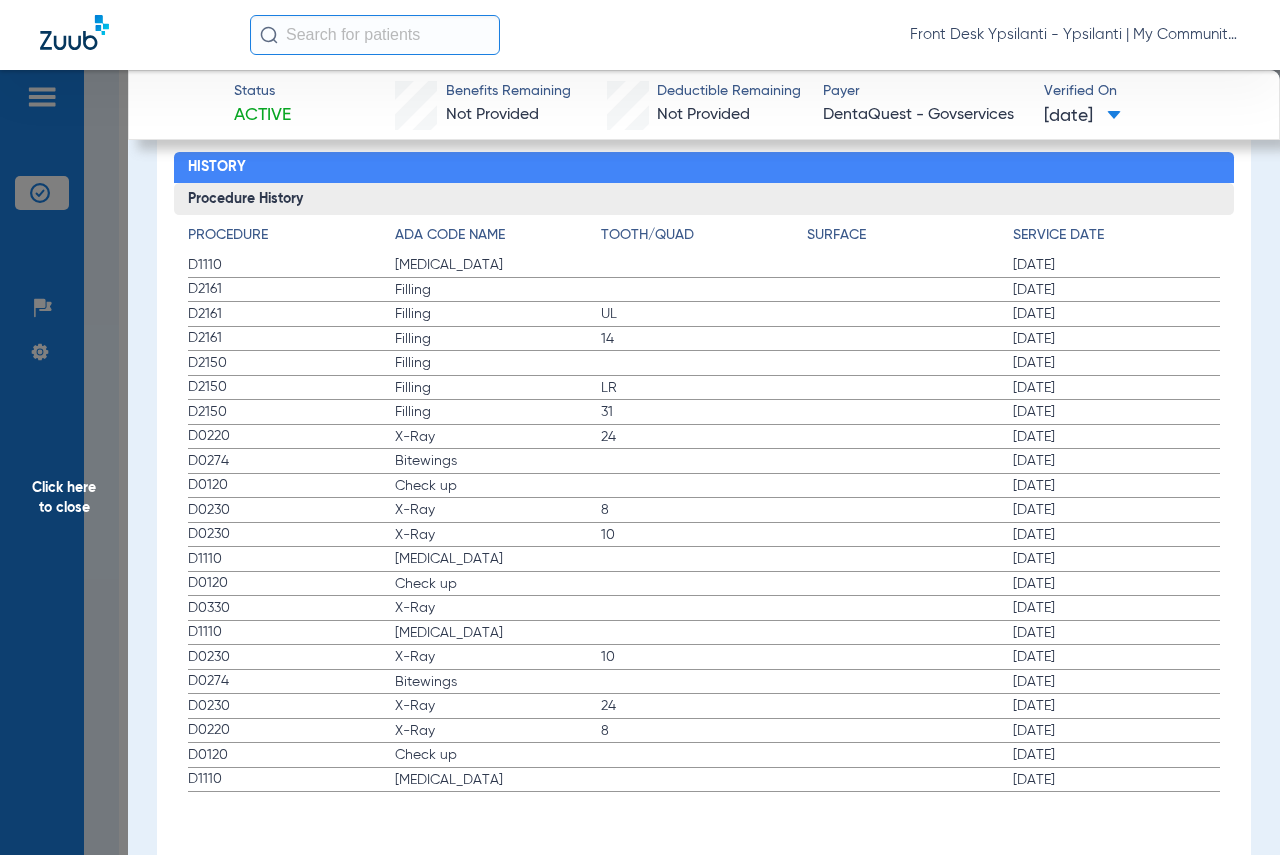 scroll, scrollTop: 2287, scrollLeft: 0, axis: vertical 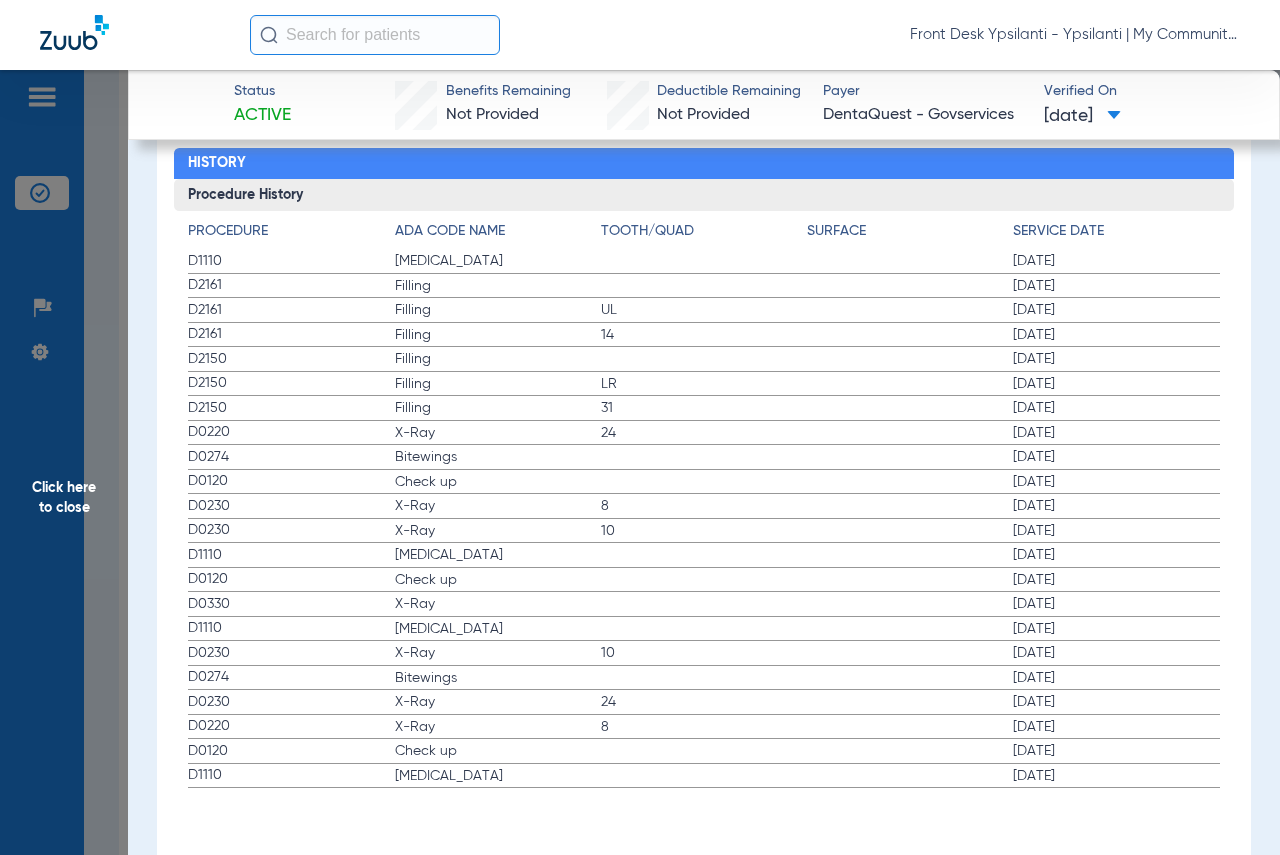 click on "Click here to close" 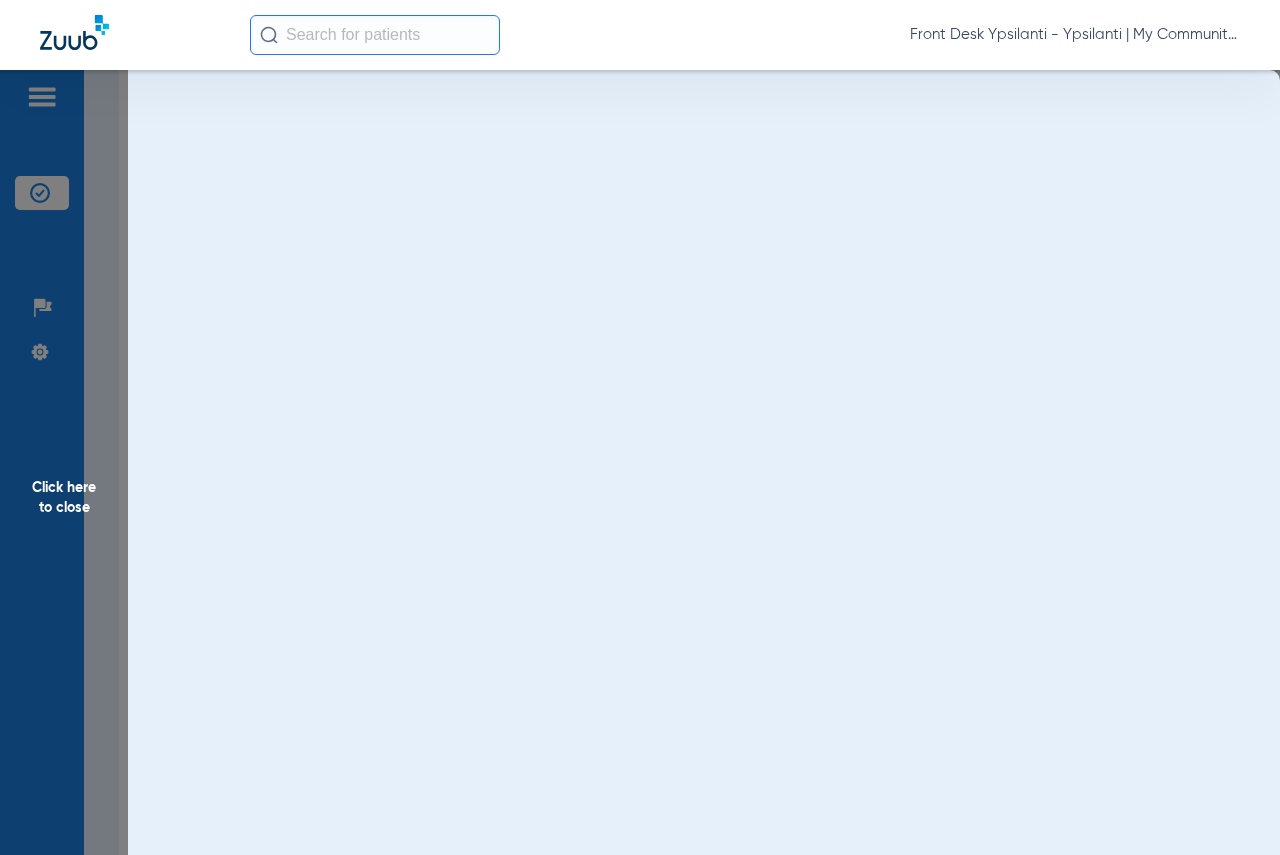 scroll, scrollTop: 0, scrollLeft: 0, axis: both 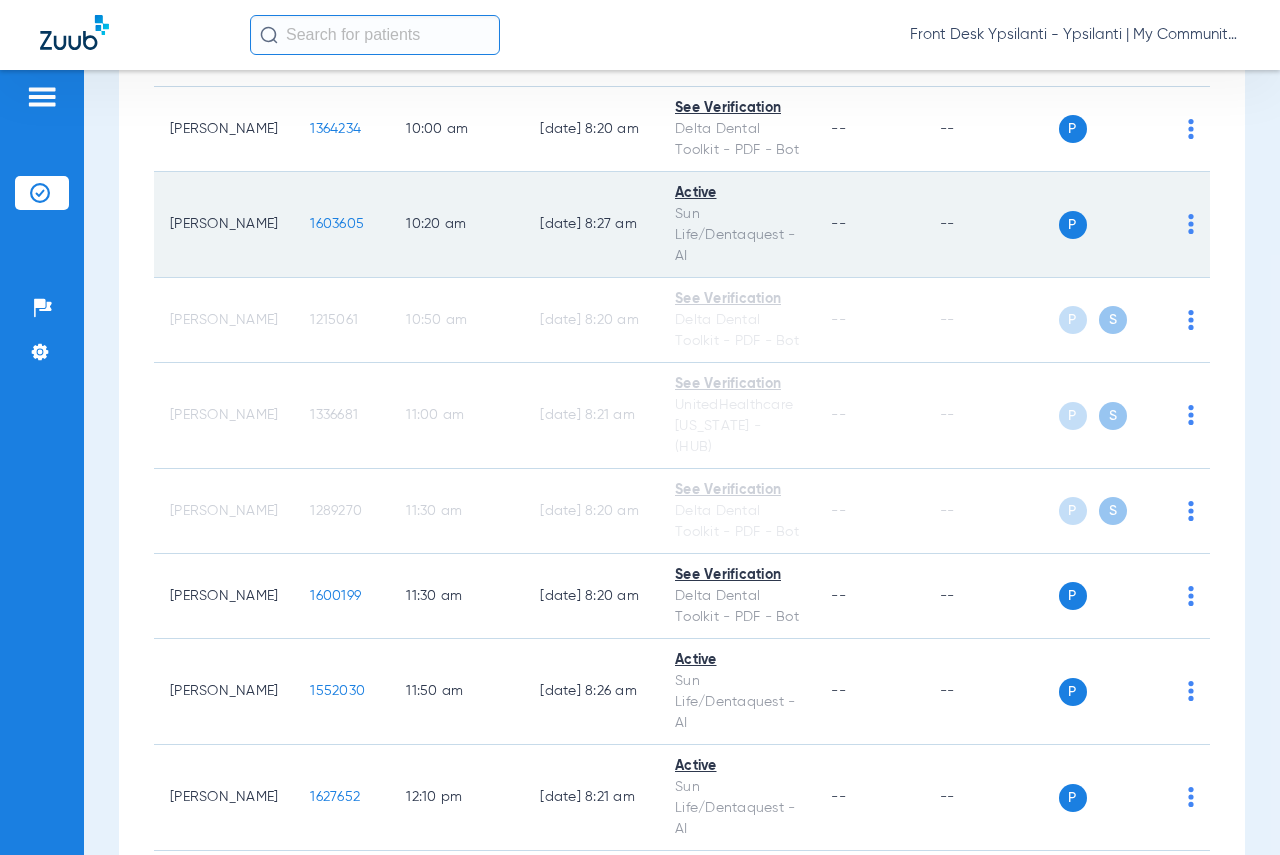 click on "1603605" 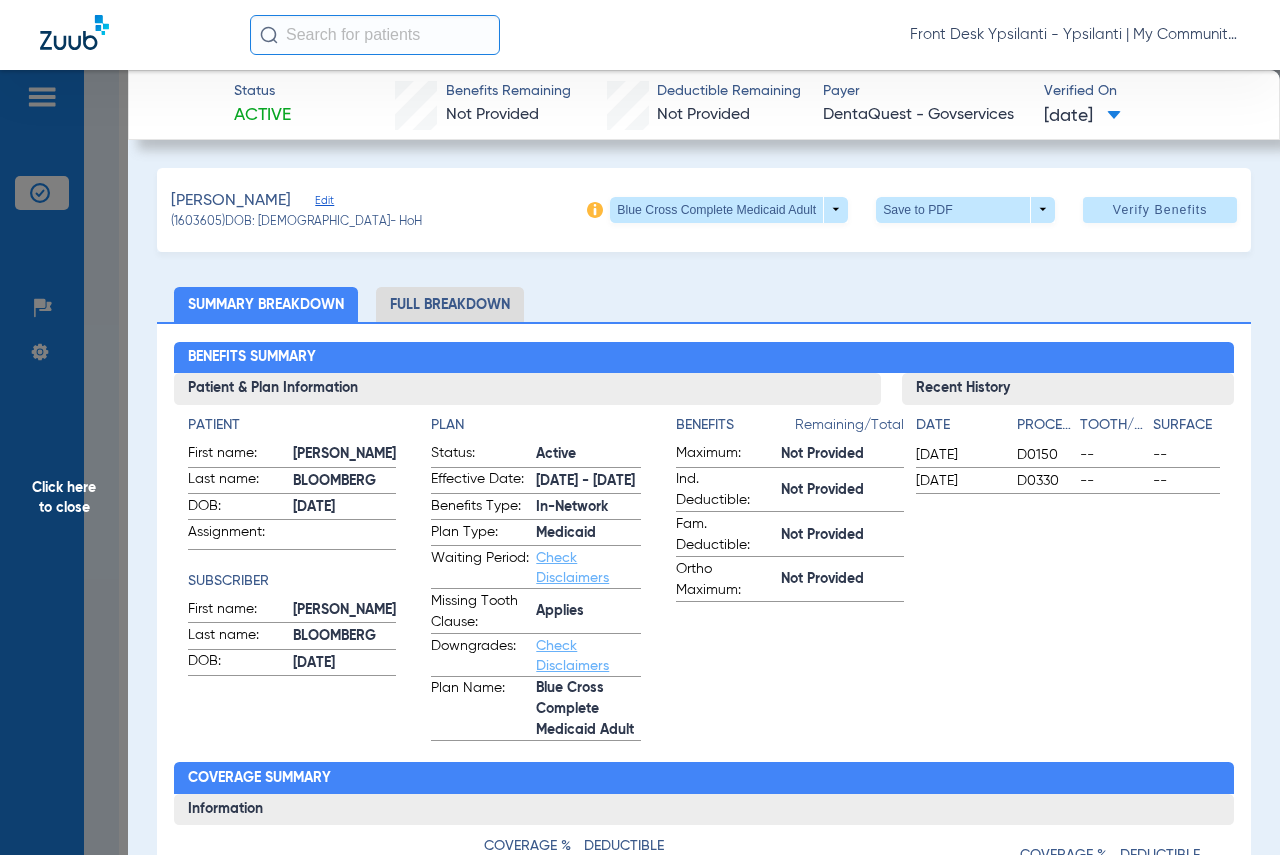 click 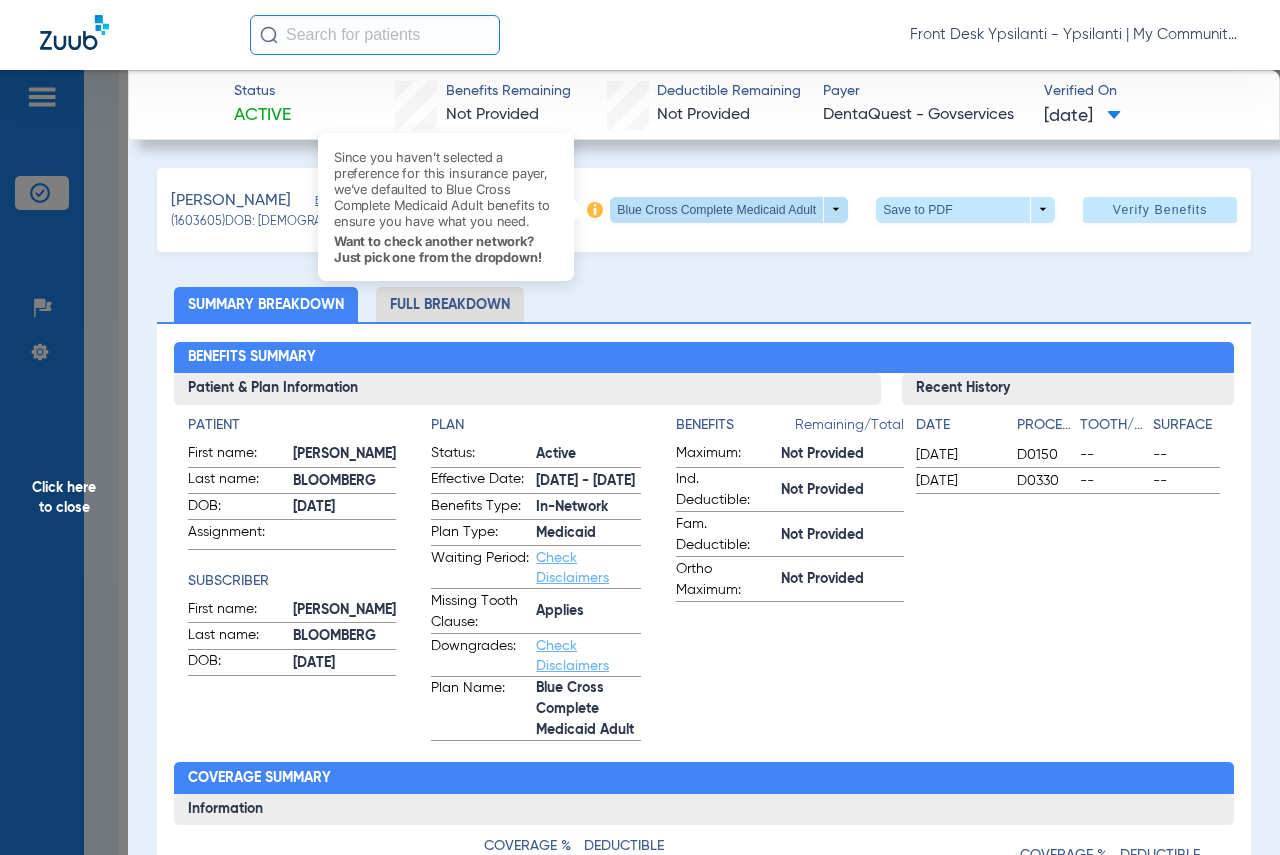 click 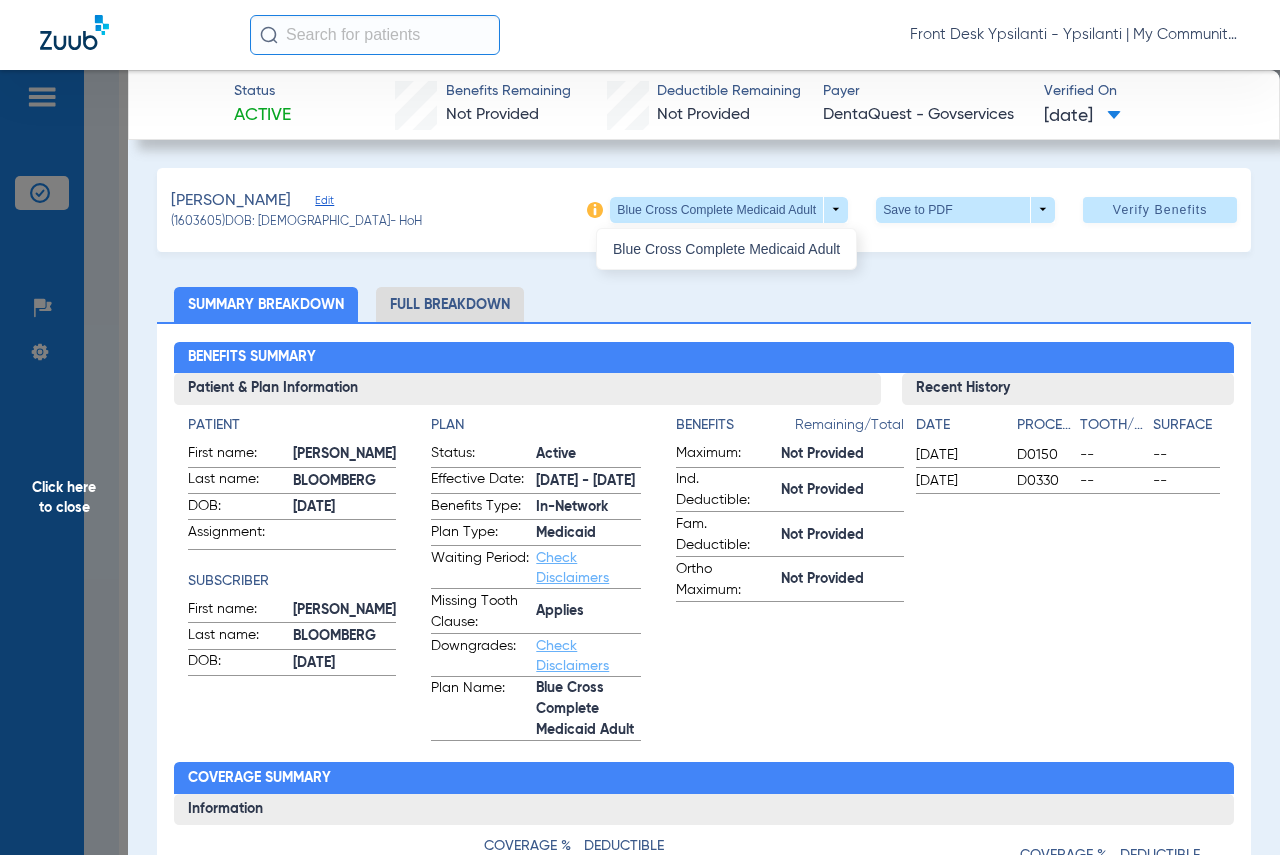 click at bounding box center (640, 427) 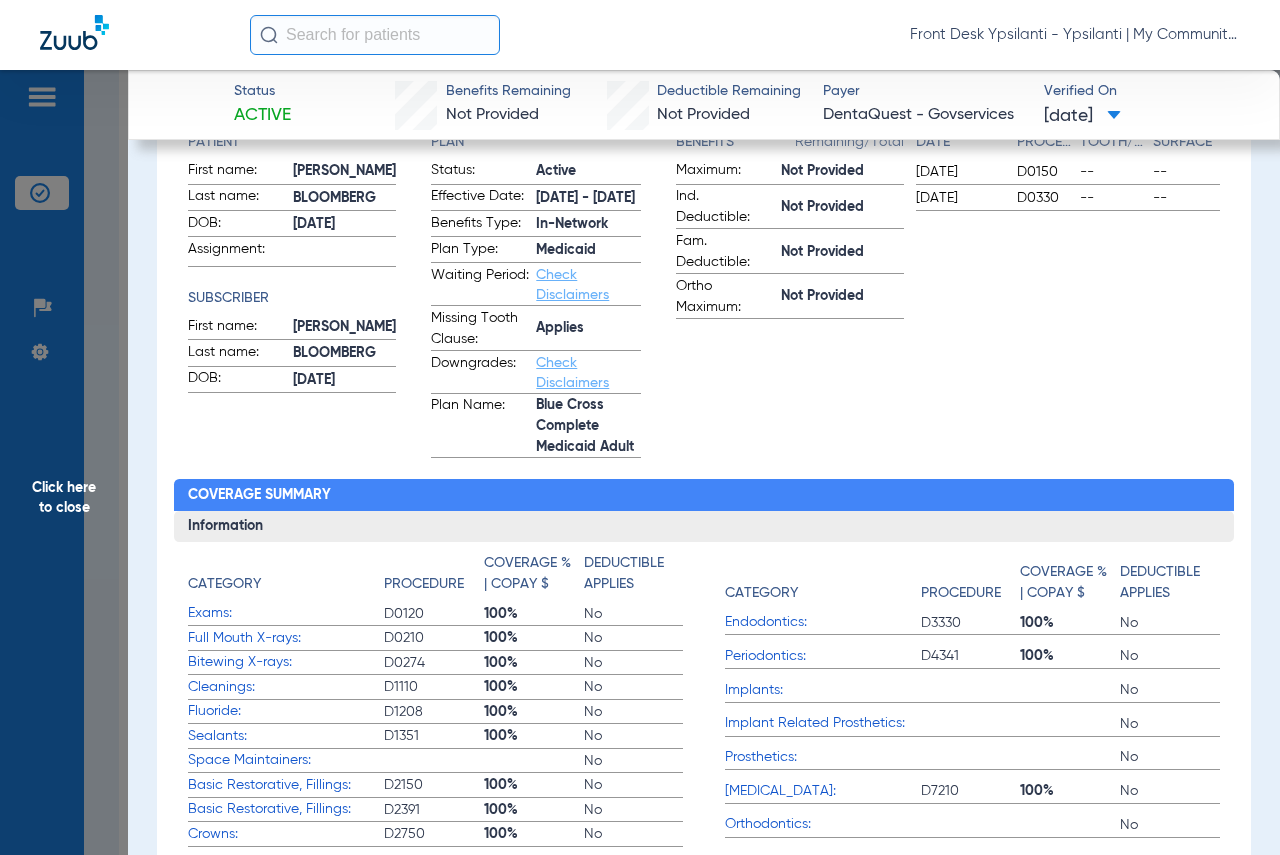 scroll, scrollTop: 0, scrollLeft: 0, axis: both 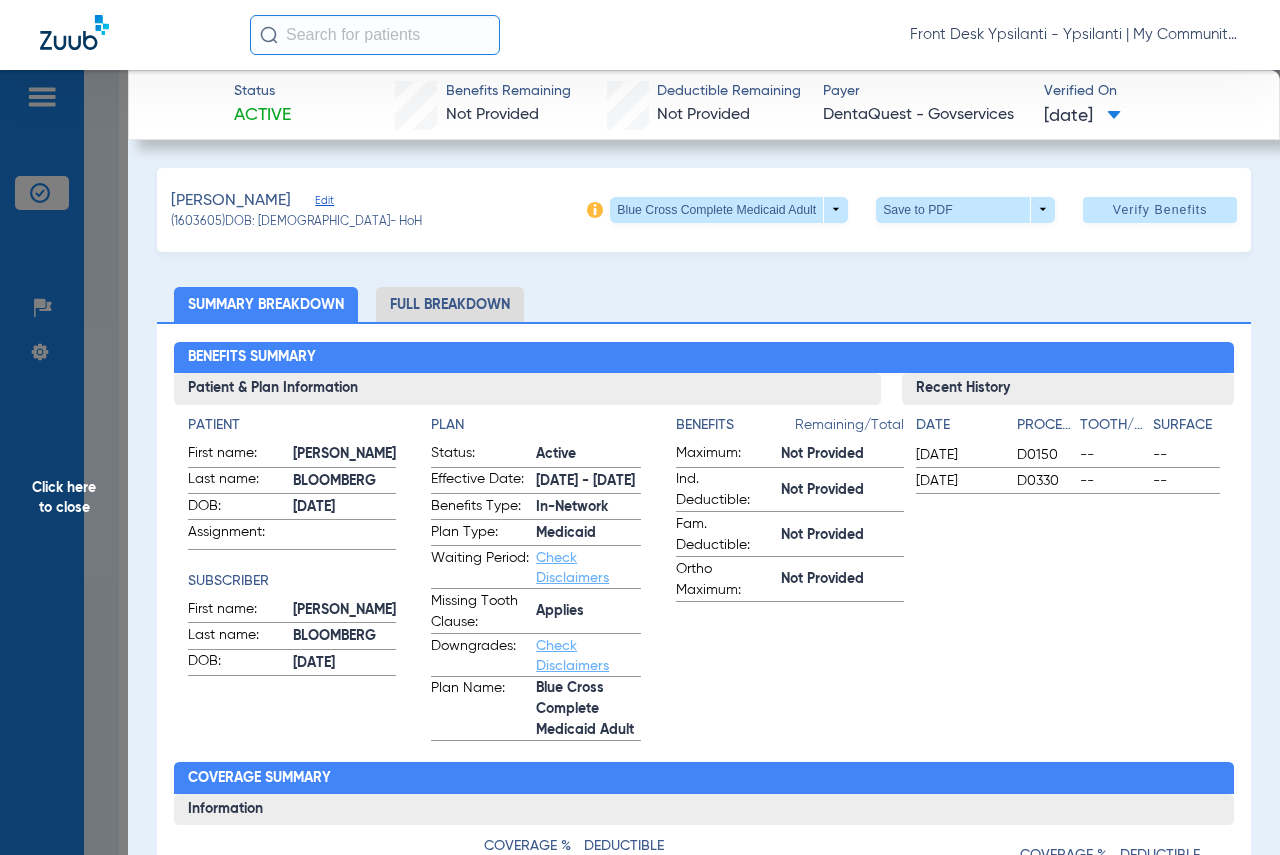 drag, startPoint x: 471, startPoint y: 303, endPoint x: 497, endPoint y: 304, distance: 26.019224 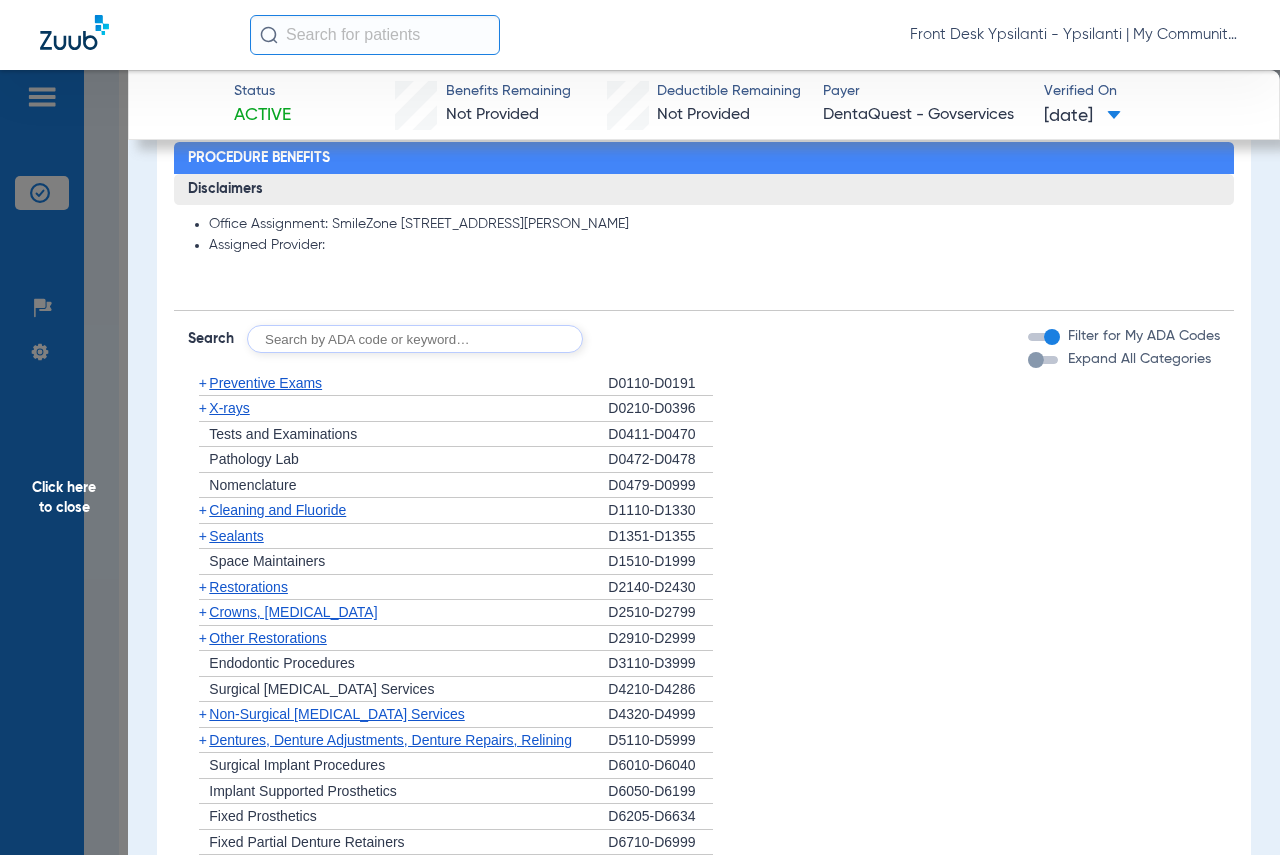 scroll, scrollTop: 2127, scrollLeft: 0, axis: vertical 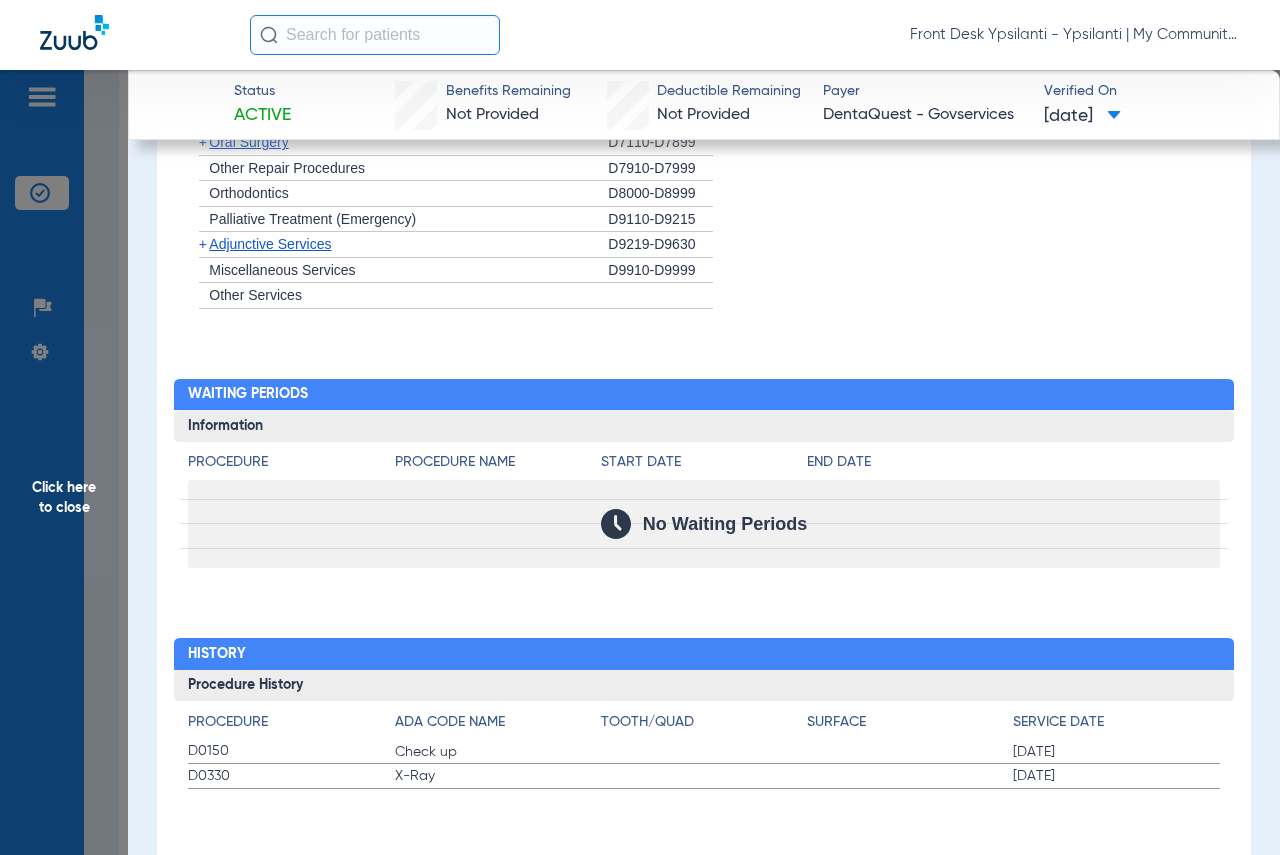 click on "Click here to close" 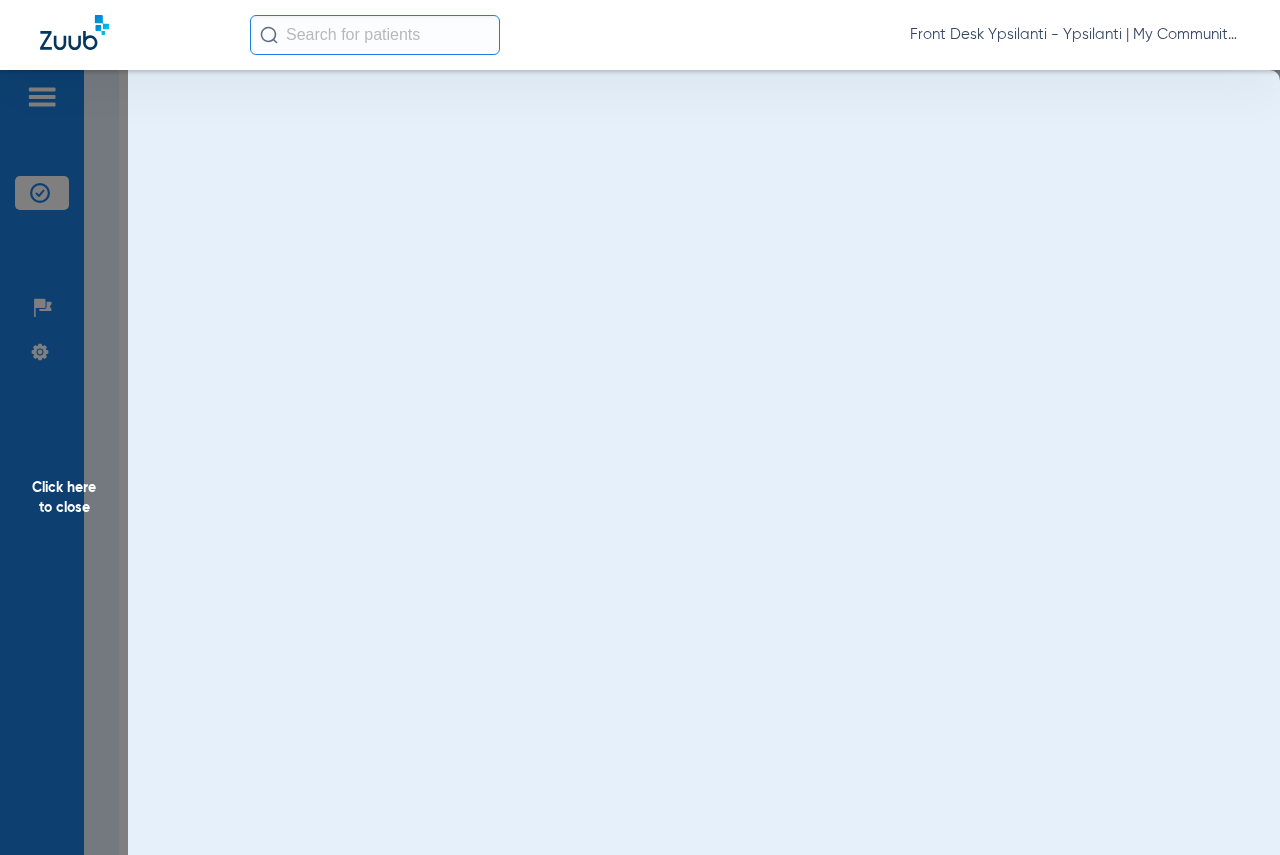 scroll, scrollTop: 0, scrollLeft: 0, axis: both 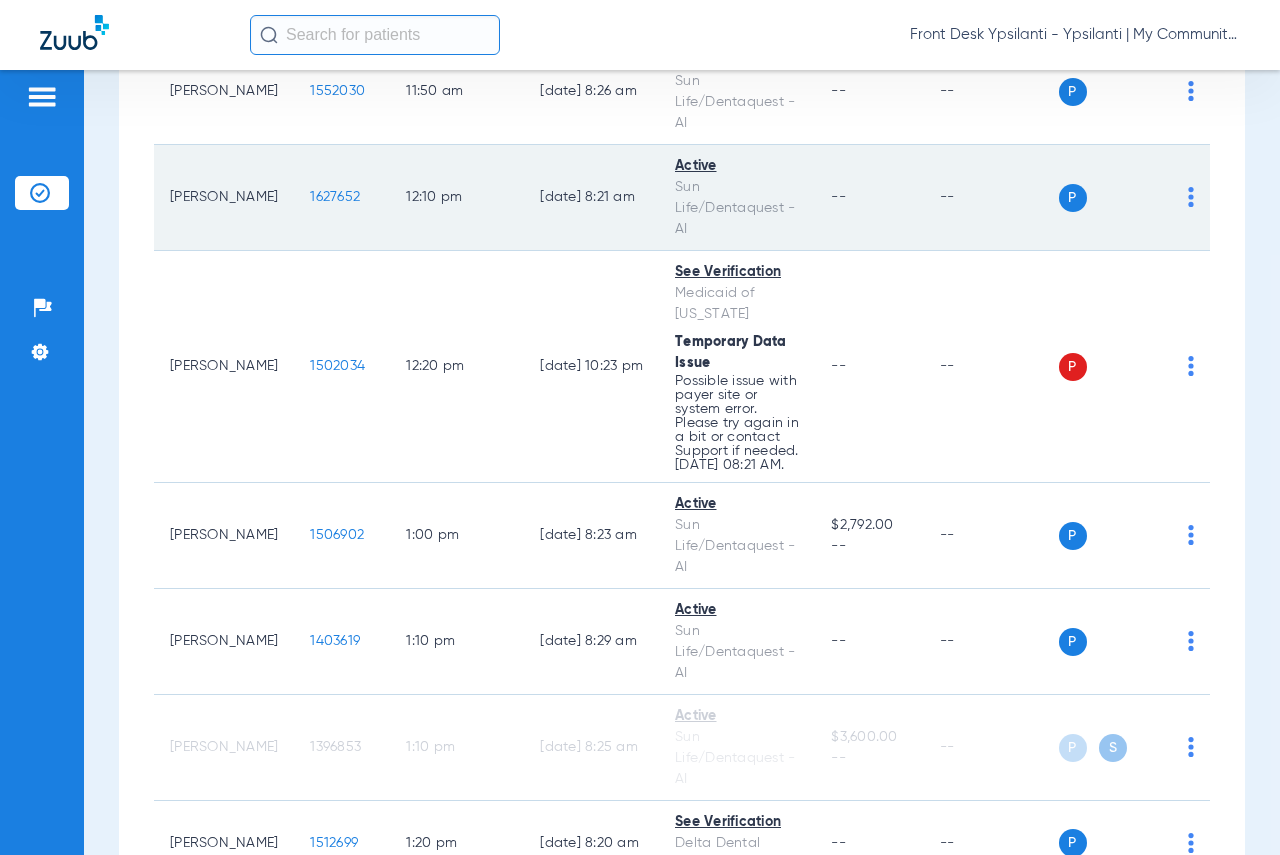 click on "1627652" 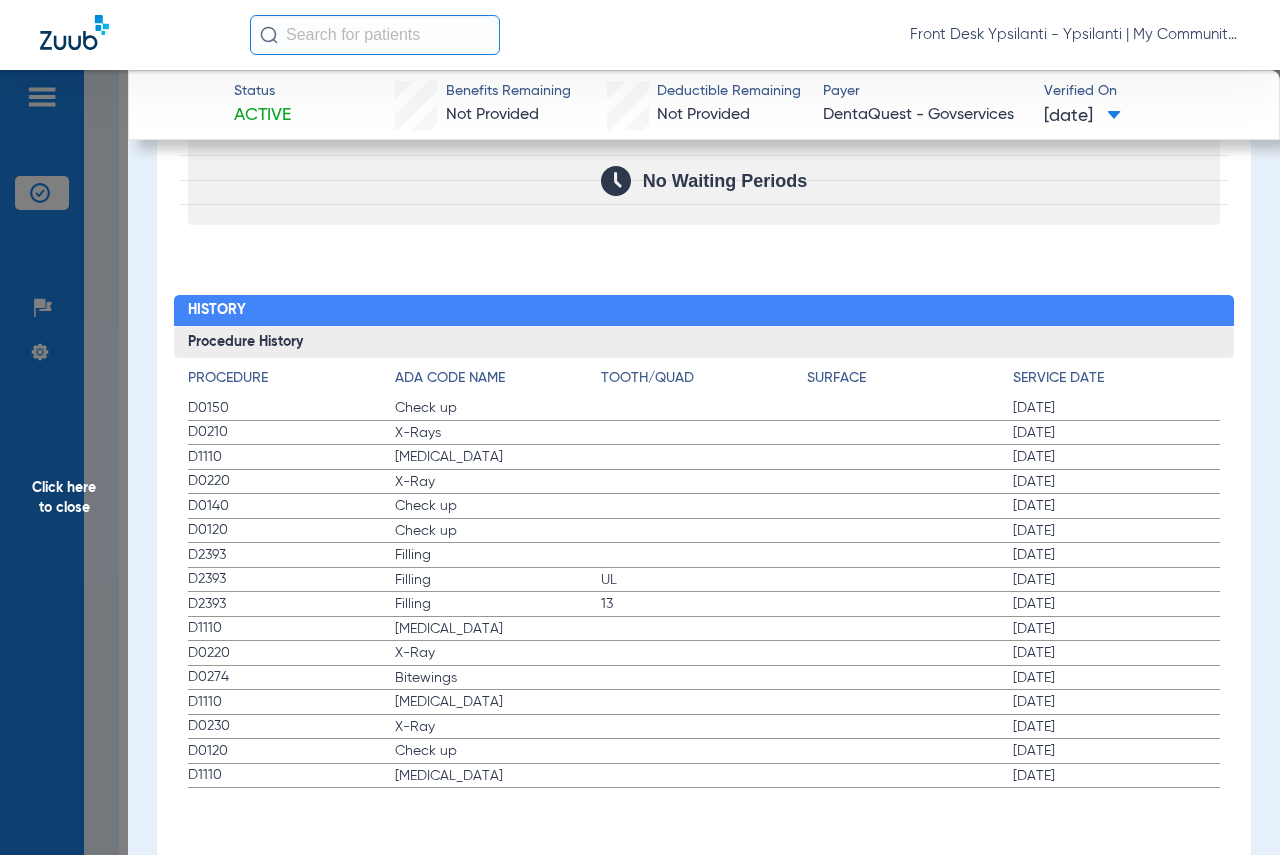 scroll, scrollTop: 2161, scrollLeft: 0, axis: vertical 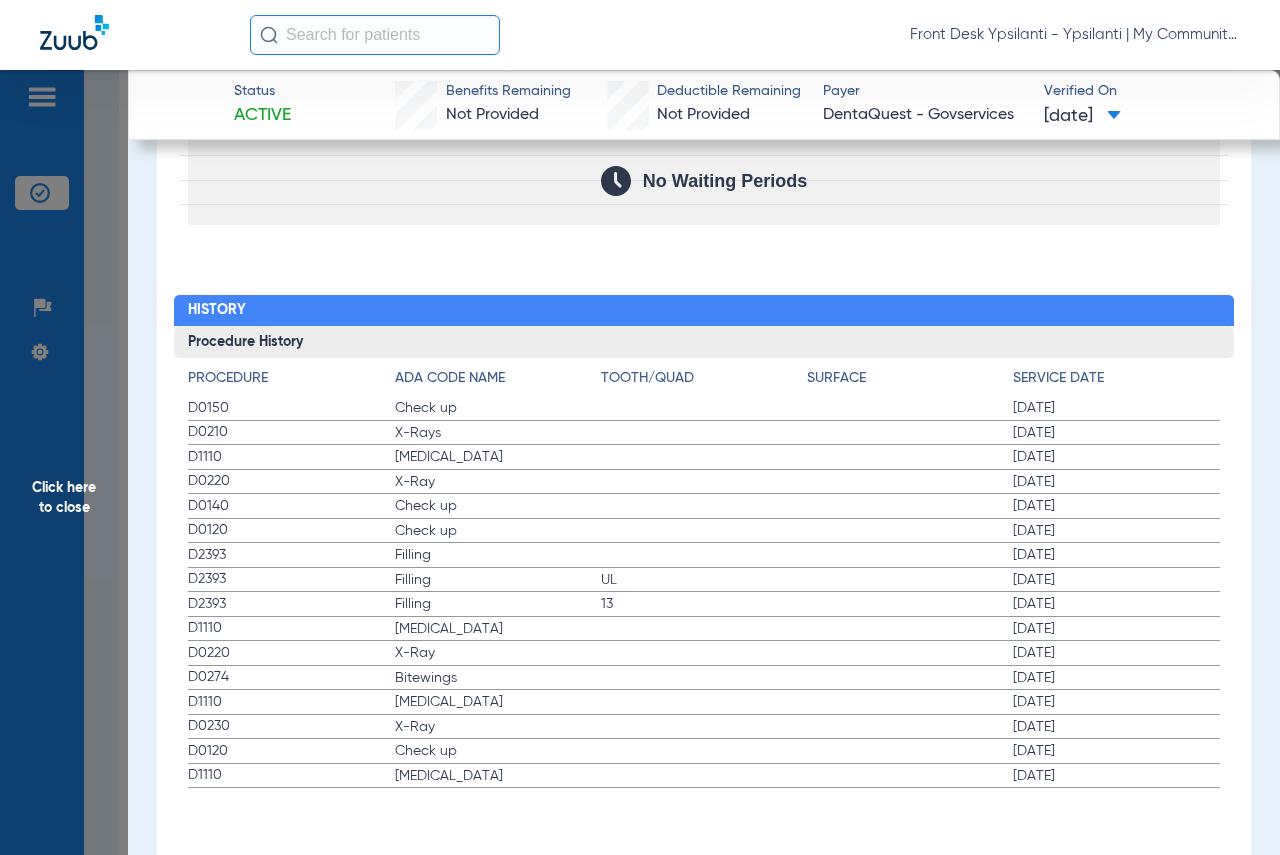 click on "Click here to close" 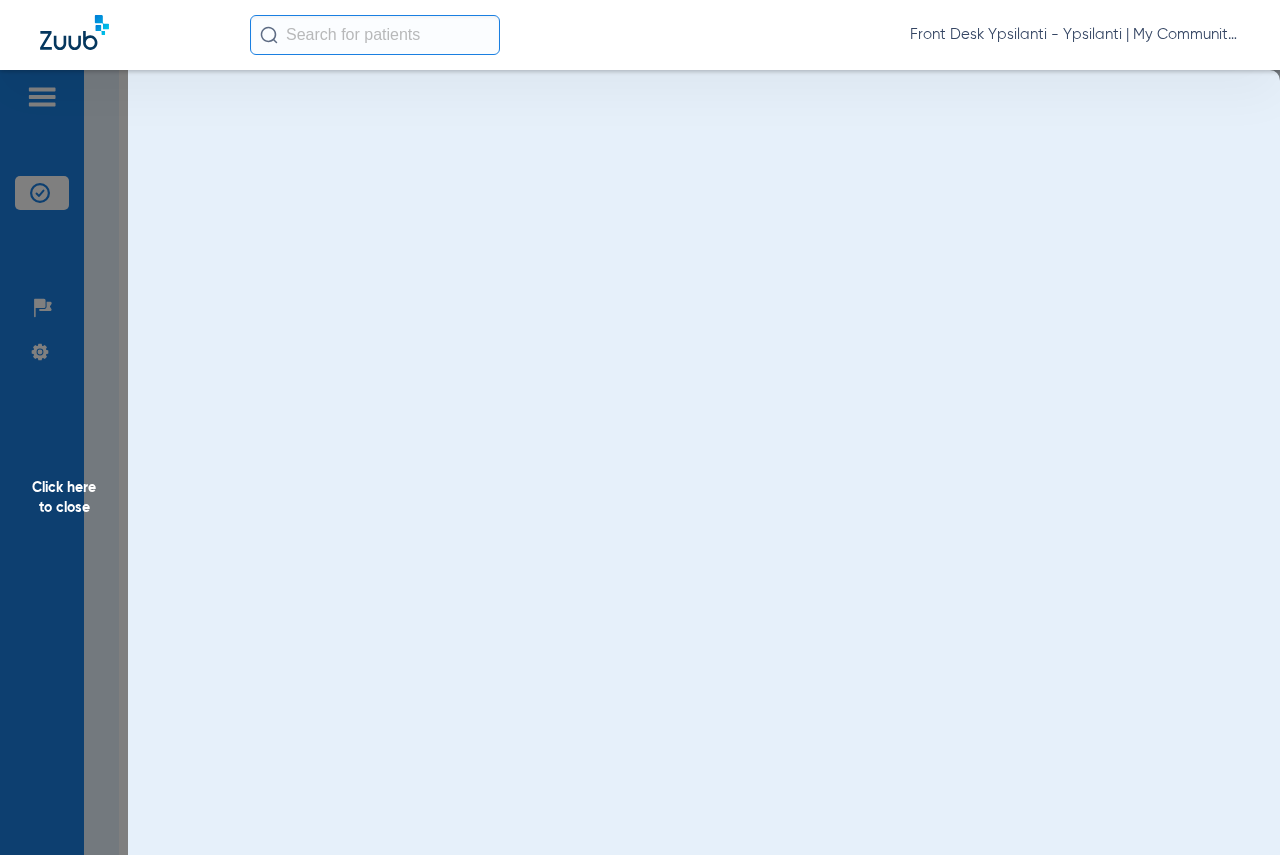 scroll, scrollTop: 0, scrollLeft: 0, axis: both 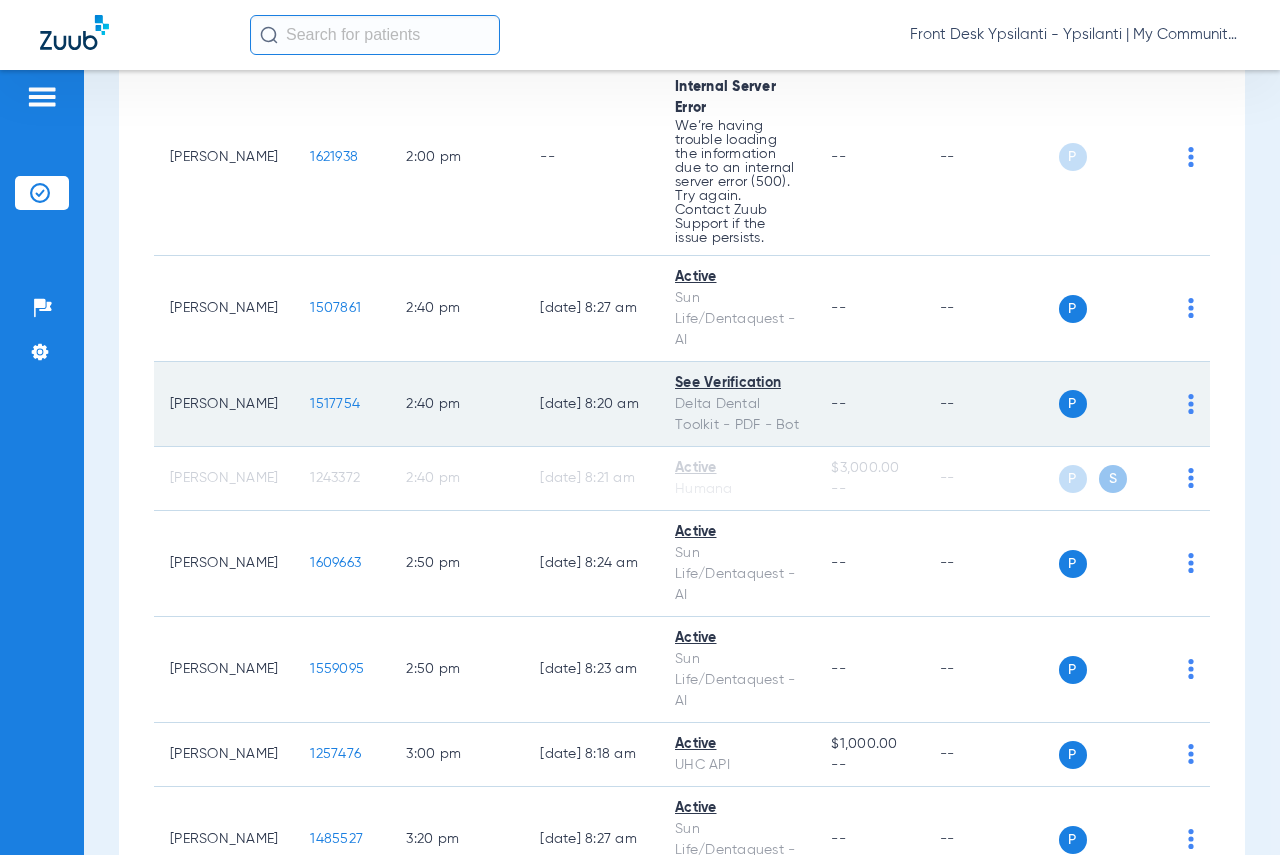 click on "1517754" 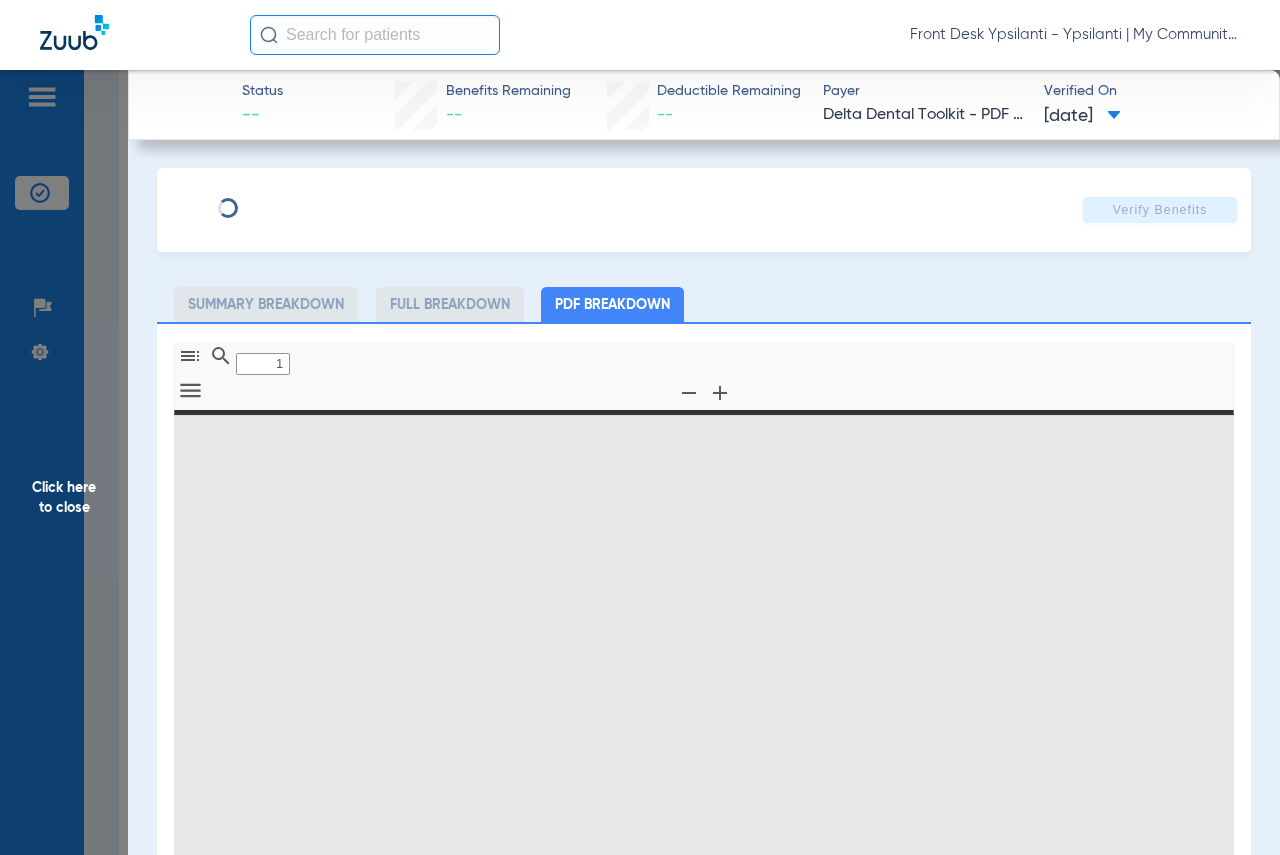 type on "0" 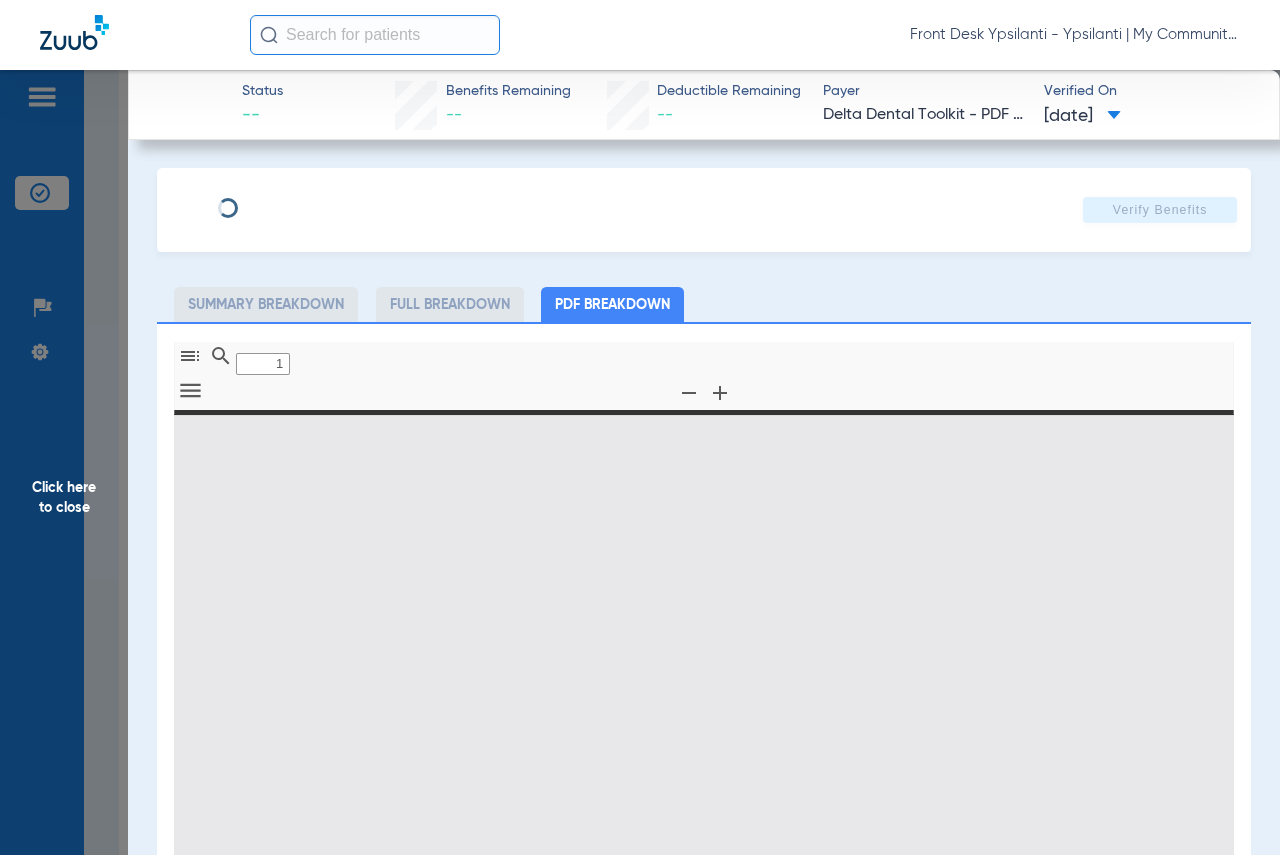 select on "page-width" 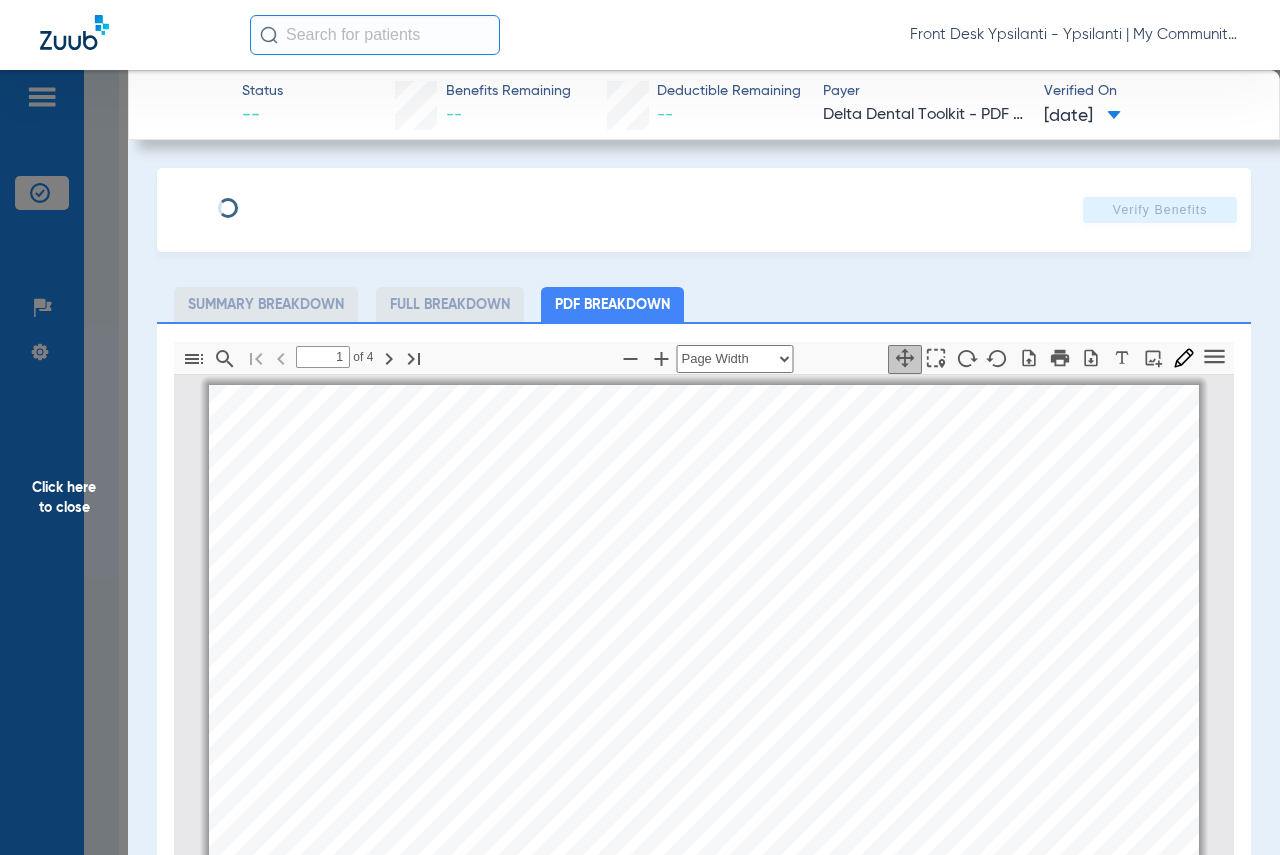 scroll, scrollTop: 10, scrollLeft: 0, axis: vertical 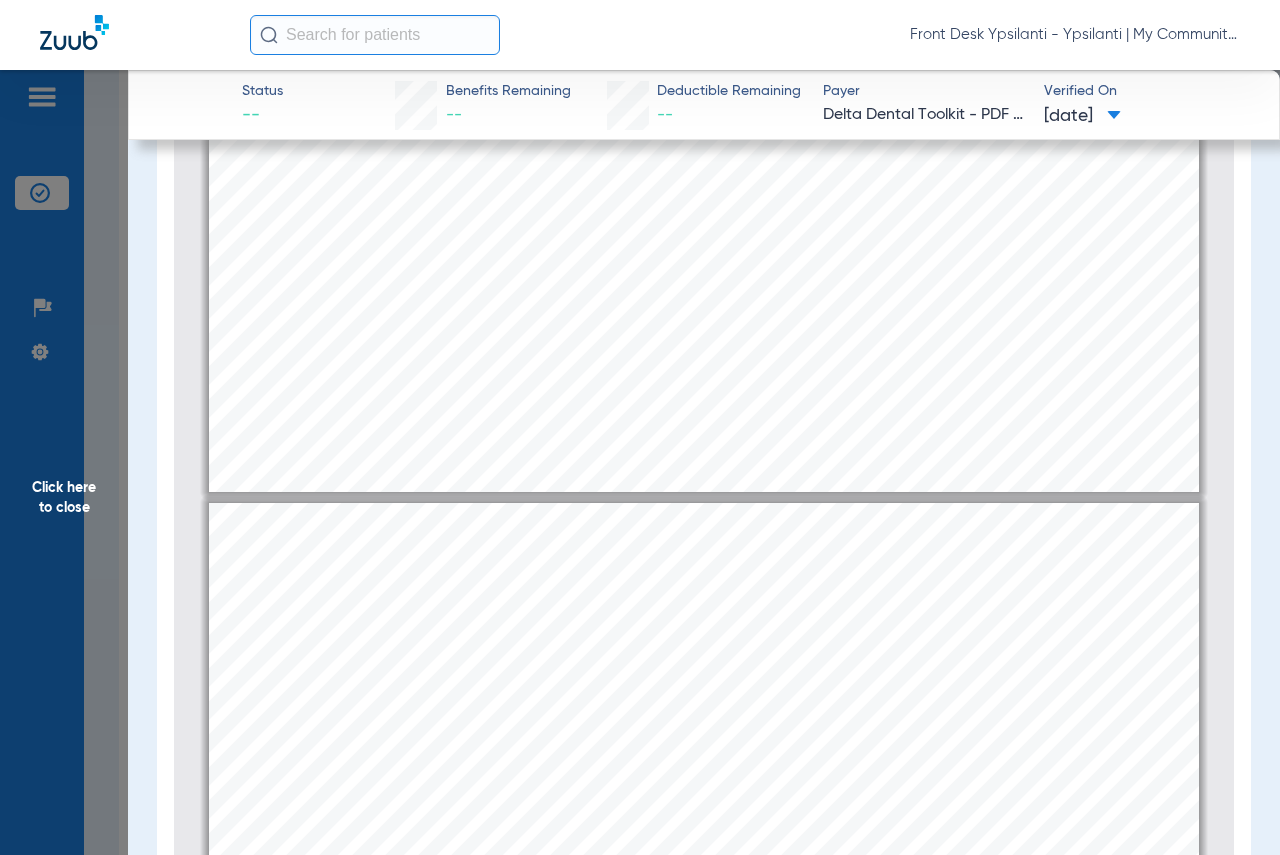type on "1" 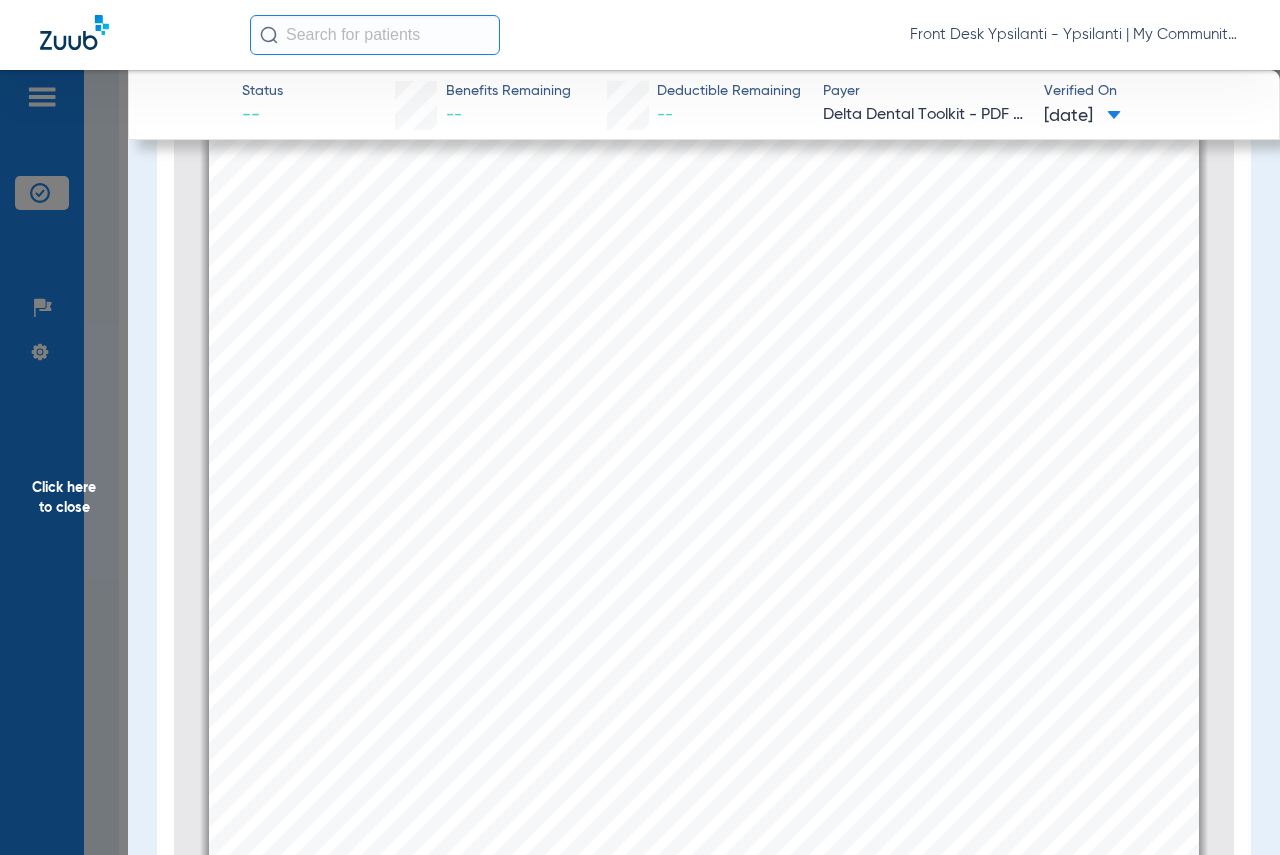 scroll, scrollTop: 0, scrollLeft: 0, axis: both 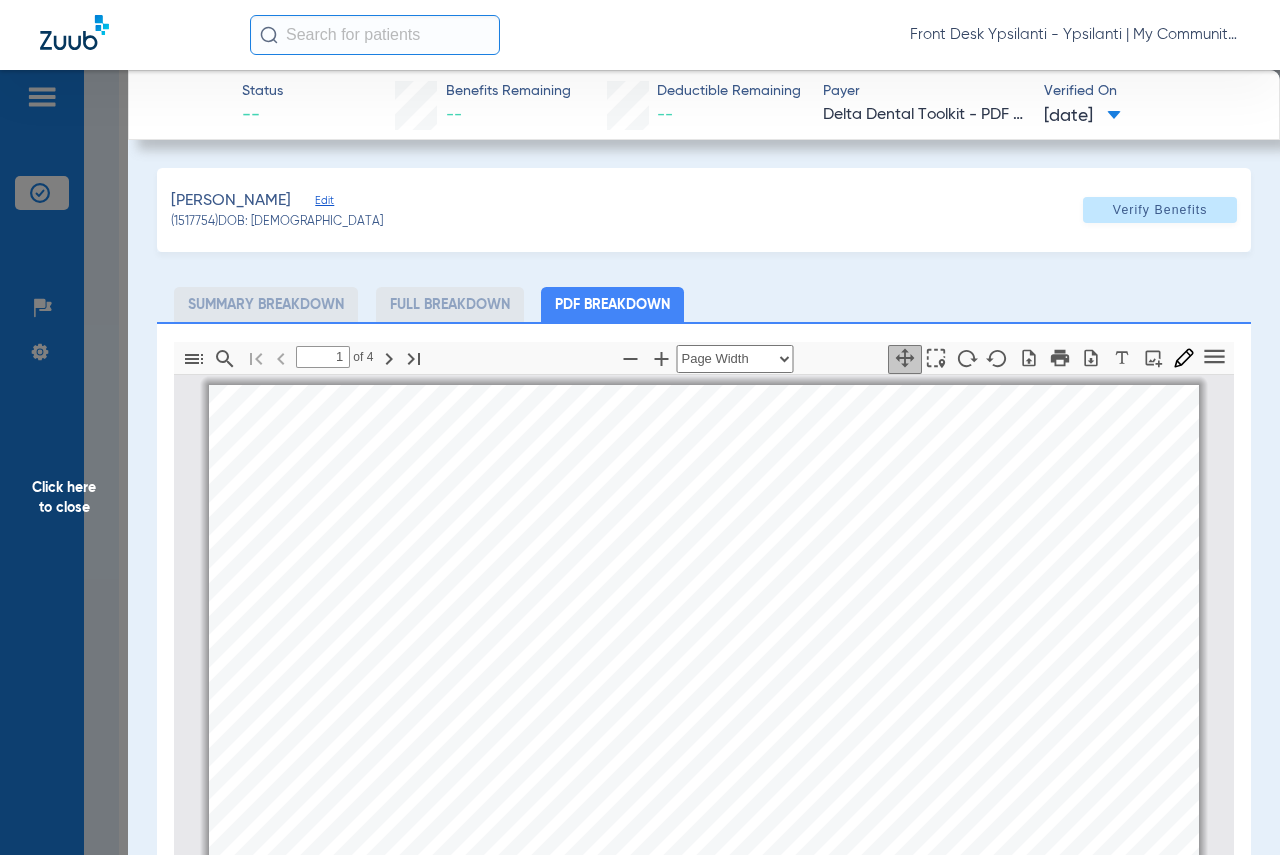 click on "Click here to close" 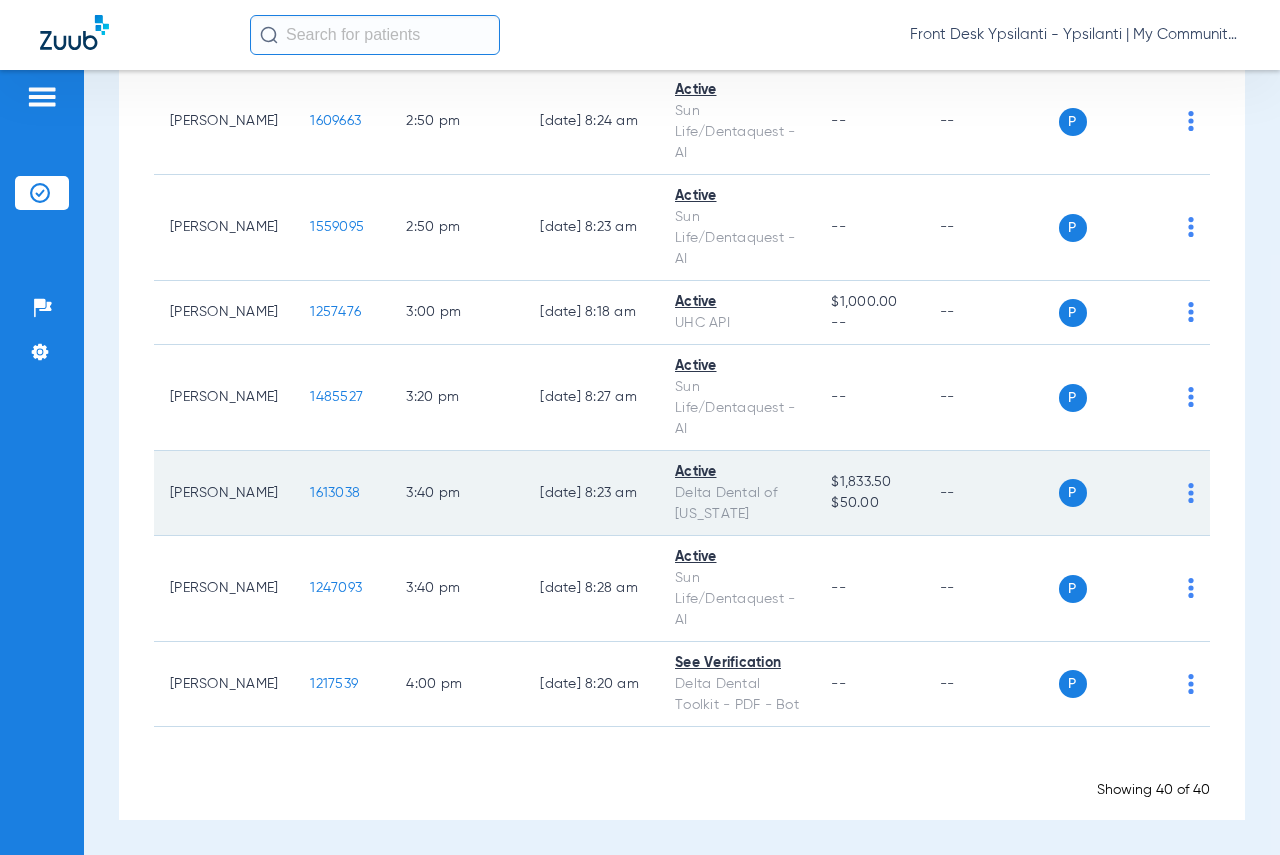 scroll, scrollTop: 4000, scrollLeft: 0, axis: vertical 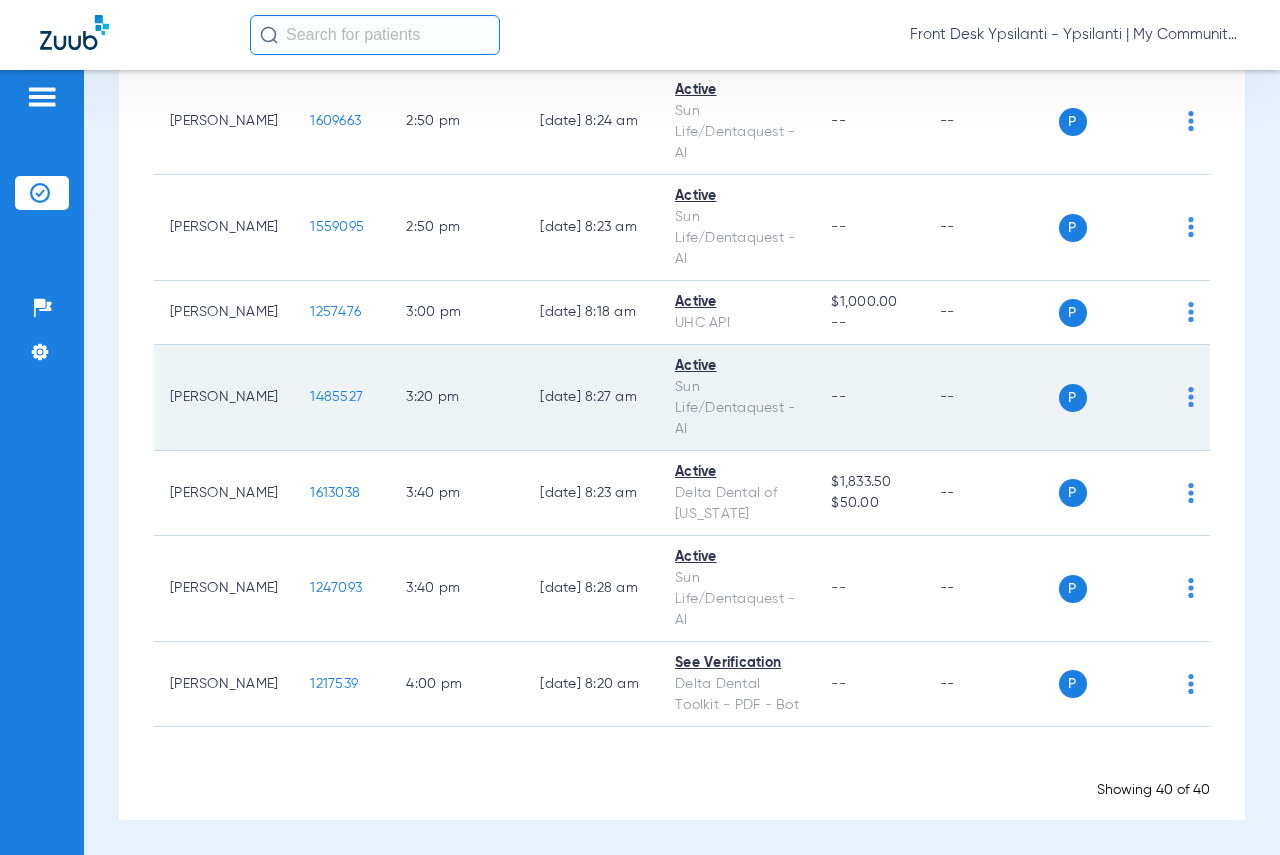 click on "1485527" 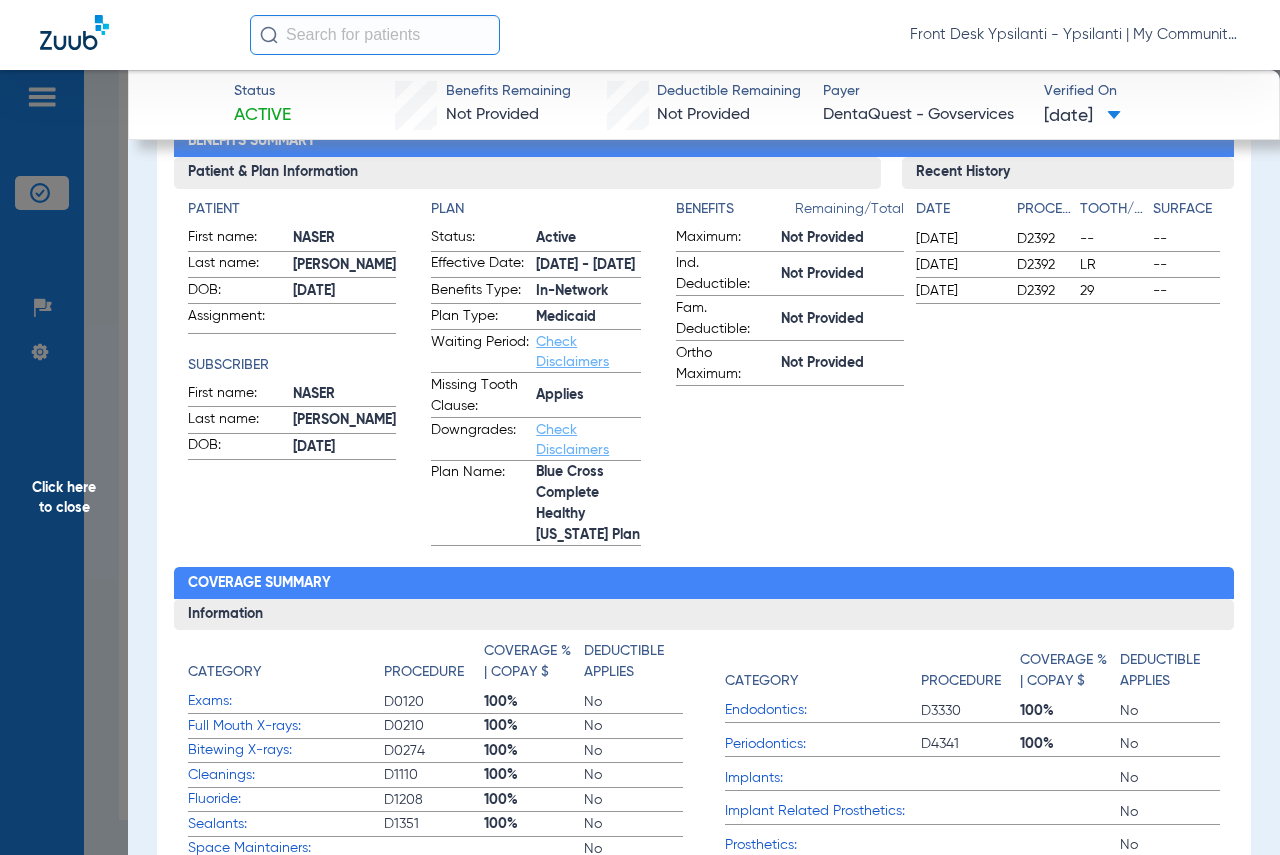 scroll, scrollTop: 143, scrollLeft: 0, axis: vertical 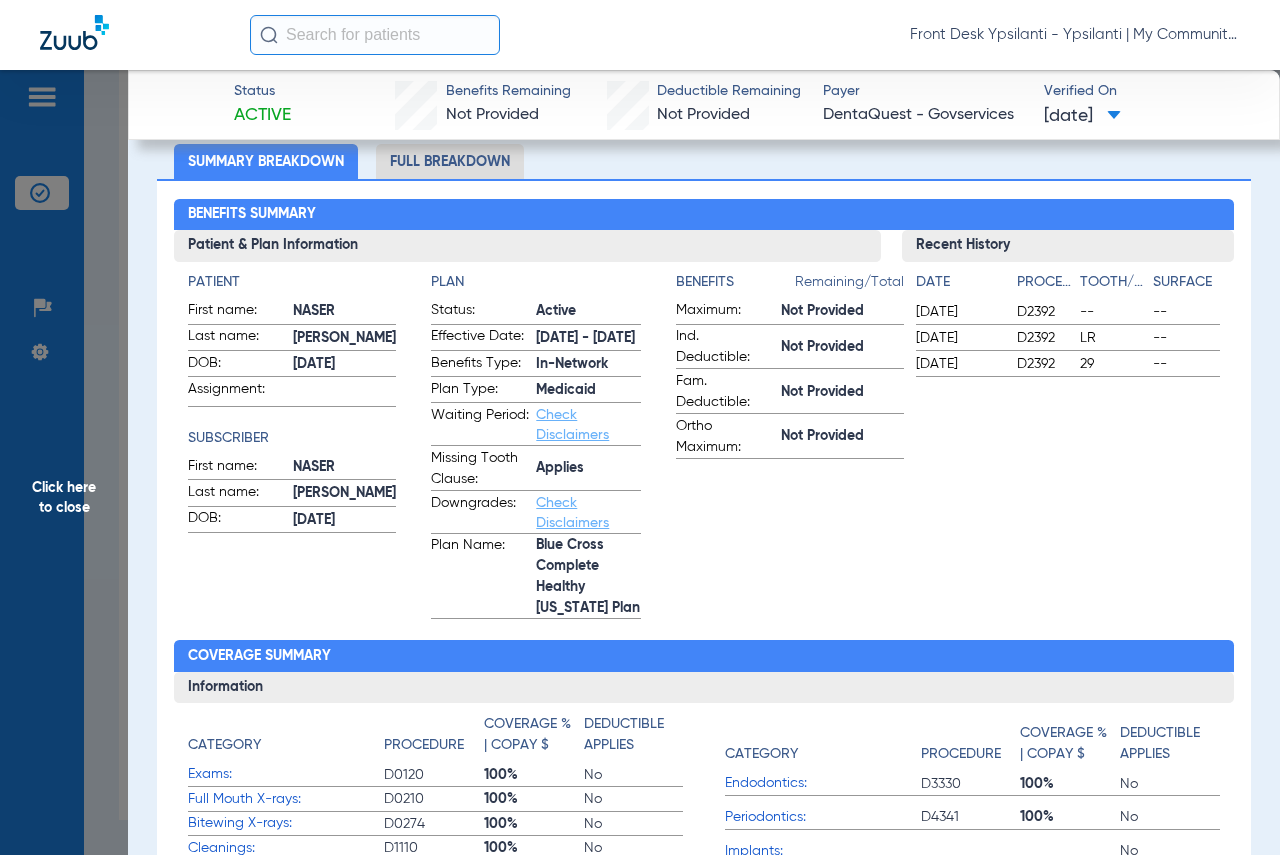 click on "Full Breakdown" 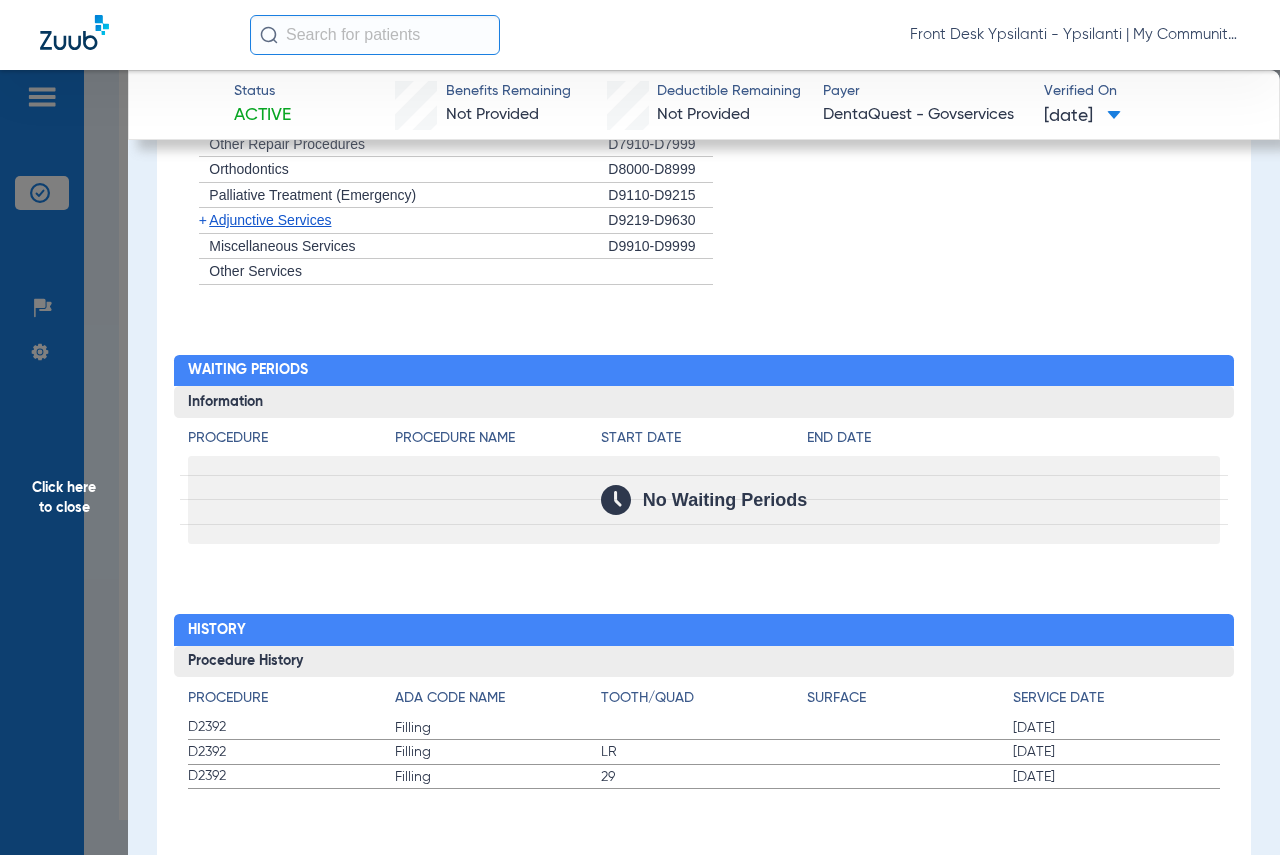 scroll, scrollTop: 2173, scrollLeft: 0, axis: vertical 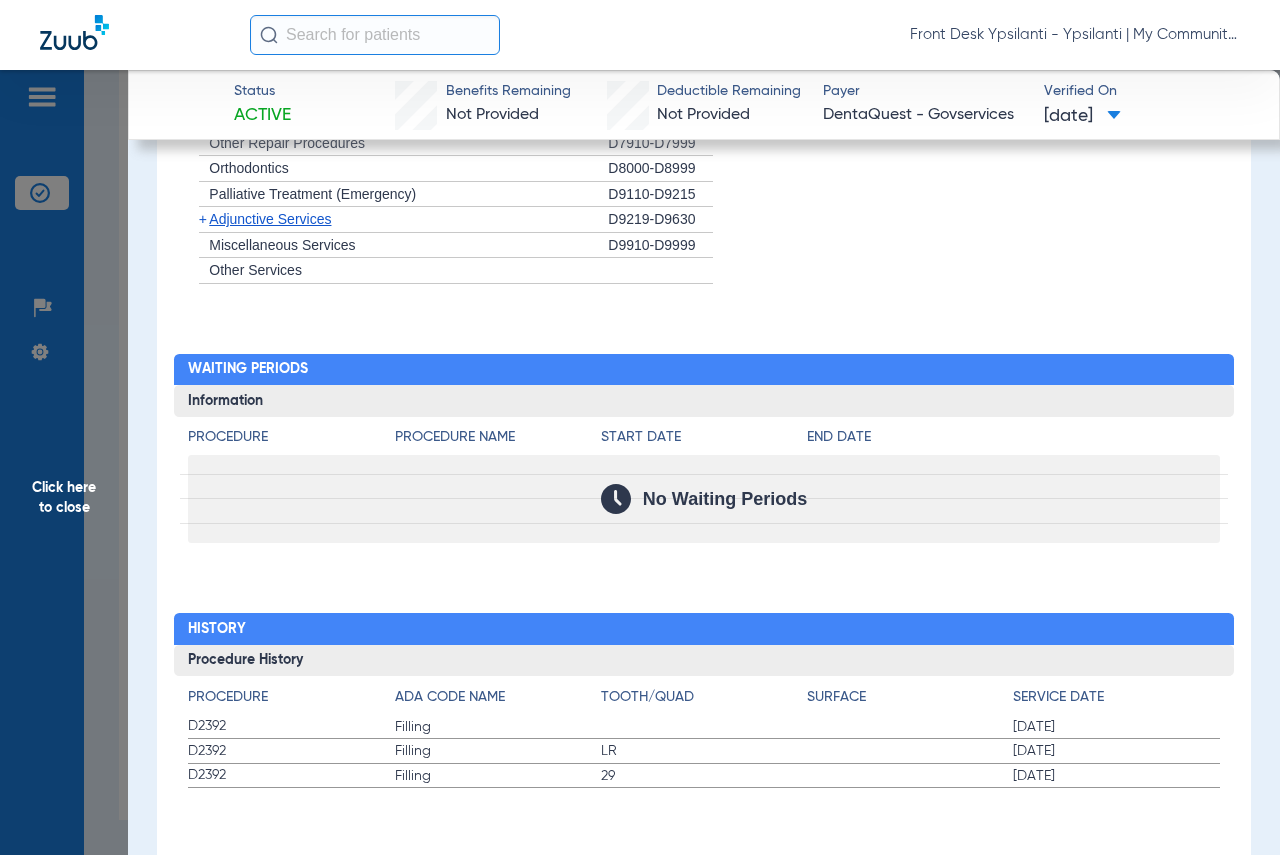 click on "Click here to close" 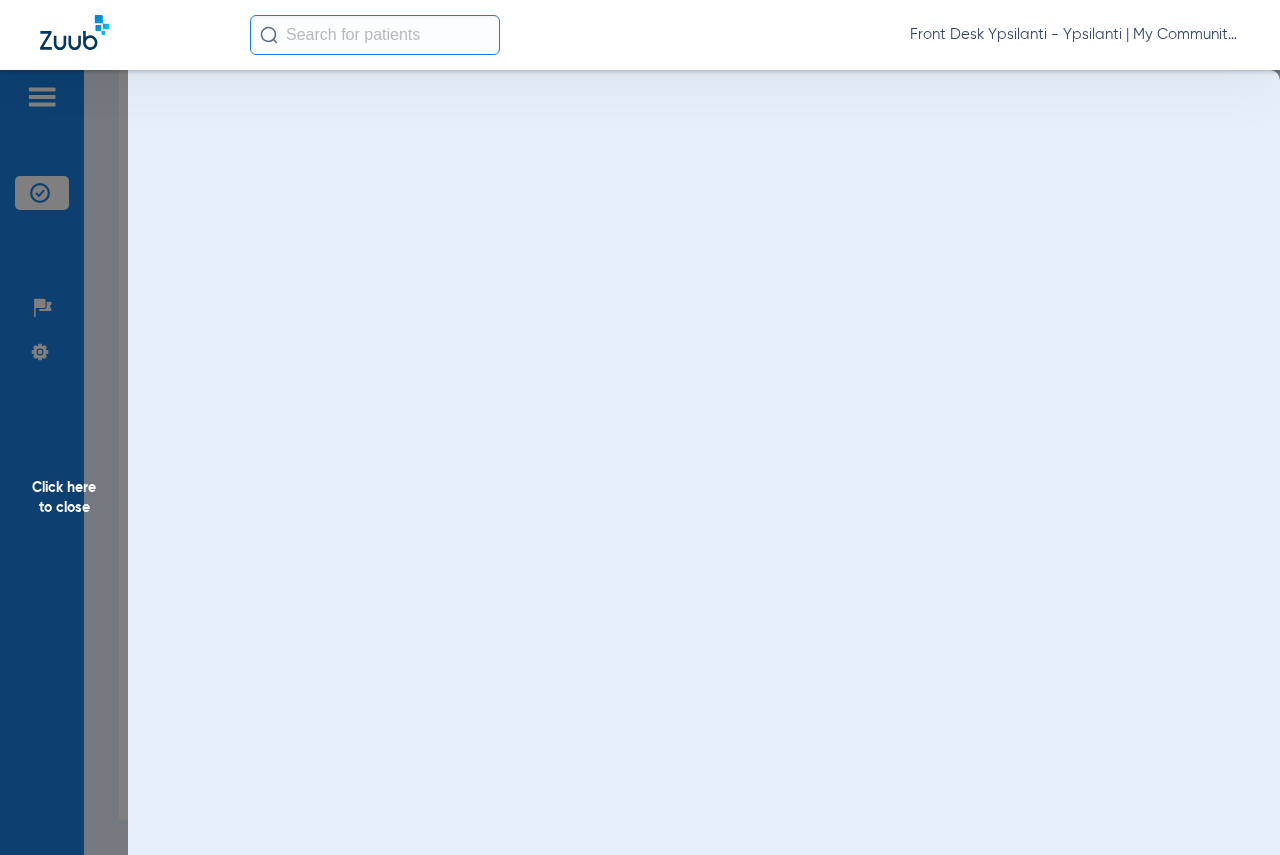 scroll, scrollTop: 0, scrollLeft: 0, axis: both 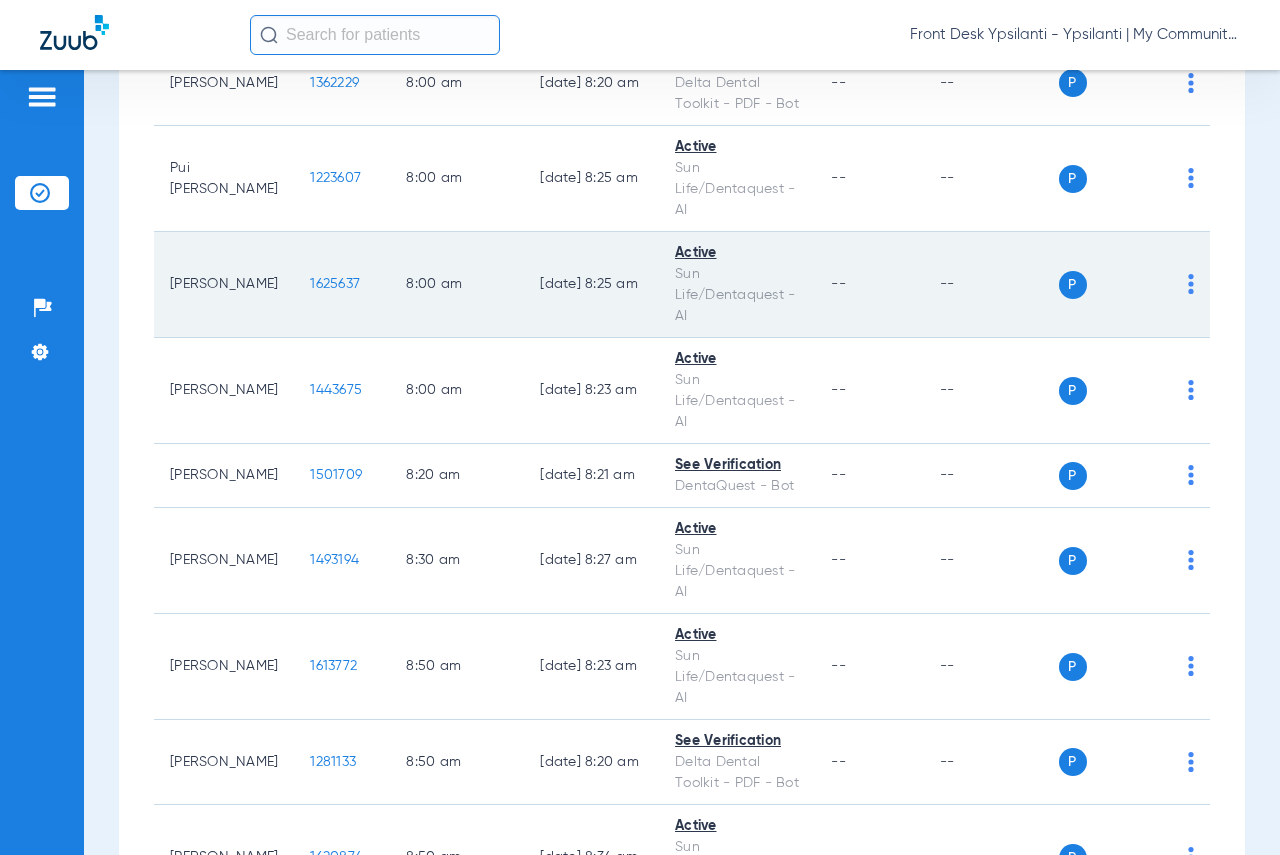 click on "1625637" 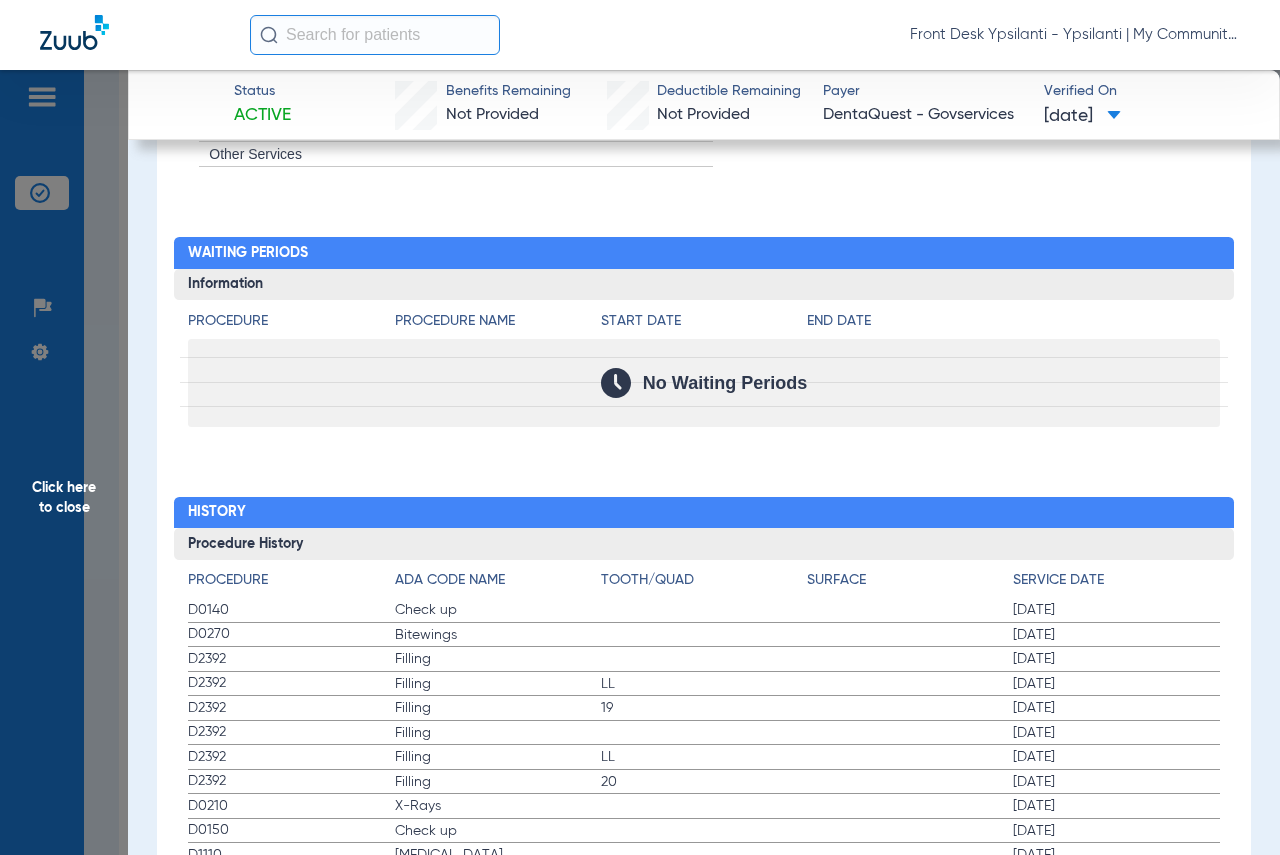 scroll, scrollTop: 2018, scrollLeft: 0, axis: vertical 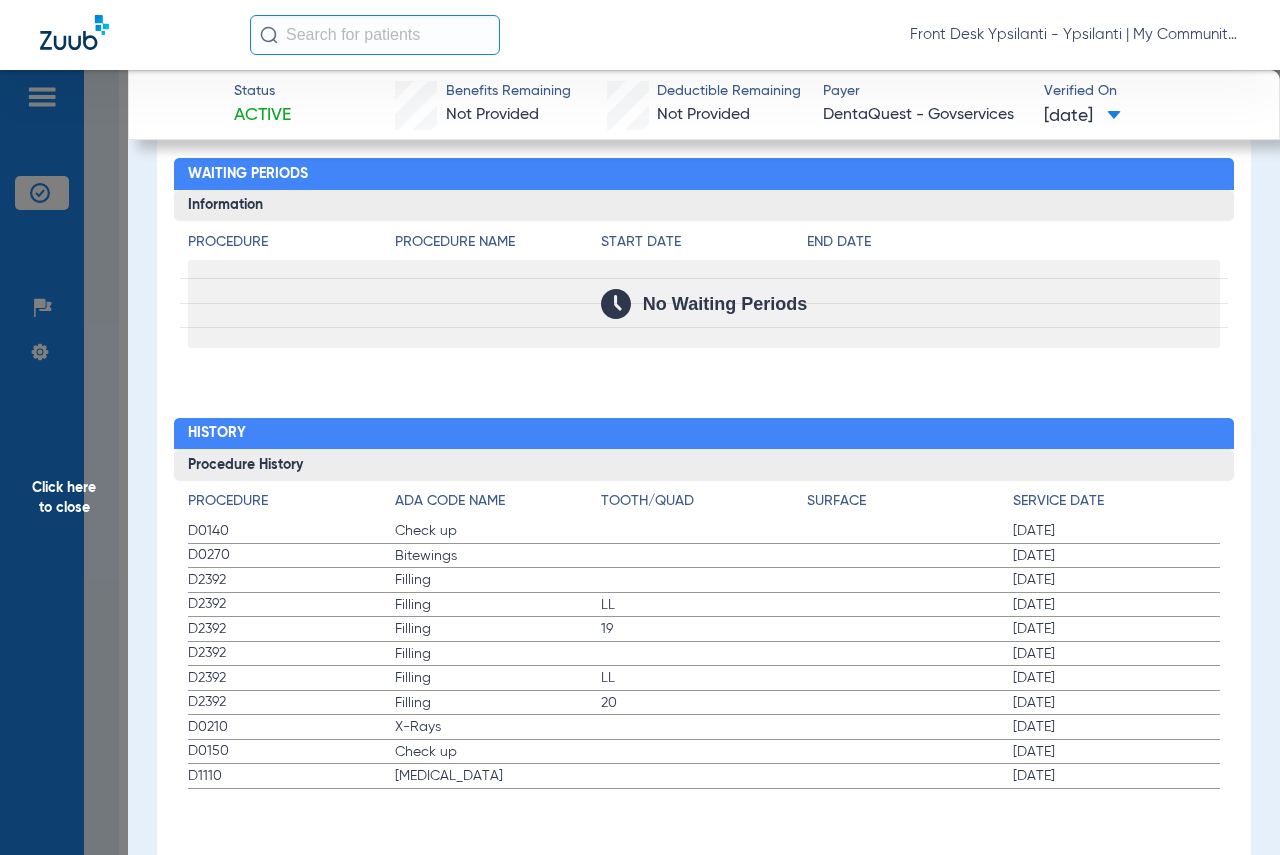 click on "Click here to close" 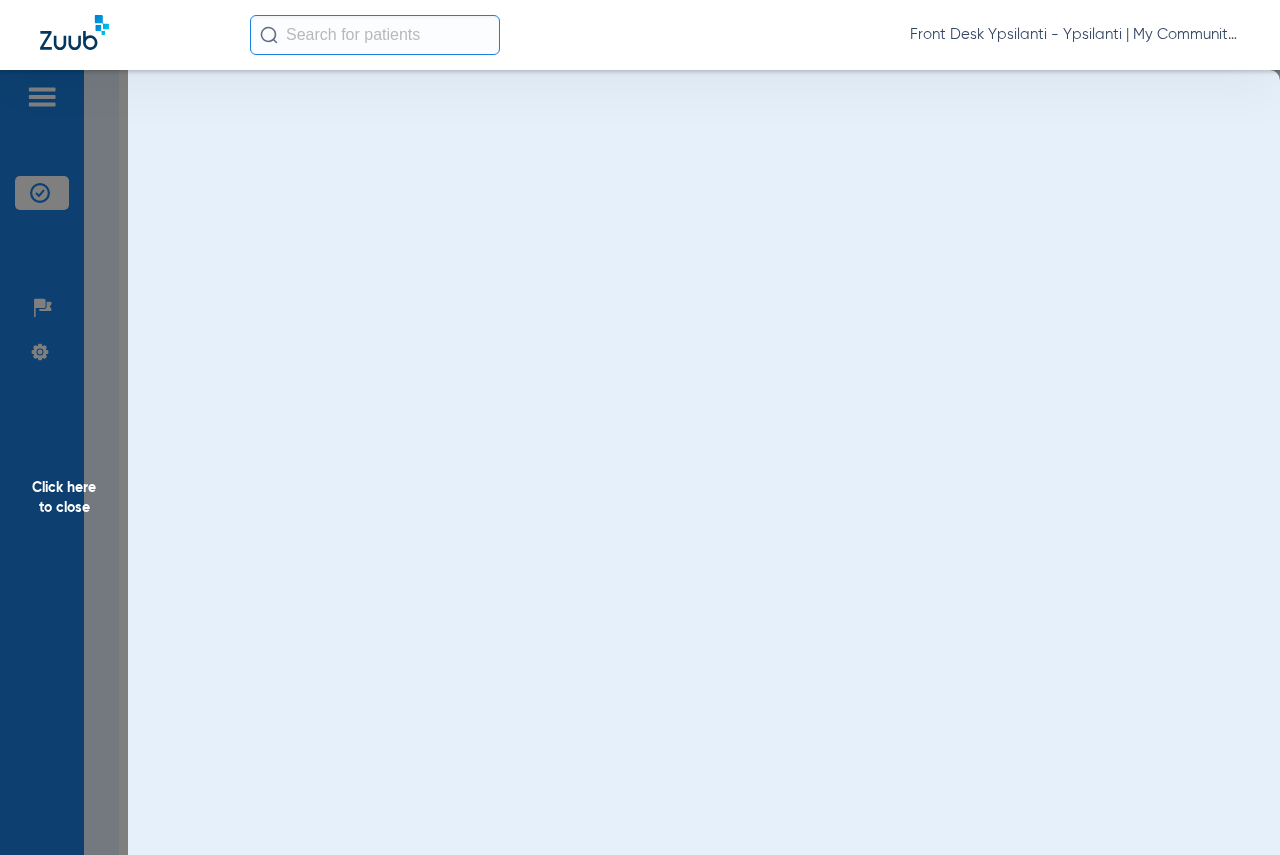 scroll, scrollTop: 0, scrollLeft: 0, axis: both 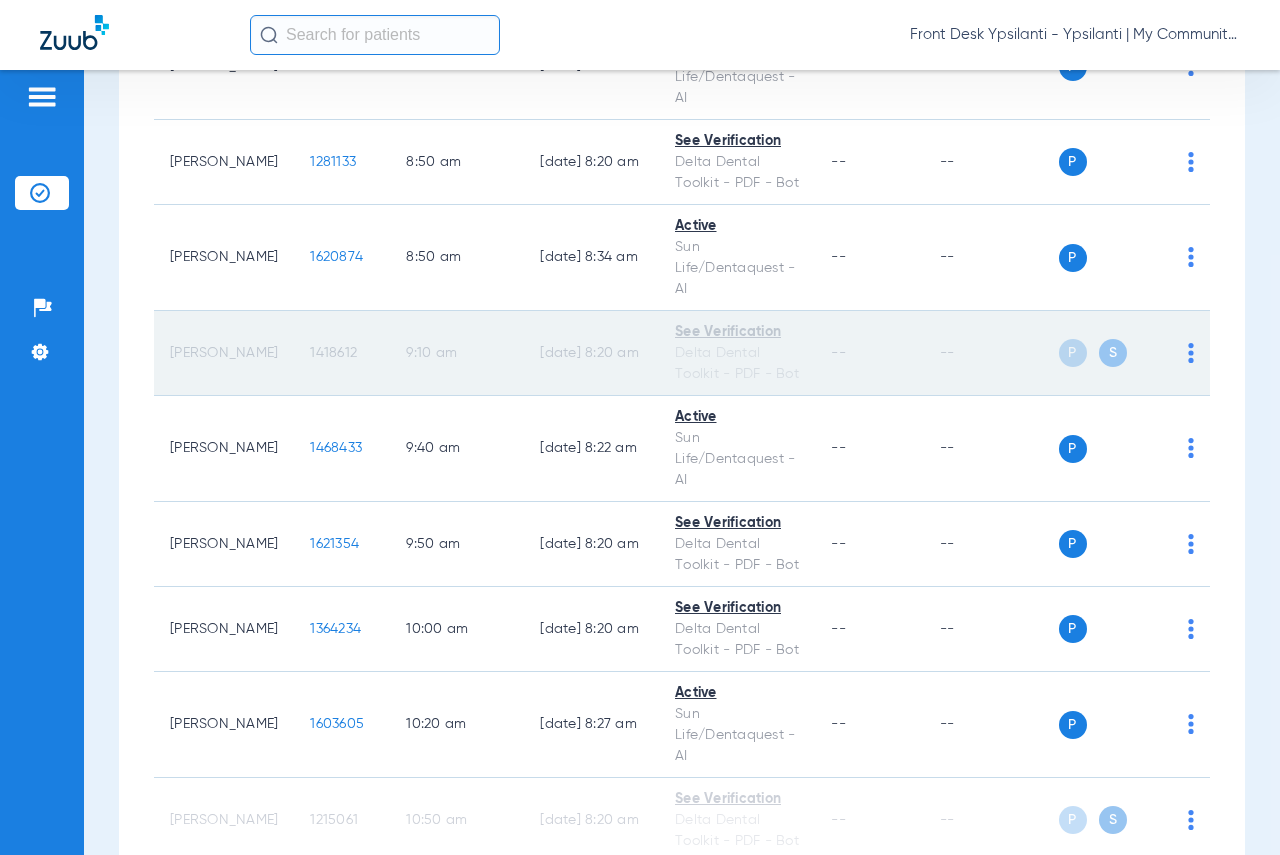 click on "P" 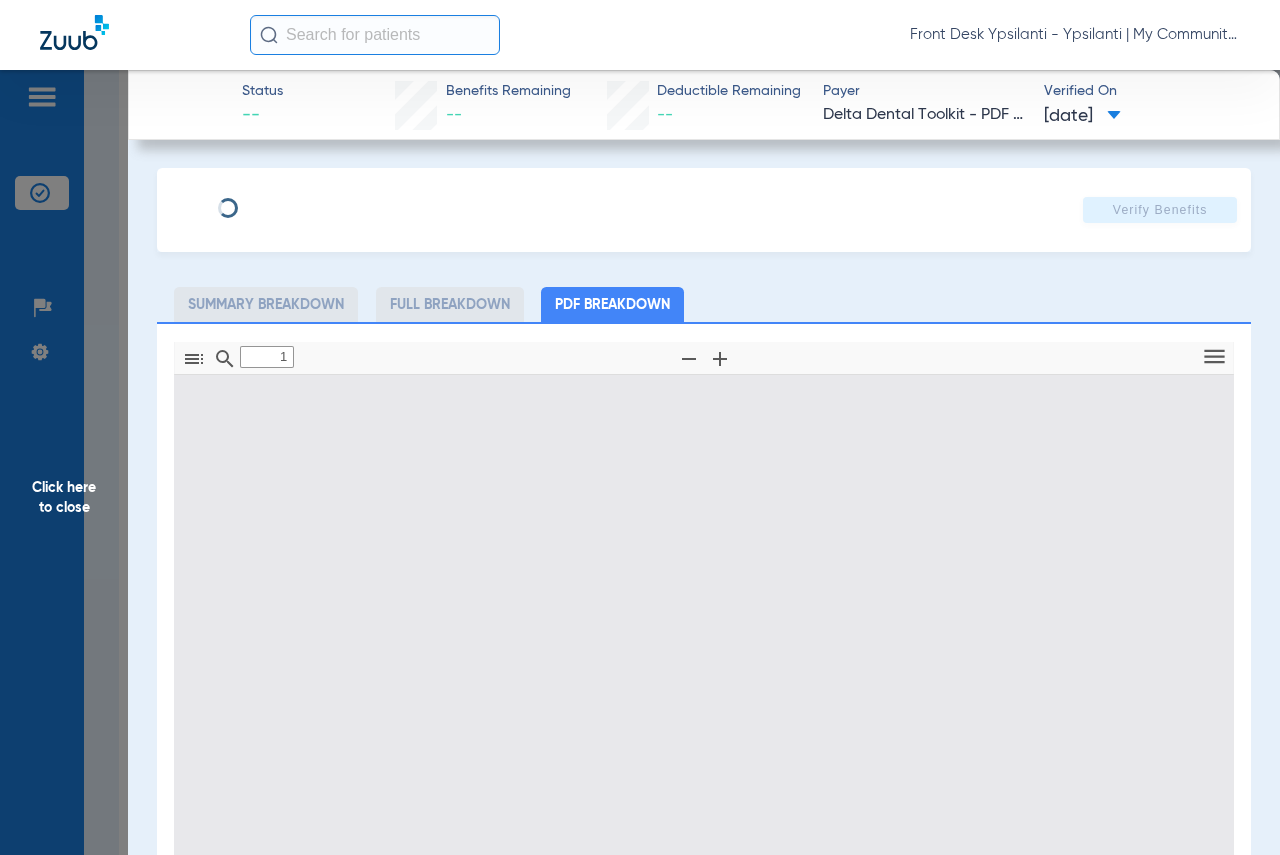 type on "0" 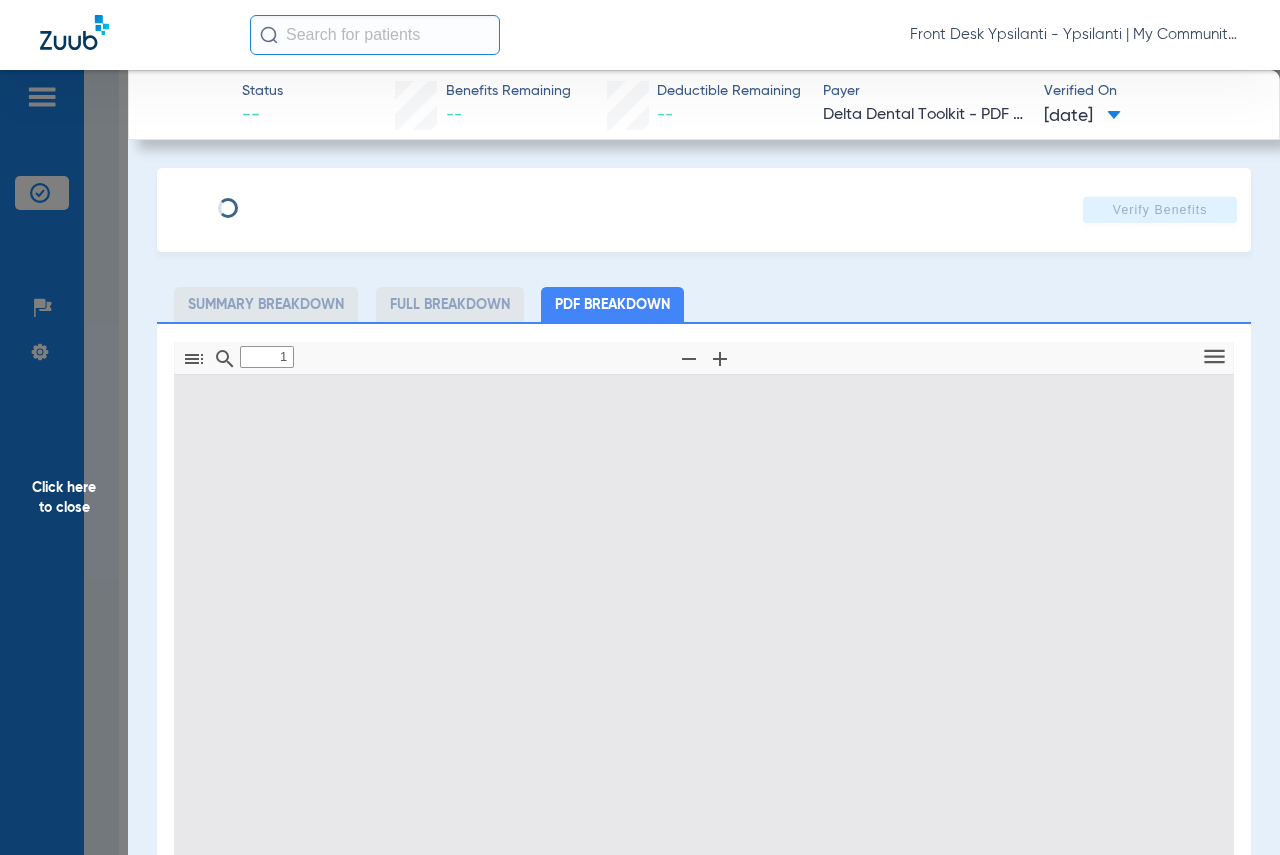 select on "page-width" 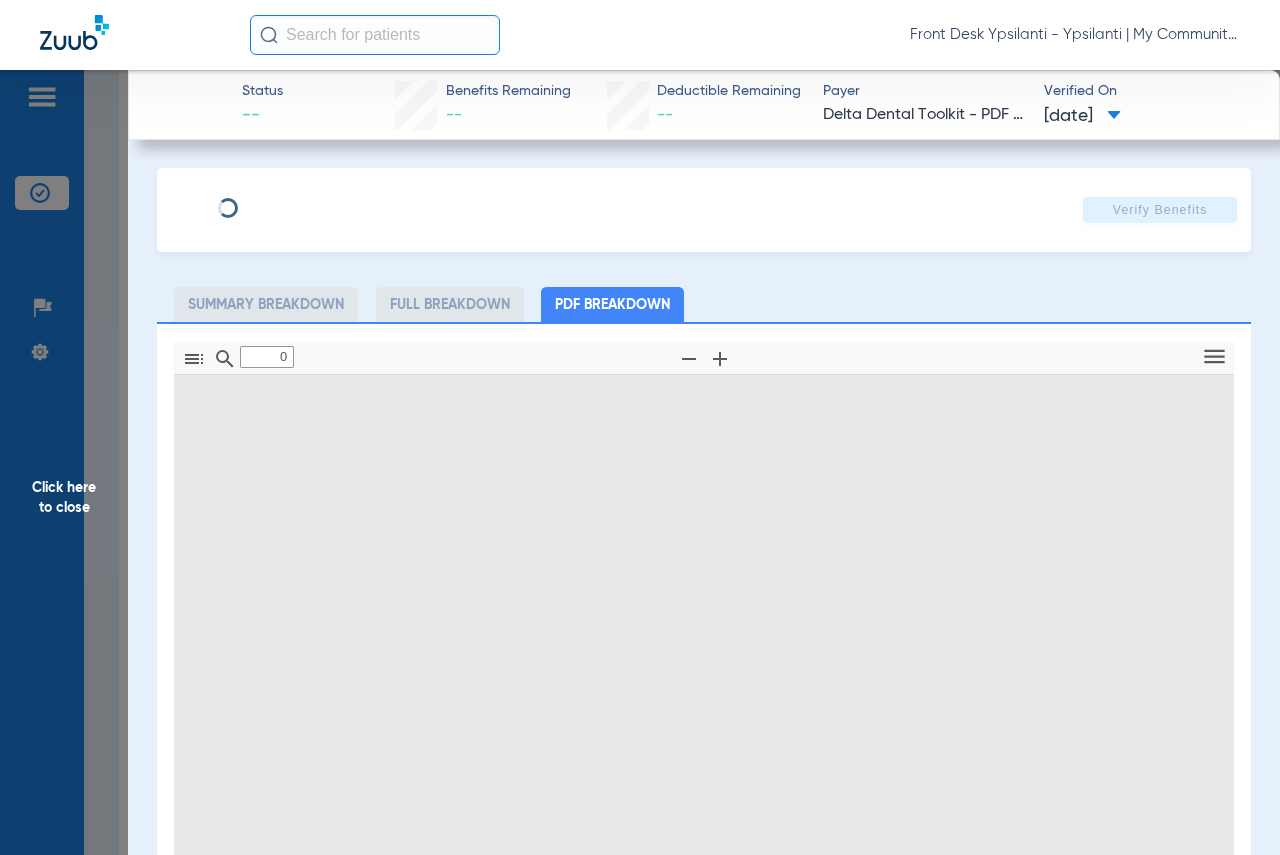 click on "Summary Breakdown" 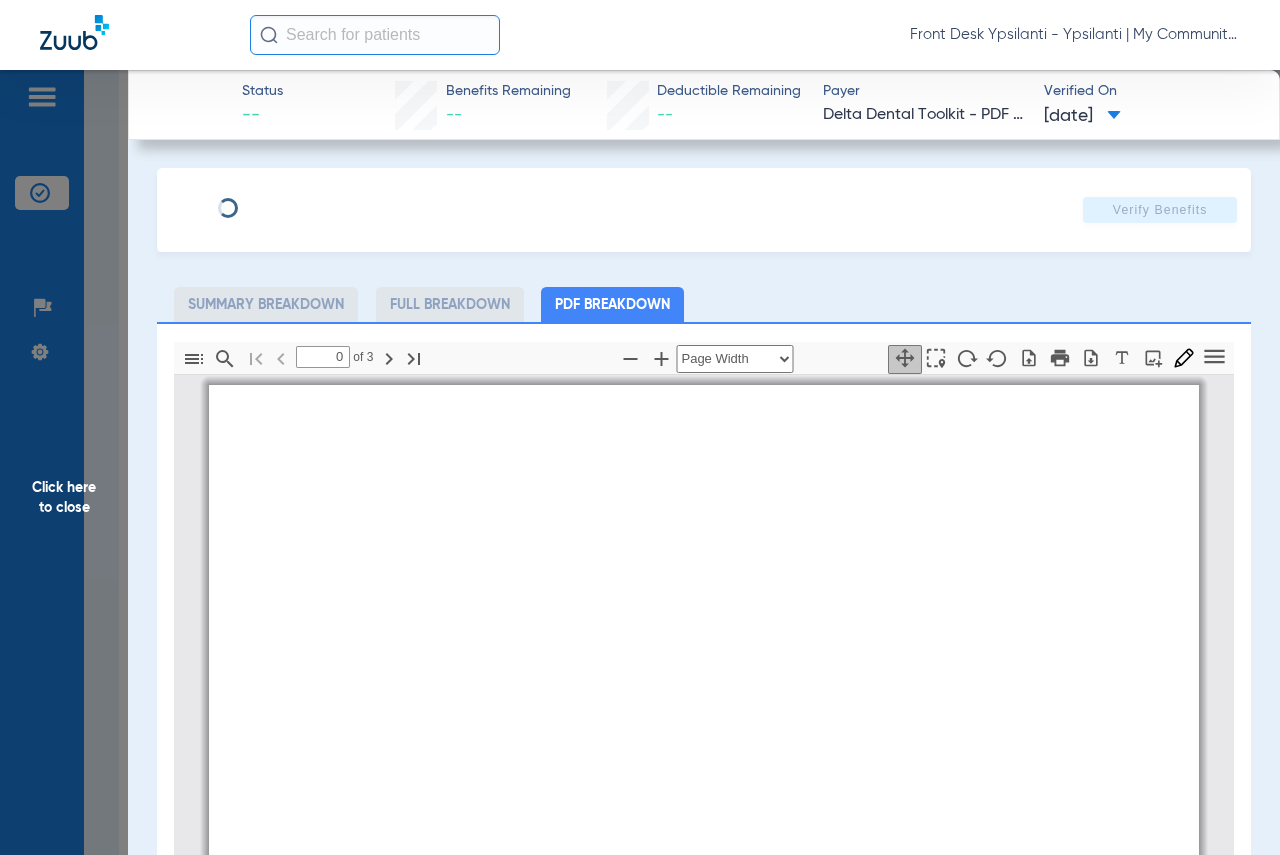 type on "1" 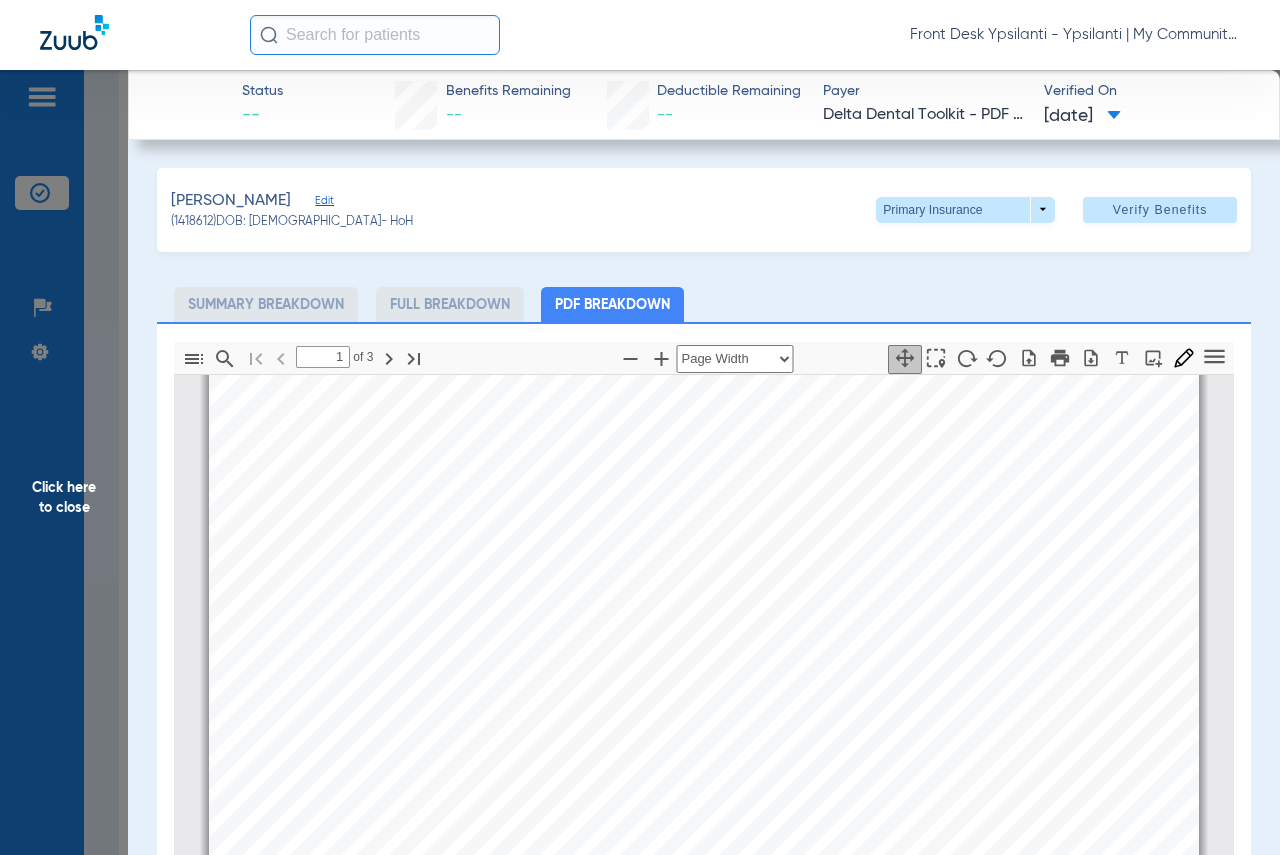 scroll, scrollTop: 410, scrollLeft: 0, axis: vertical 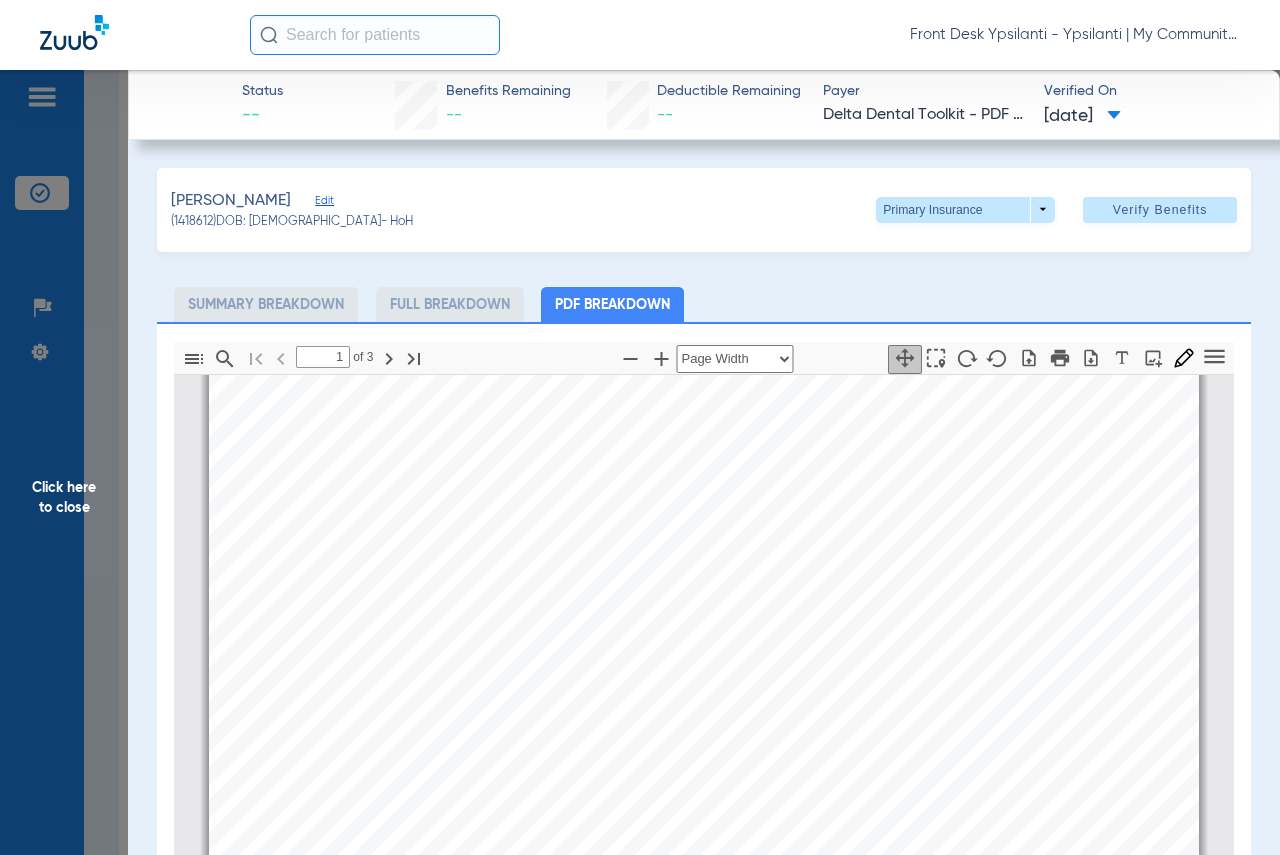 drag, startPoint x: 13, startPoint y: 496, endPoint x: 341, endPoint y: 481, distance: 328.3428 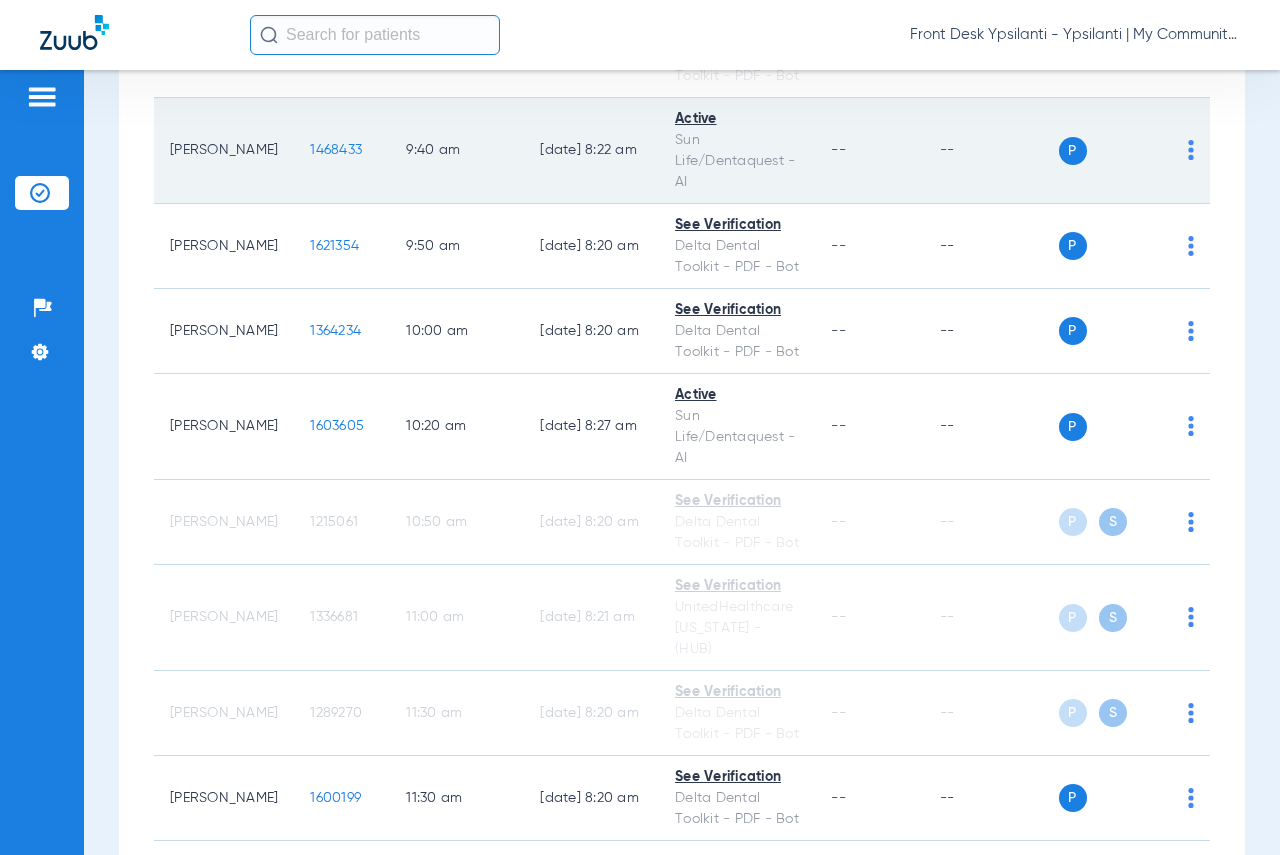 scroll, scrollTop: 1200, scrollLeft: 0, axis: vertical 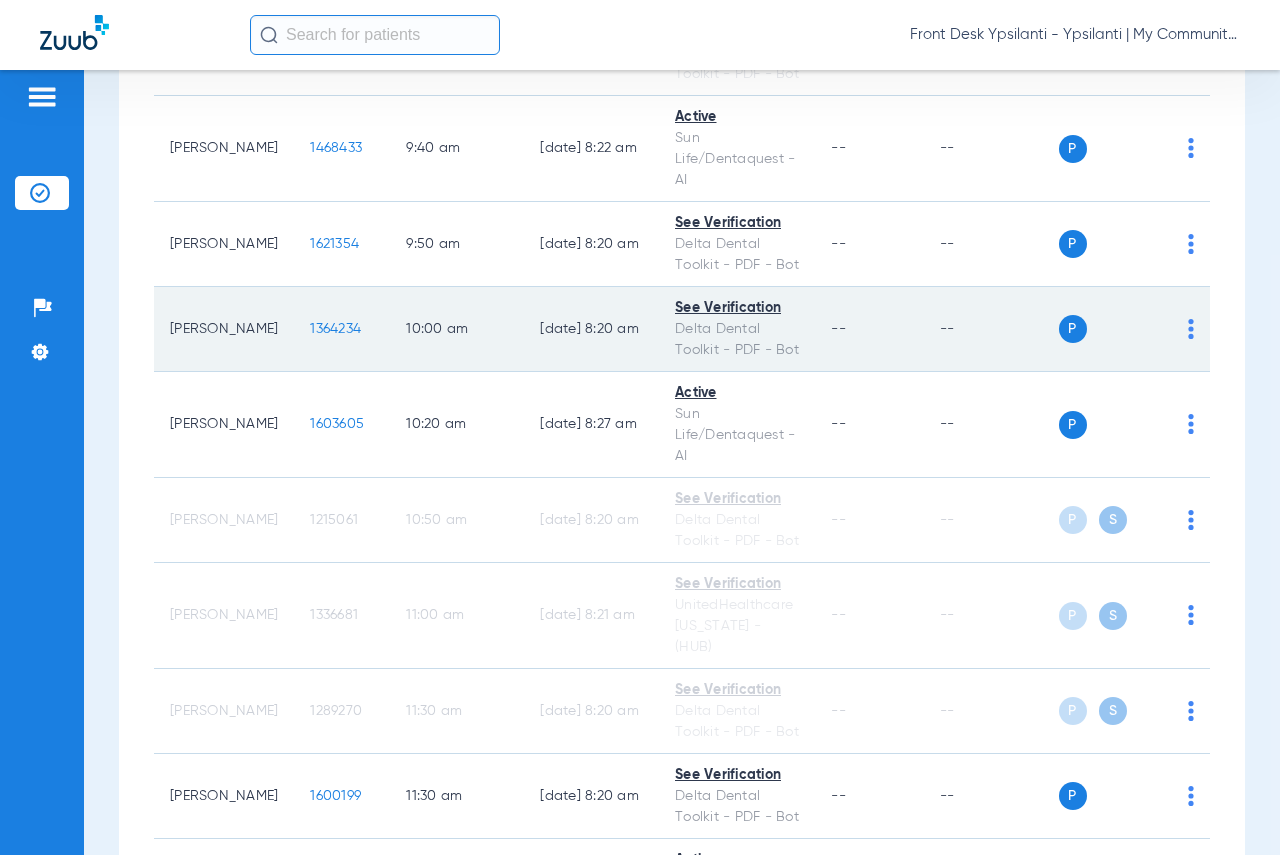 click on "1364234" 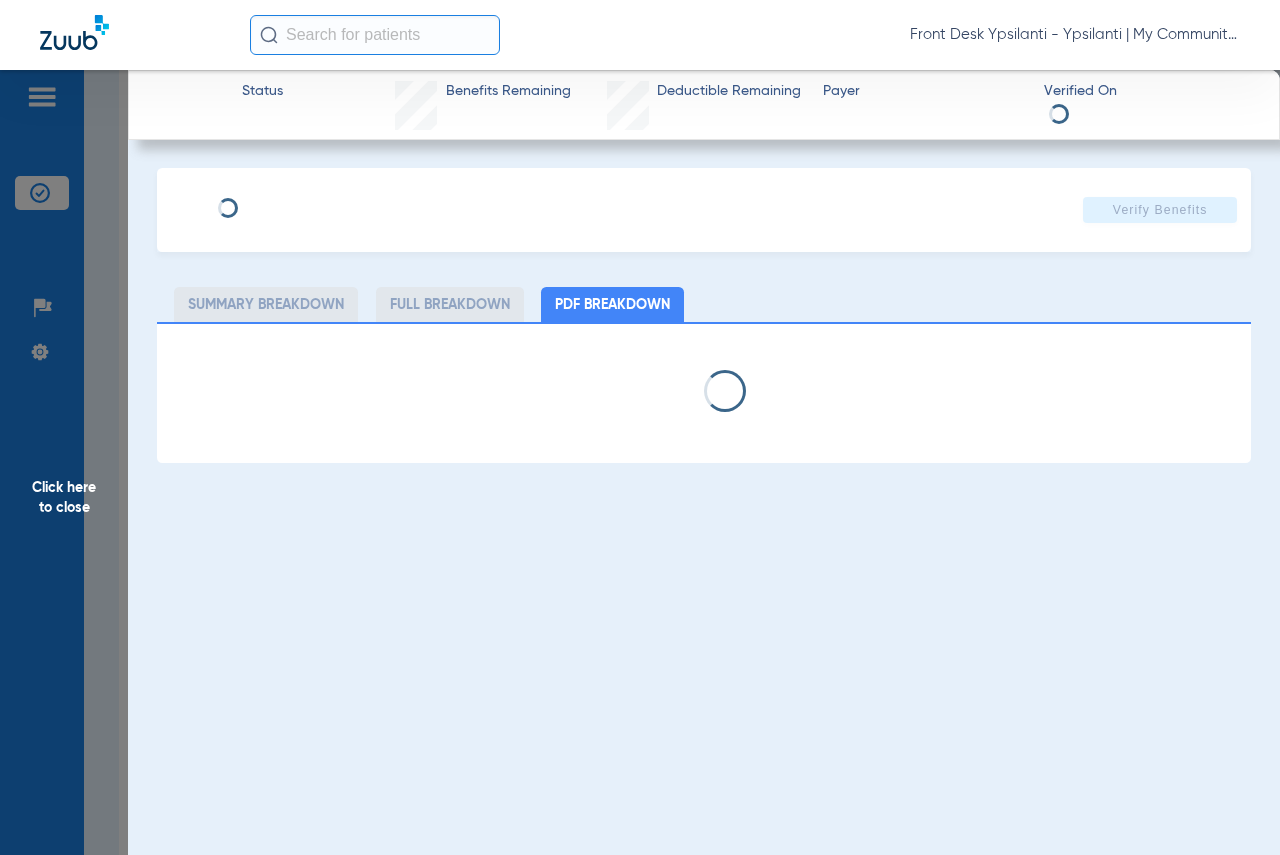 select on "page-width" 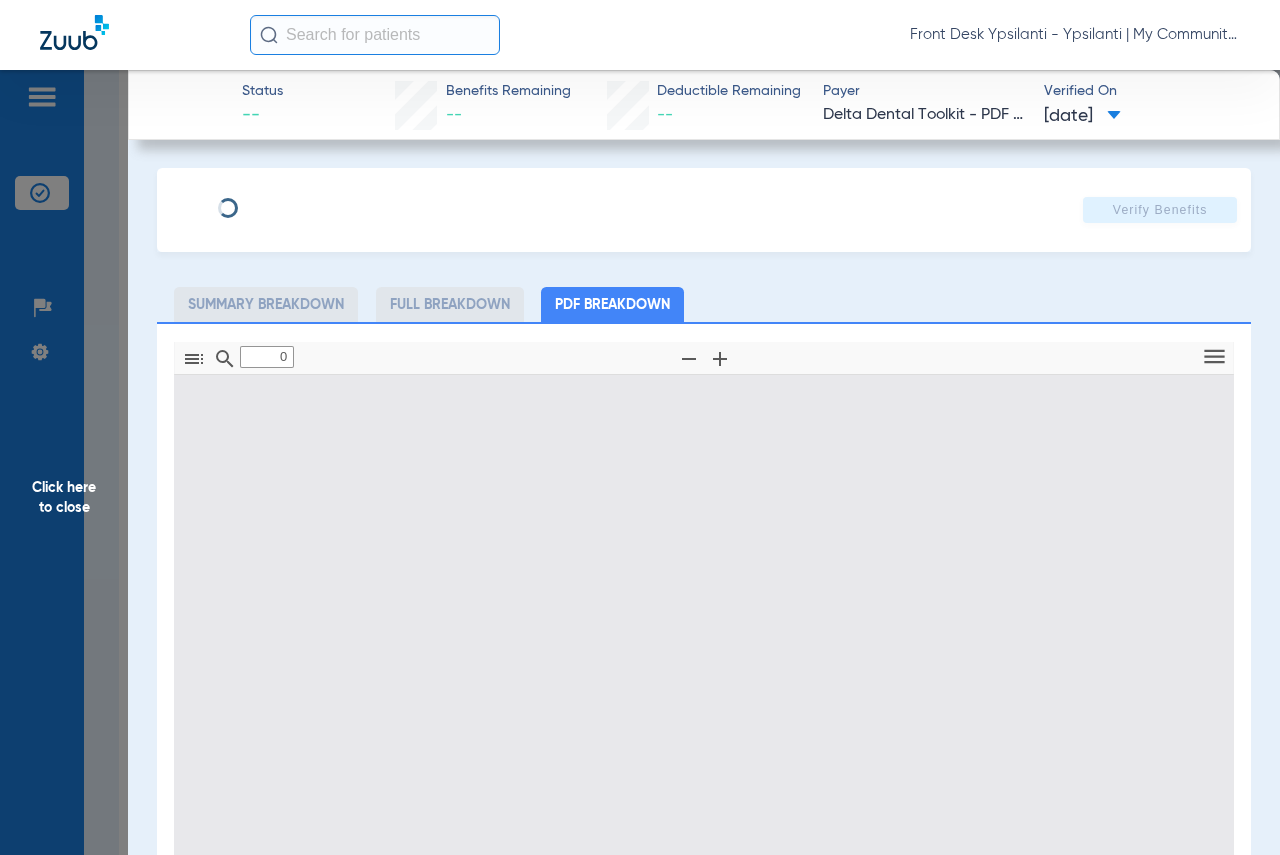 type on "1" 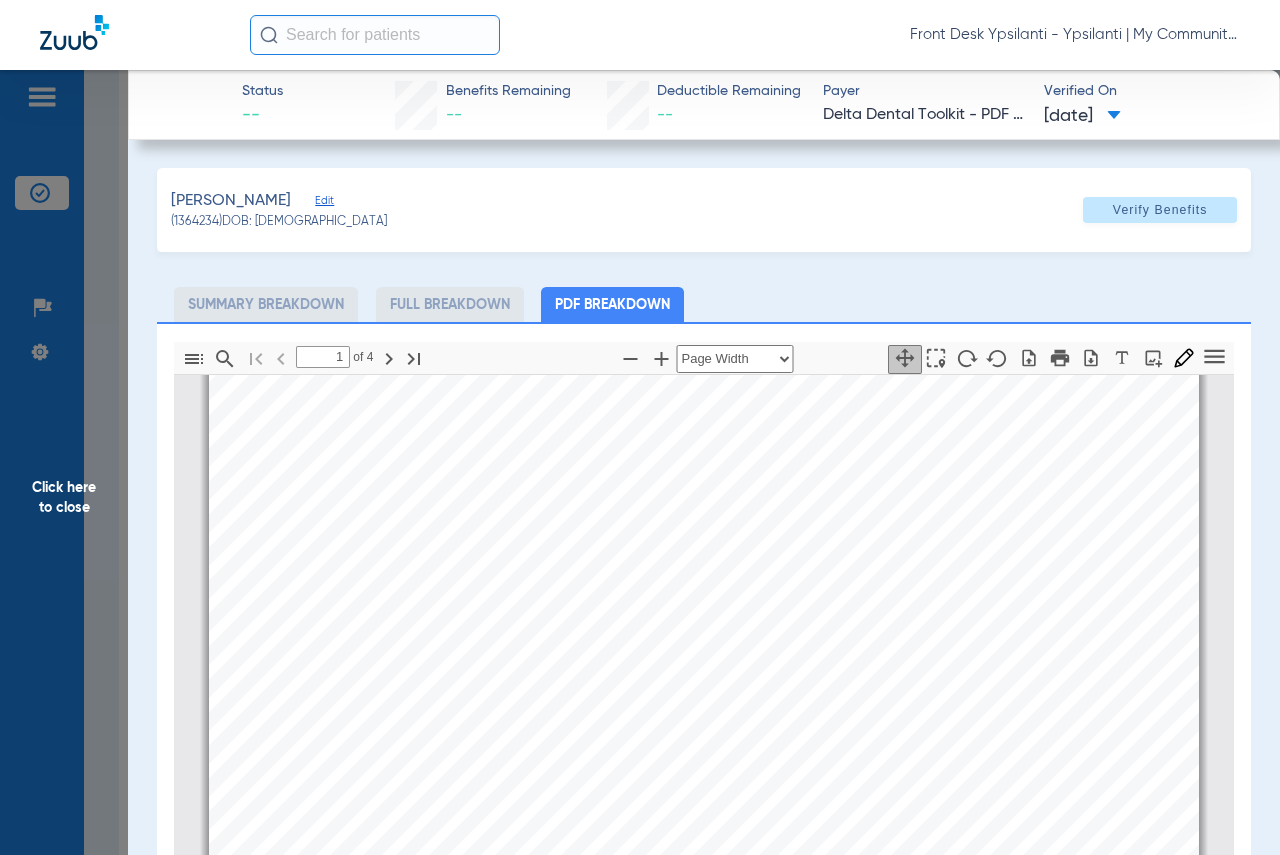 scroll, scrollTop: 610, scrollLeft: 0, axis: vertical 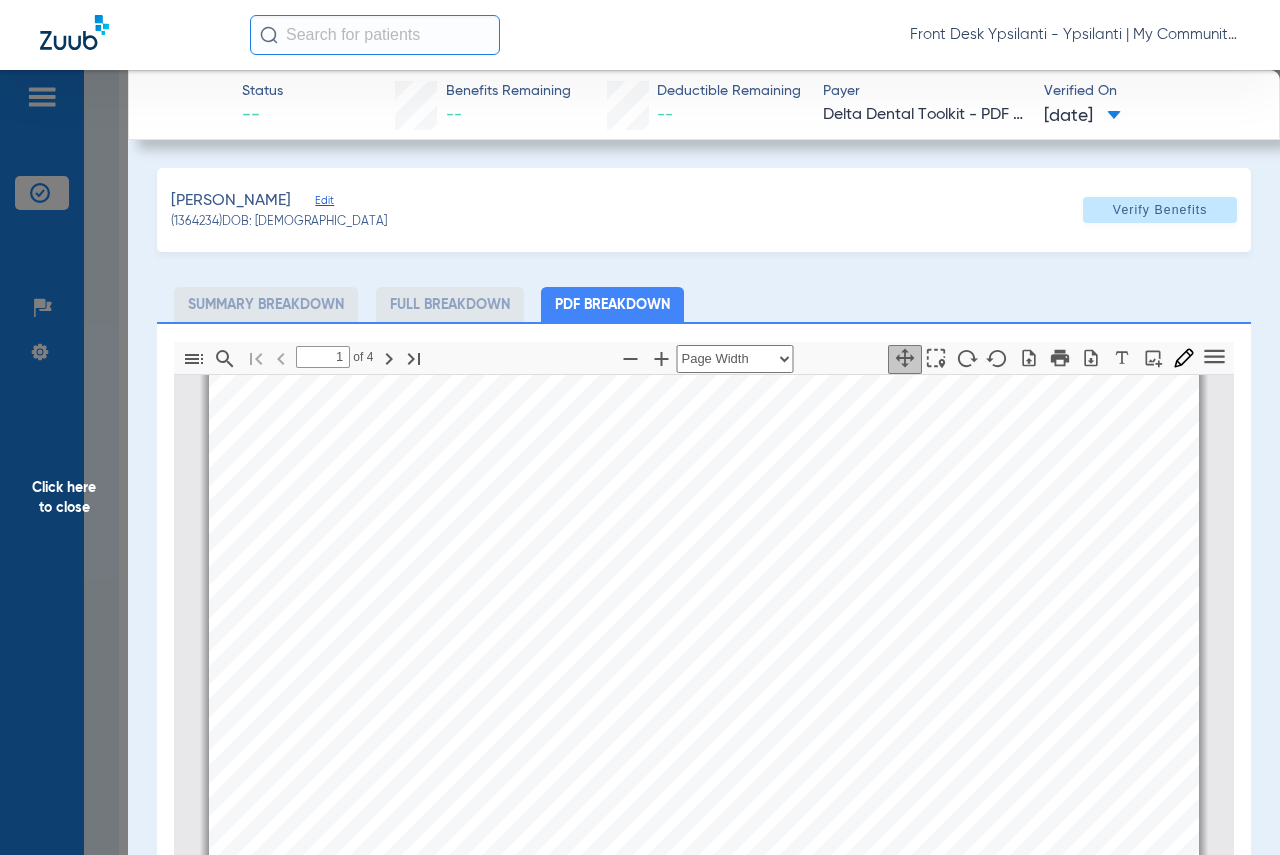 click on "Click here to close" 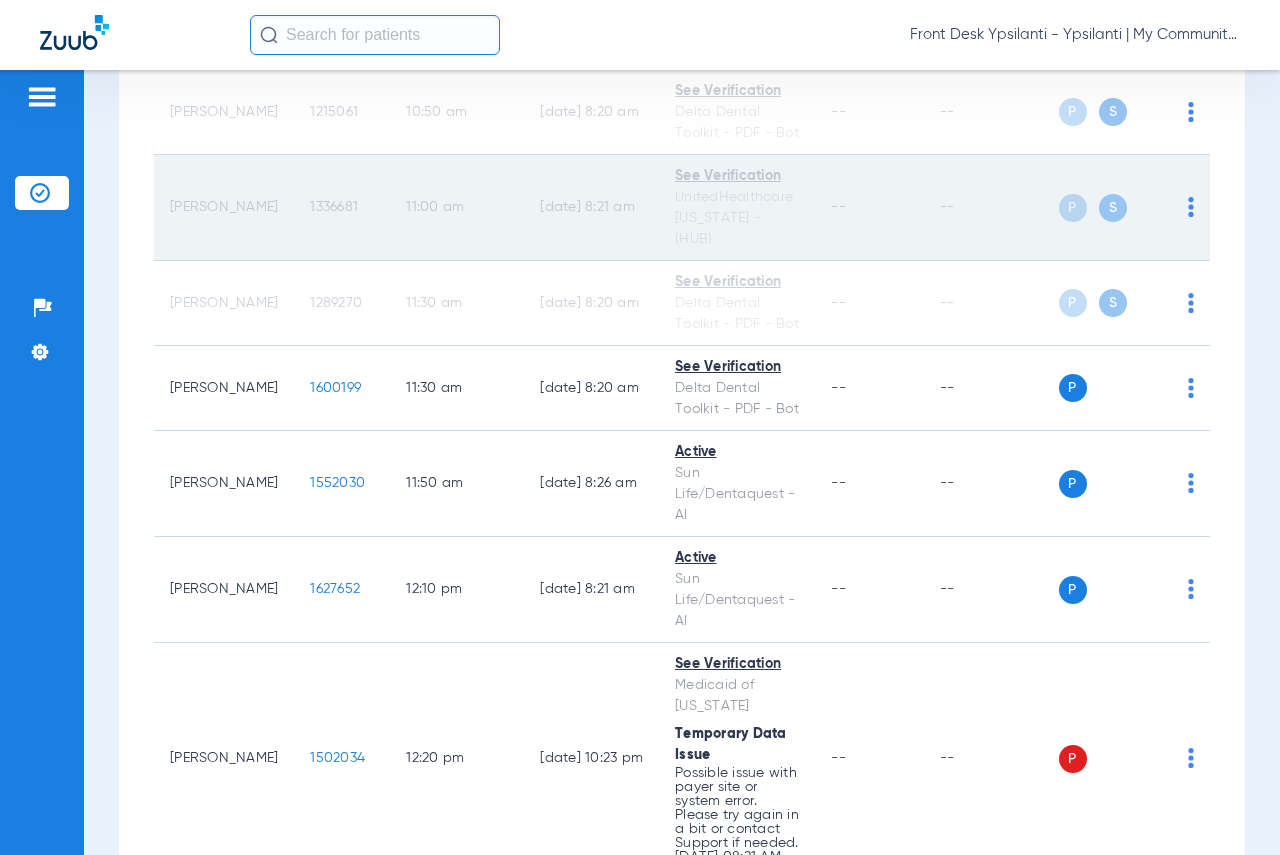 scroll, scrollTop: 1600, scrollLeft: 0, axis: vertical 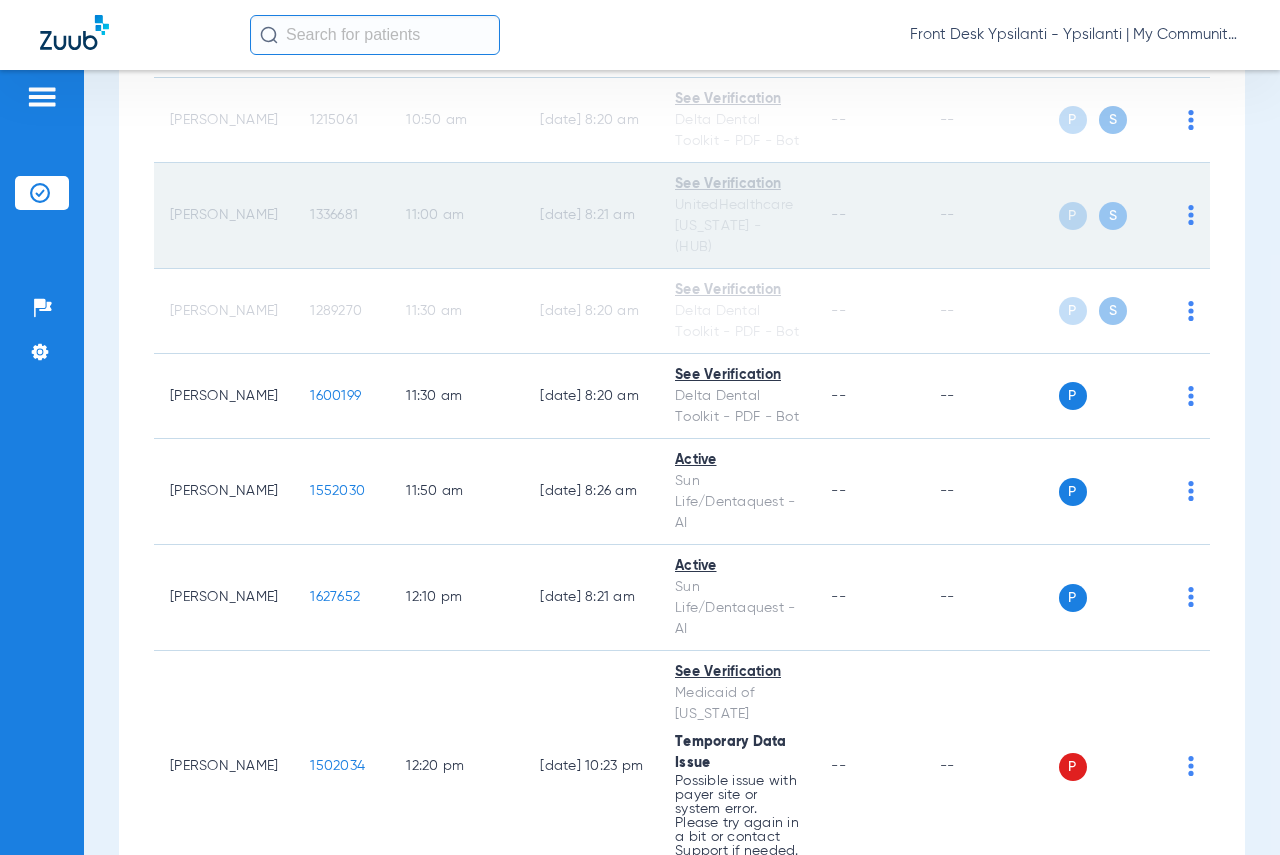 click on "1336681" 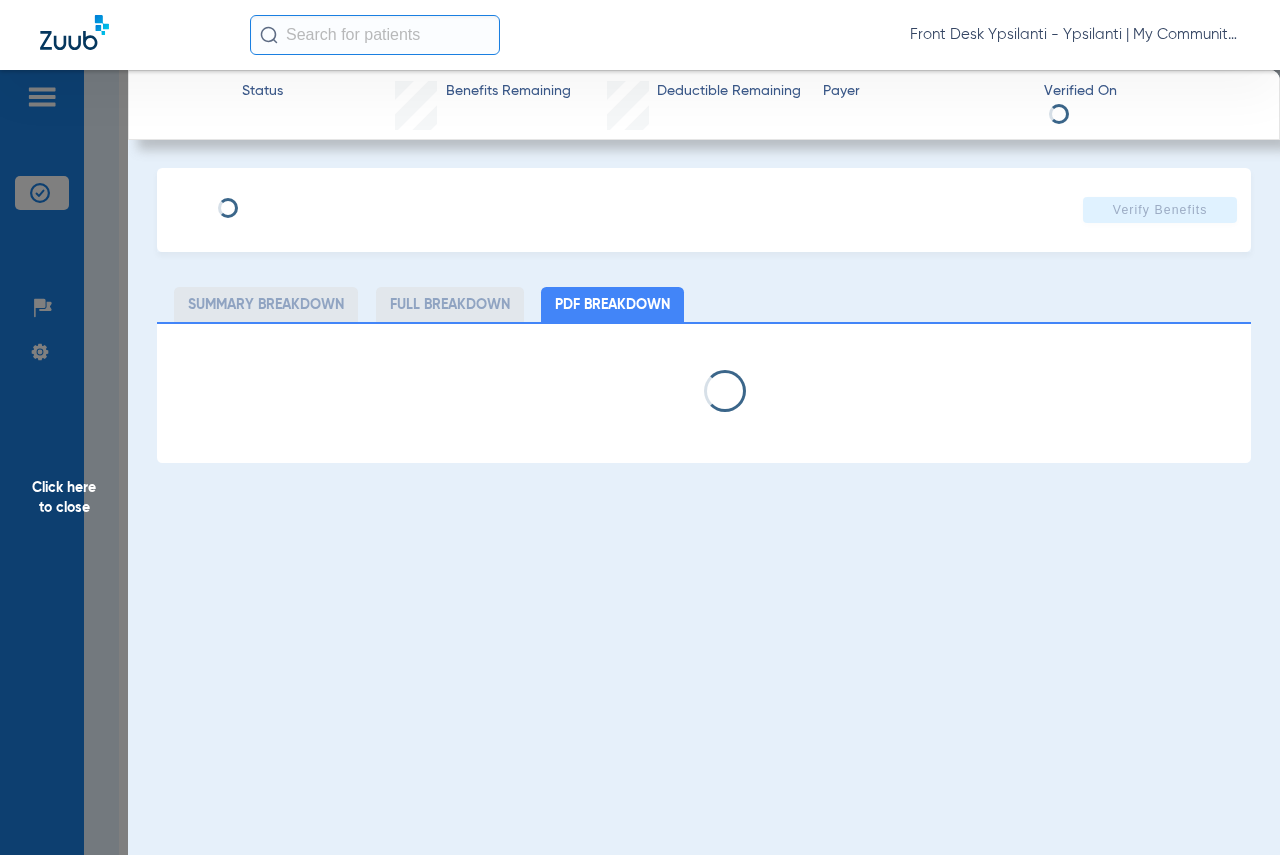 select on "page-width" 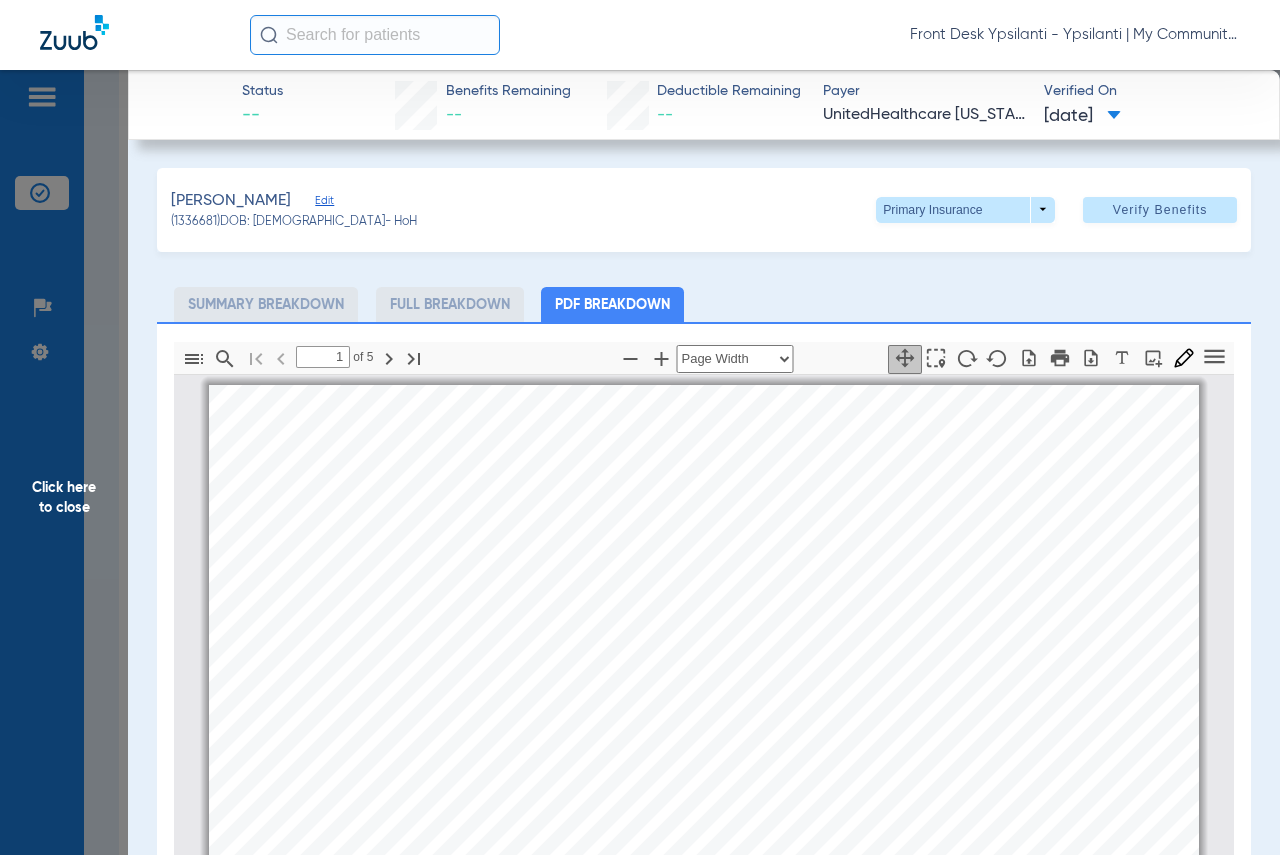scroll, scrollTop: 10, scrollLeft: 0, axis: vertical 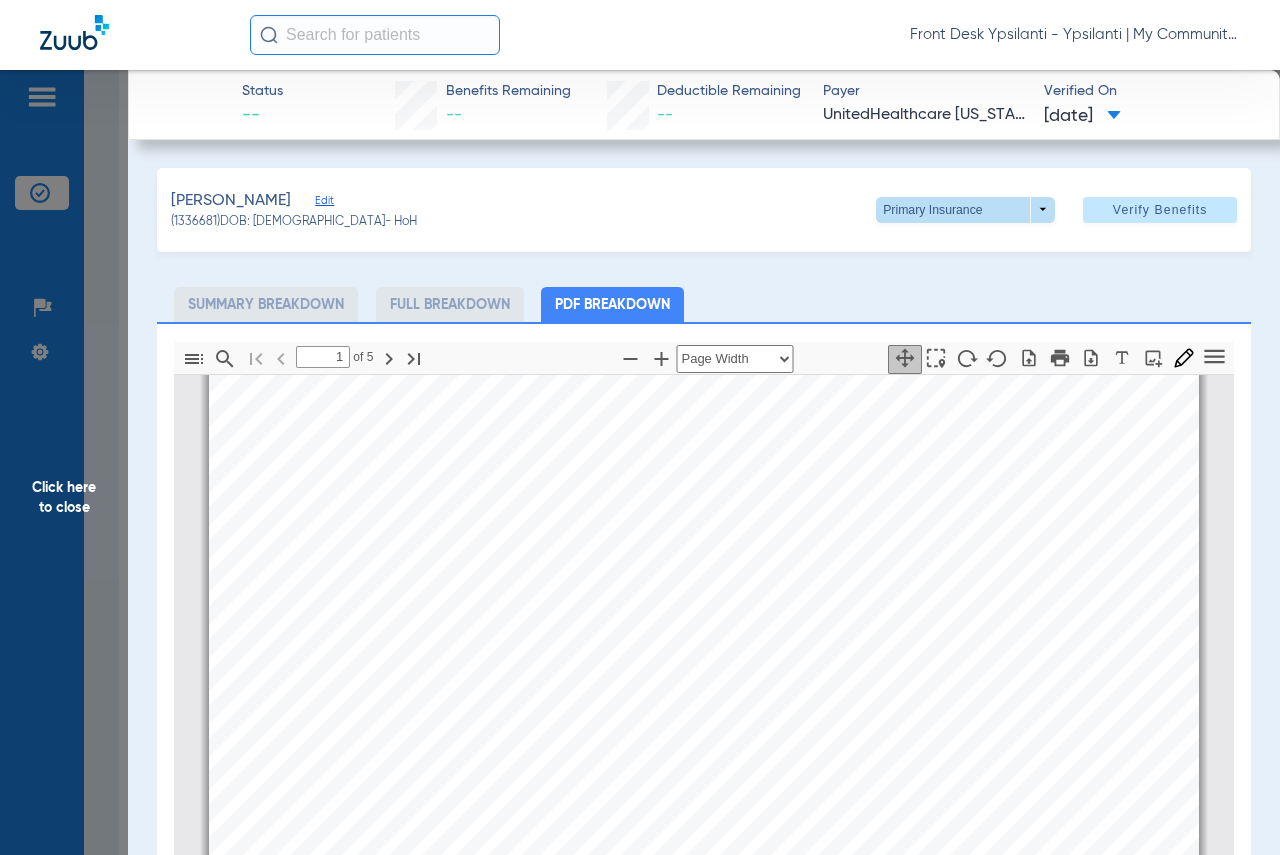 click 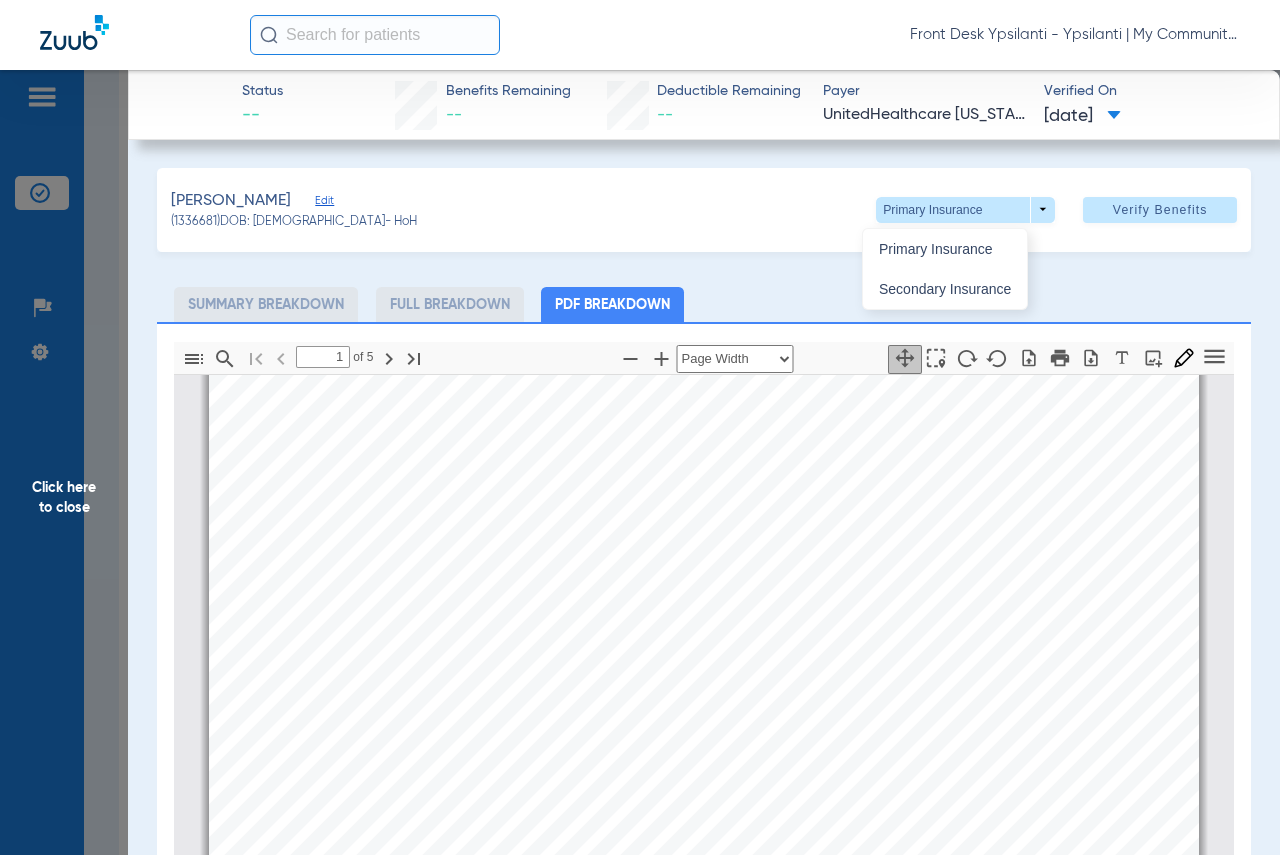 click on "Primary Insurance   Secondary Insurance" at bounding box center [1030, 266] 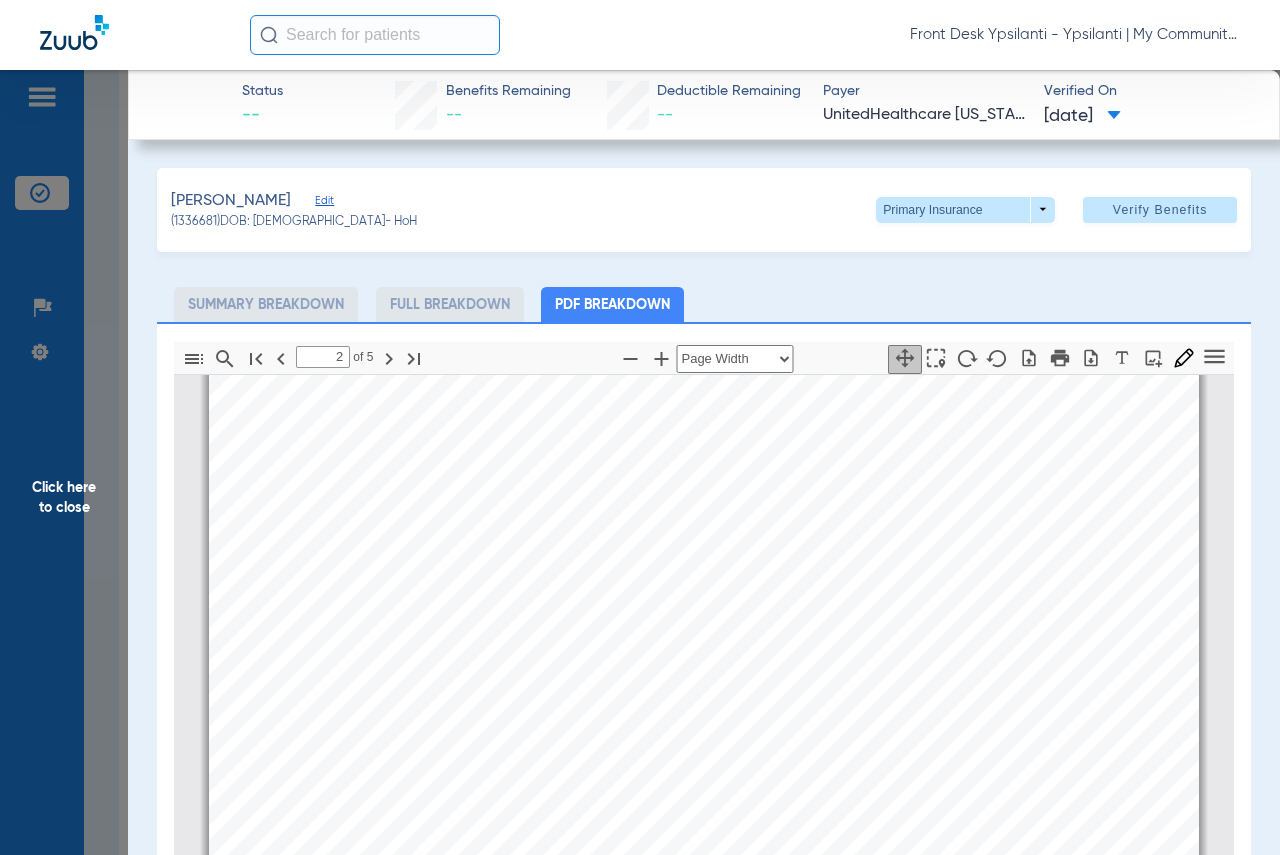 scroll, scrollTop: 2010, scrollLeft: 0, axis: vertical 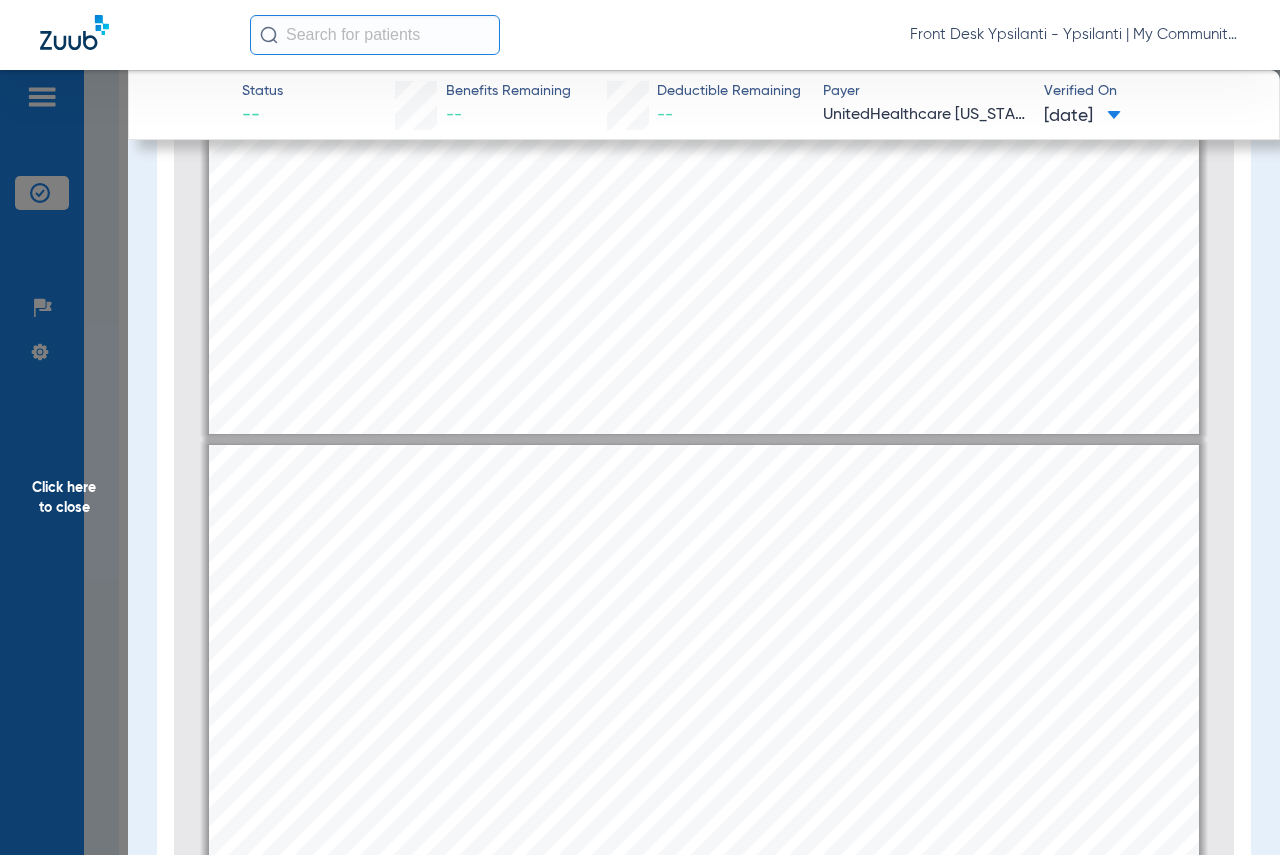 type on "2" 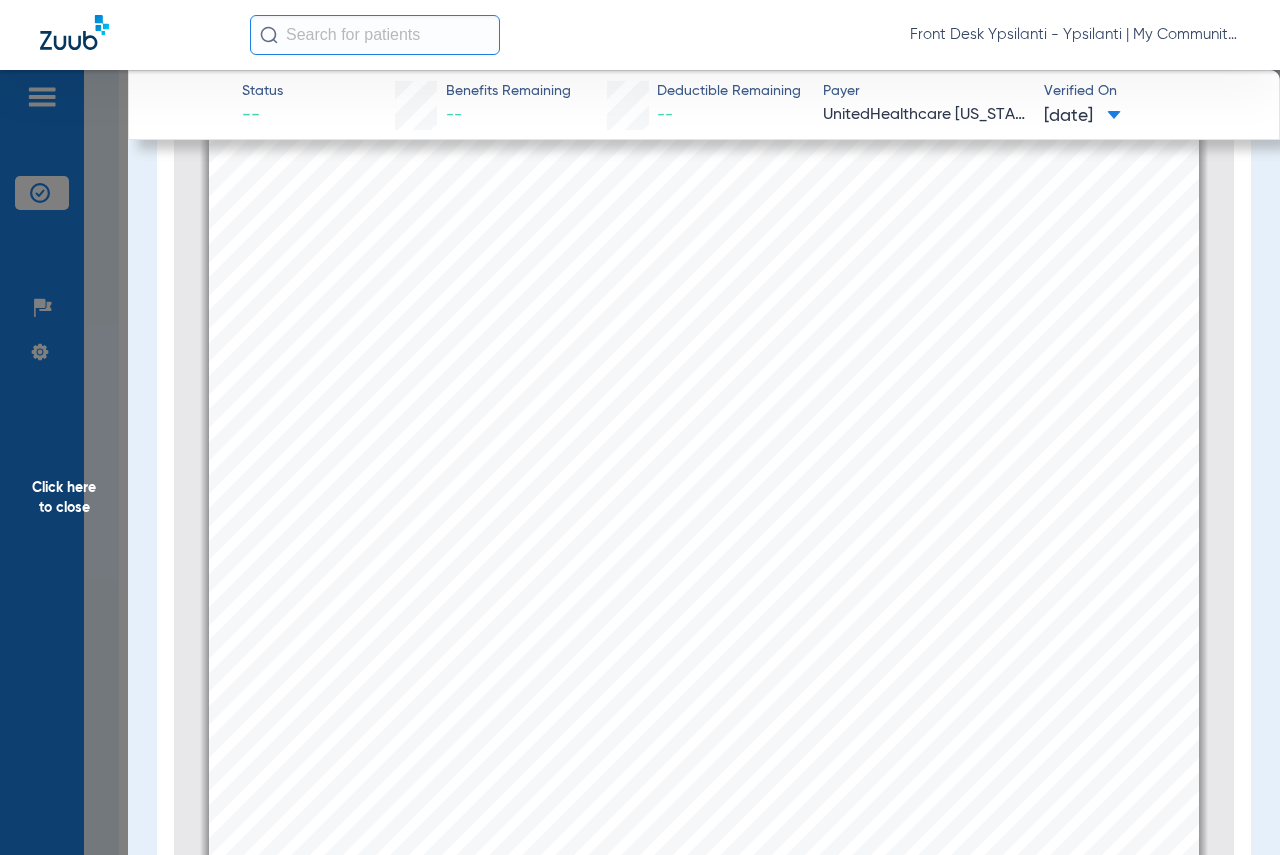 scroll, scrollTop: 1610, scrollLeft: 0, axis: vertical 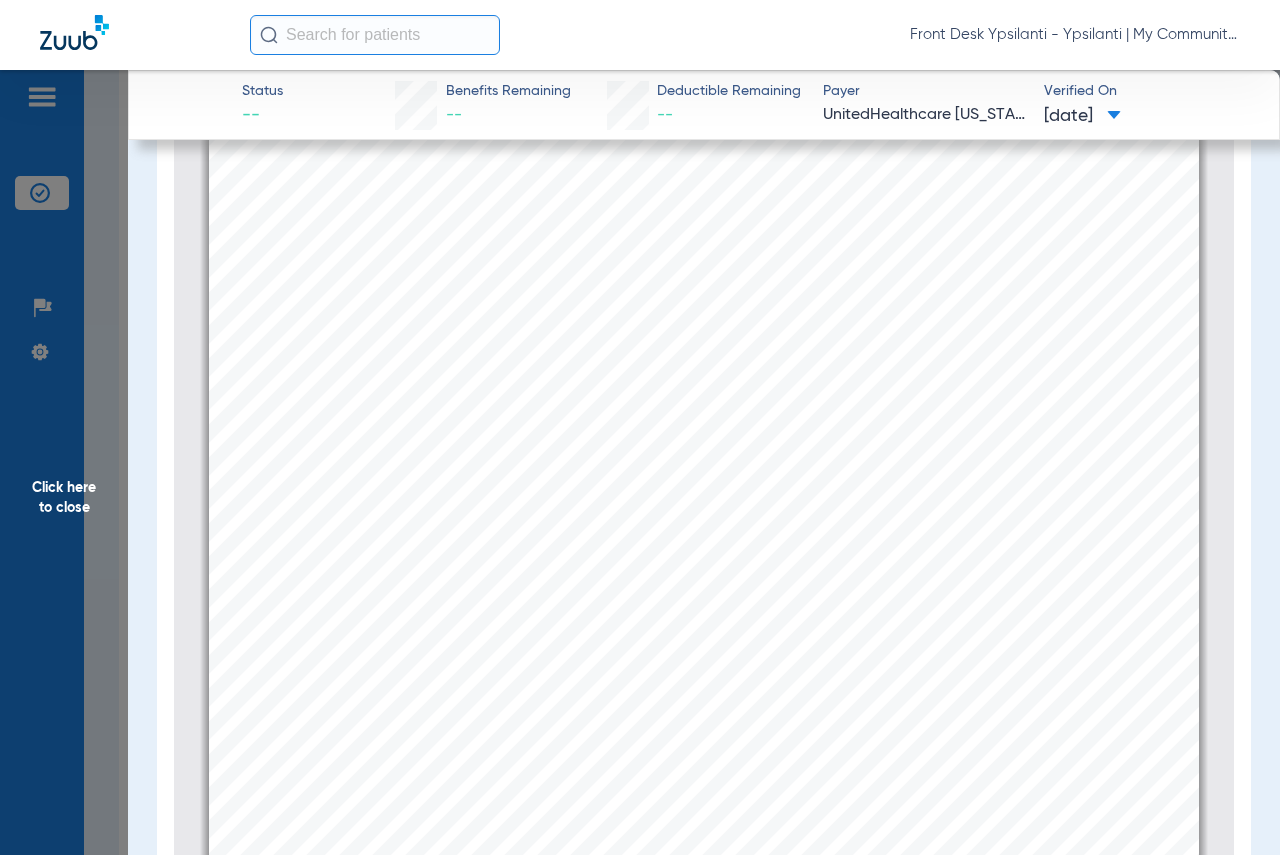 click on "Click here to close" 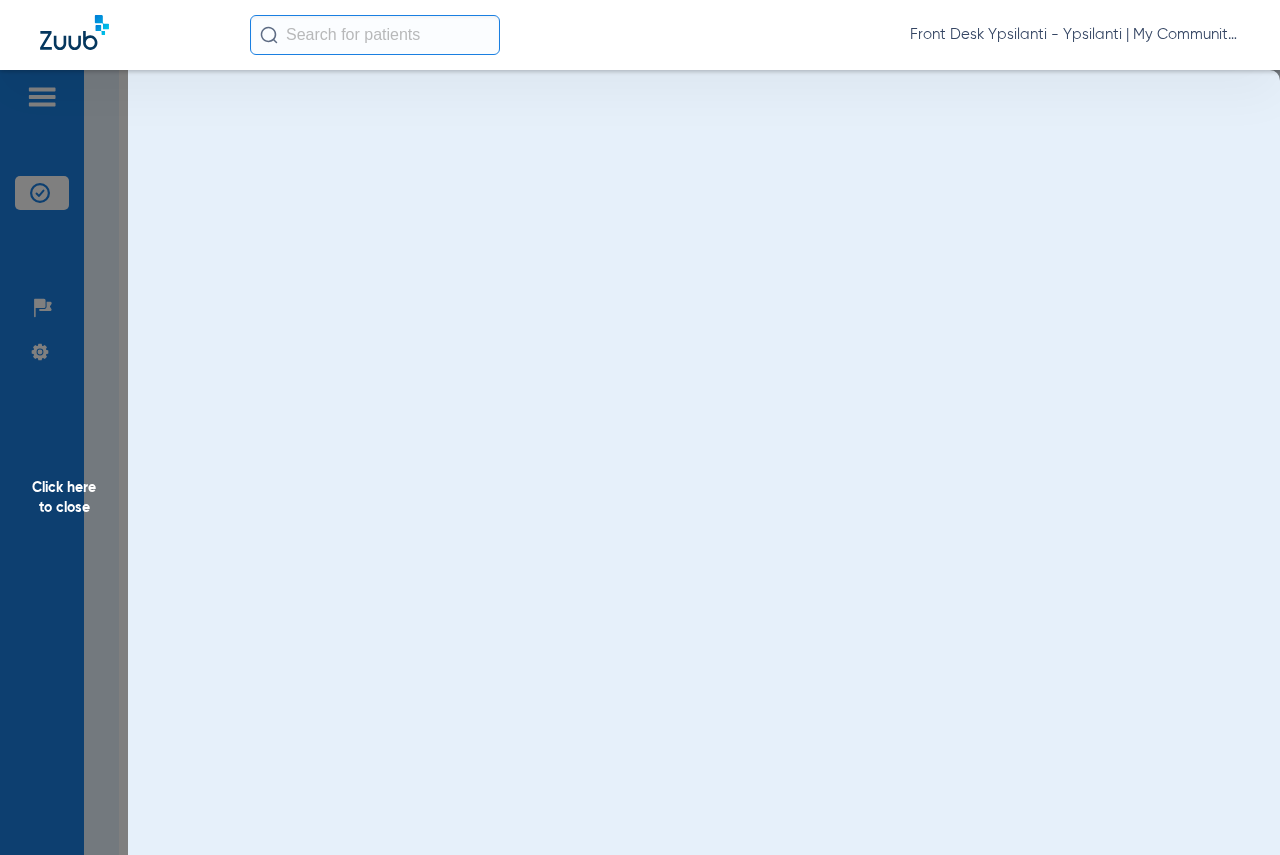 scroll, scrollTop: 0, scrollLeft: 0, axis: both 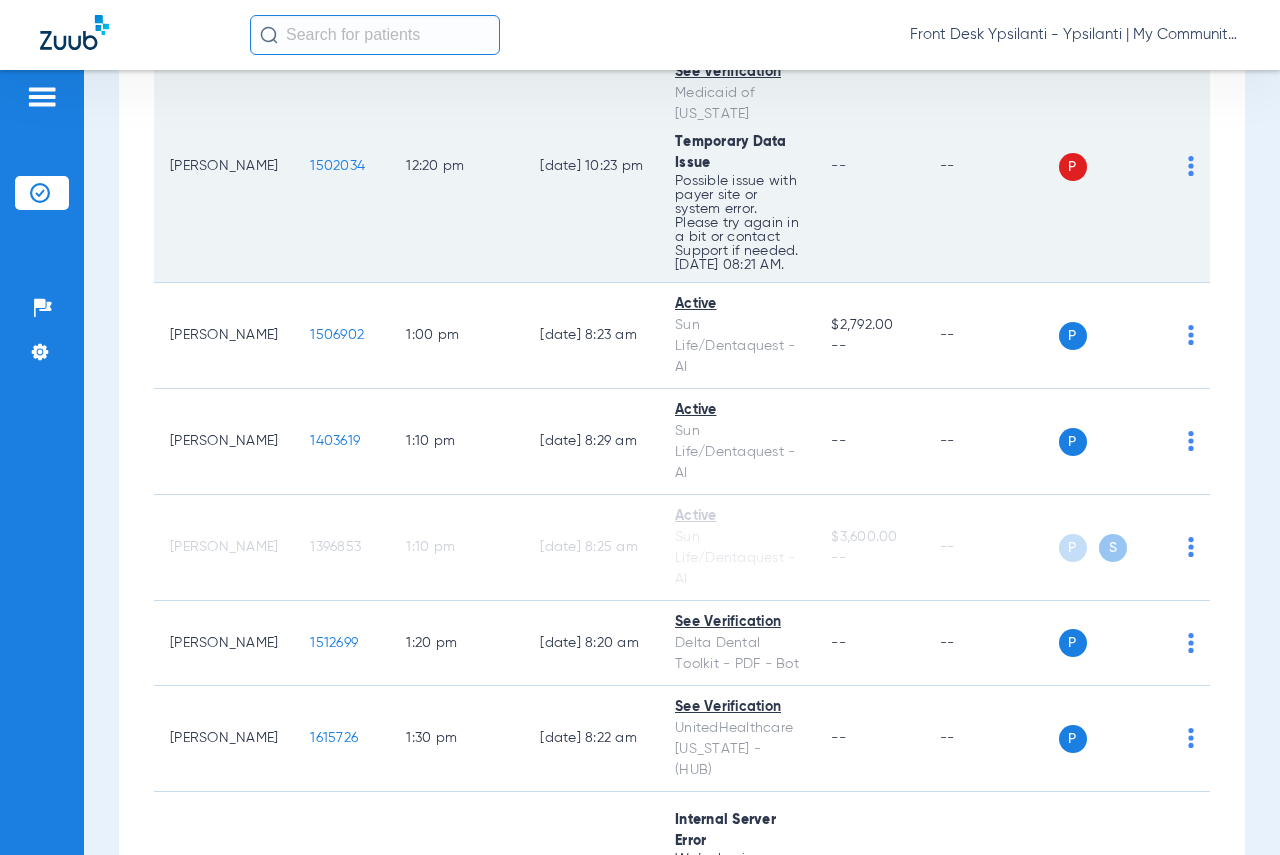 click on "1502034" 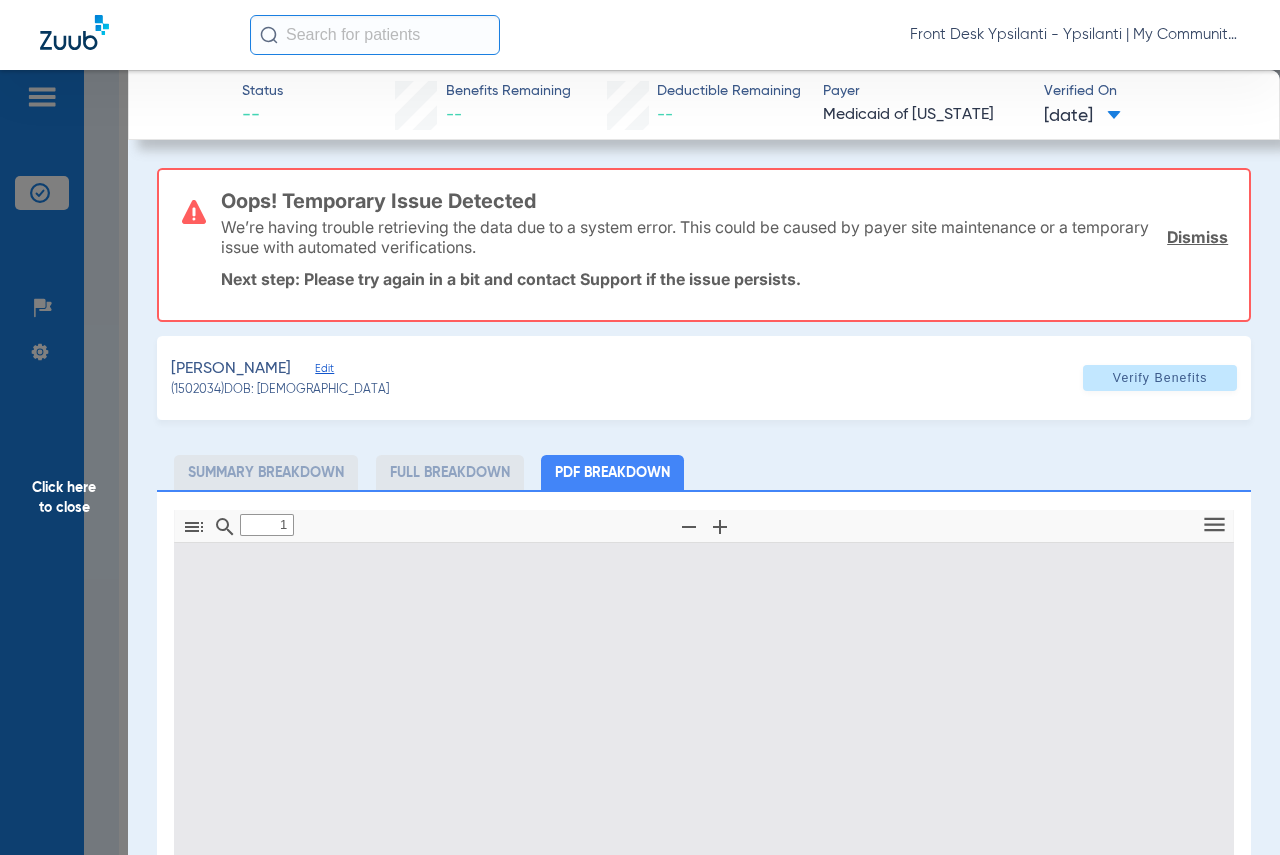 type on "0" 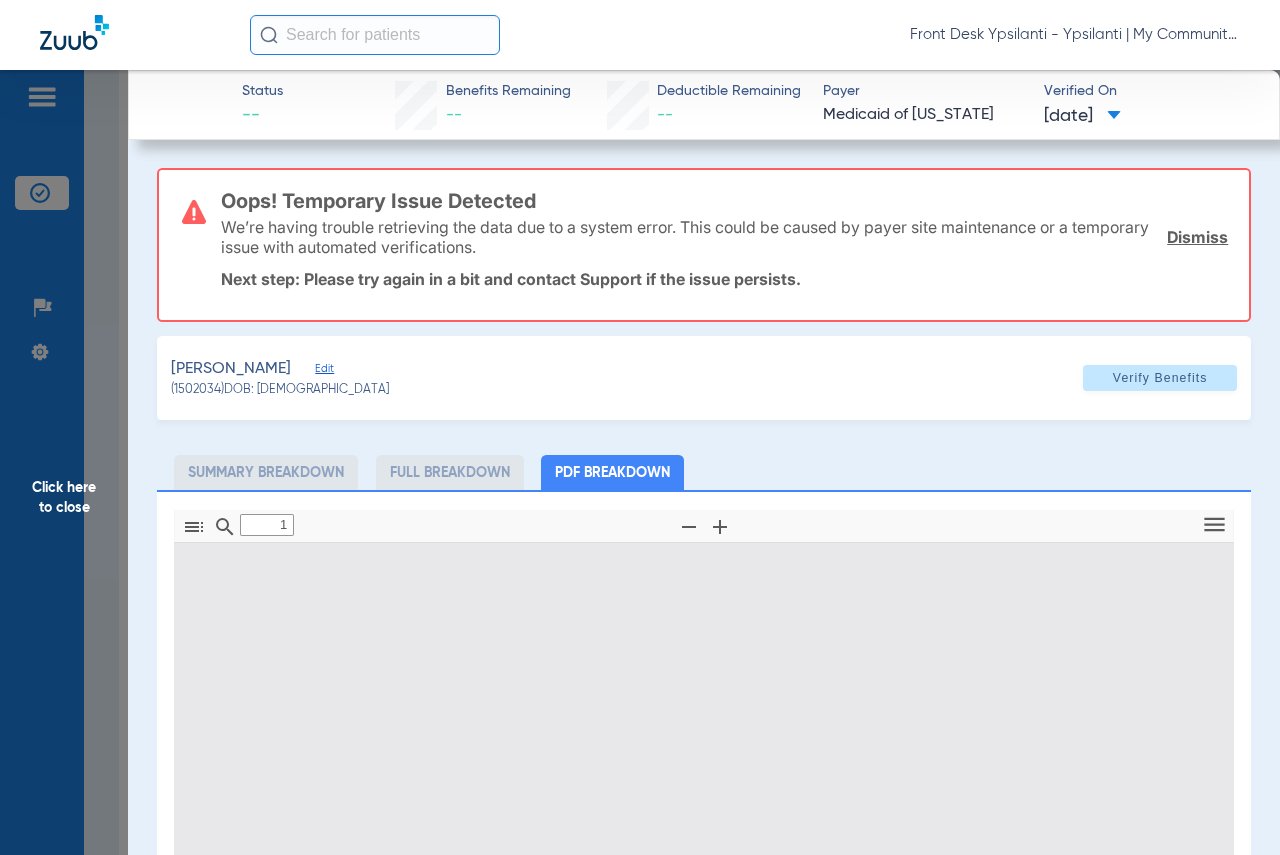 select on "page-width" 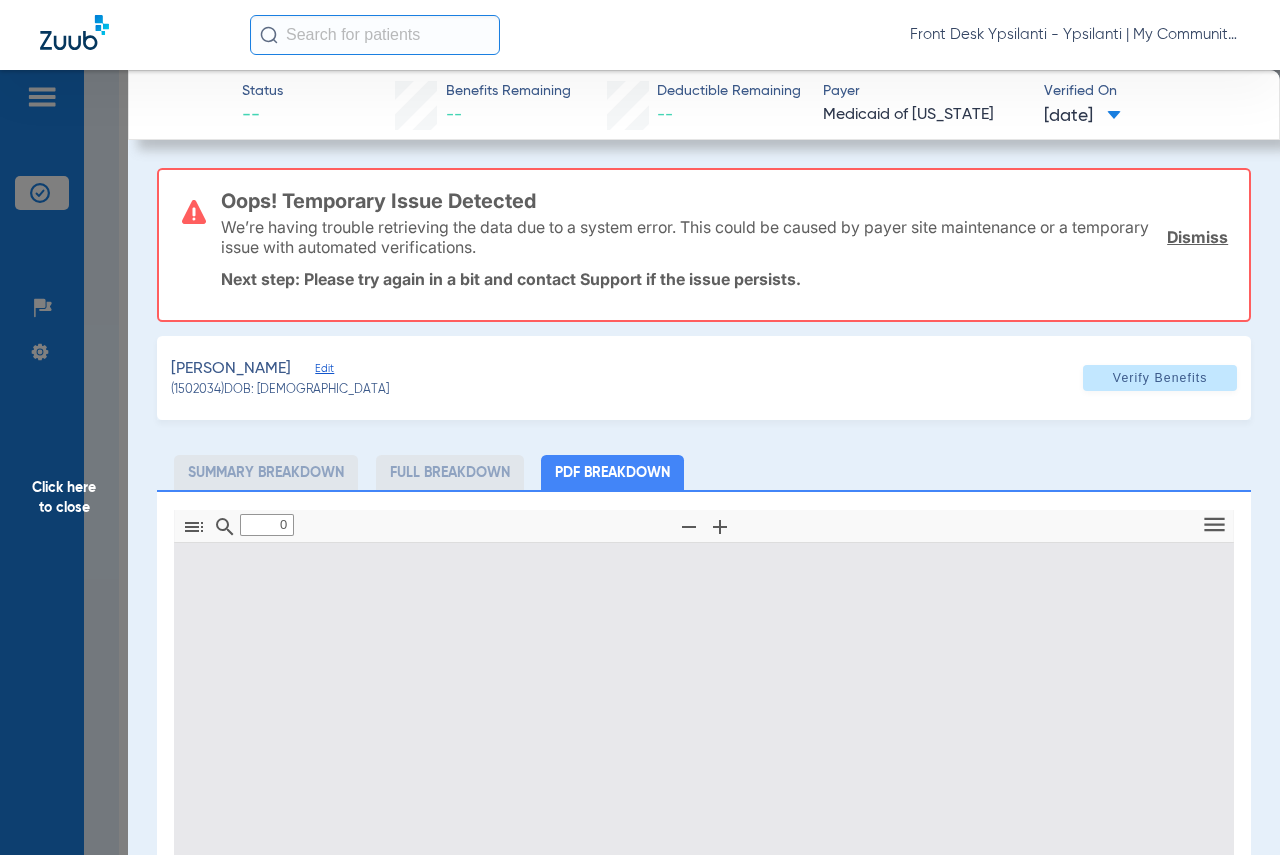 type on "1" 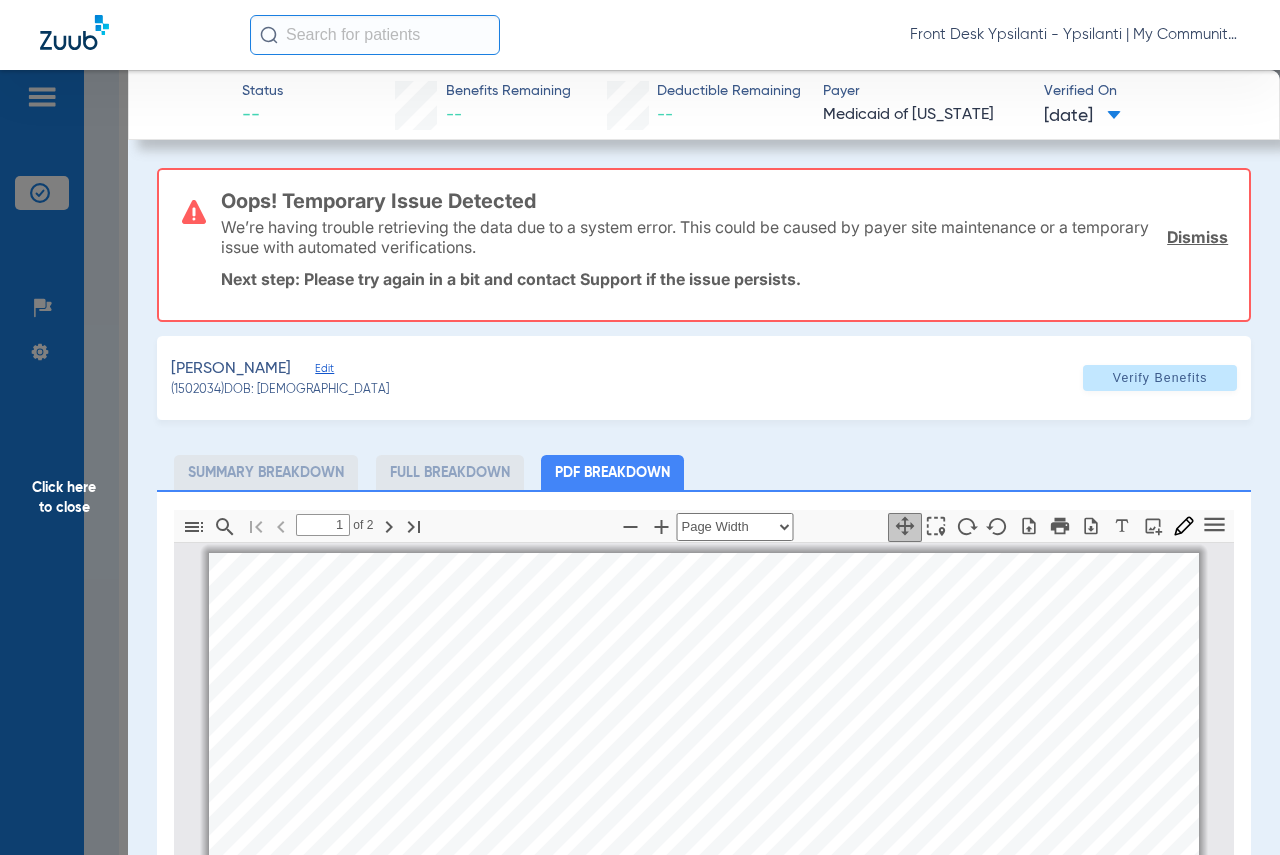 scroll, scrollTop: 10, scrollLeft: 0, axis: vertical 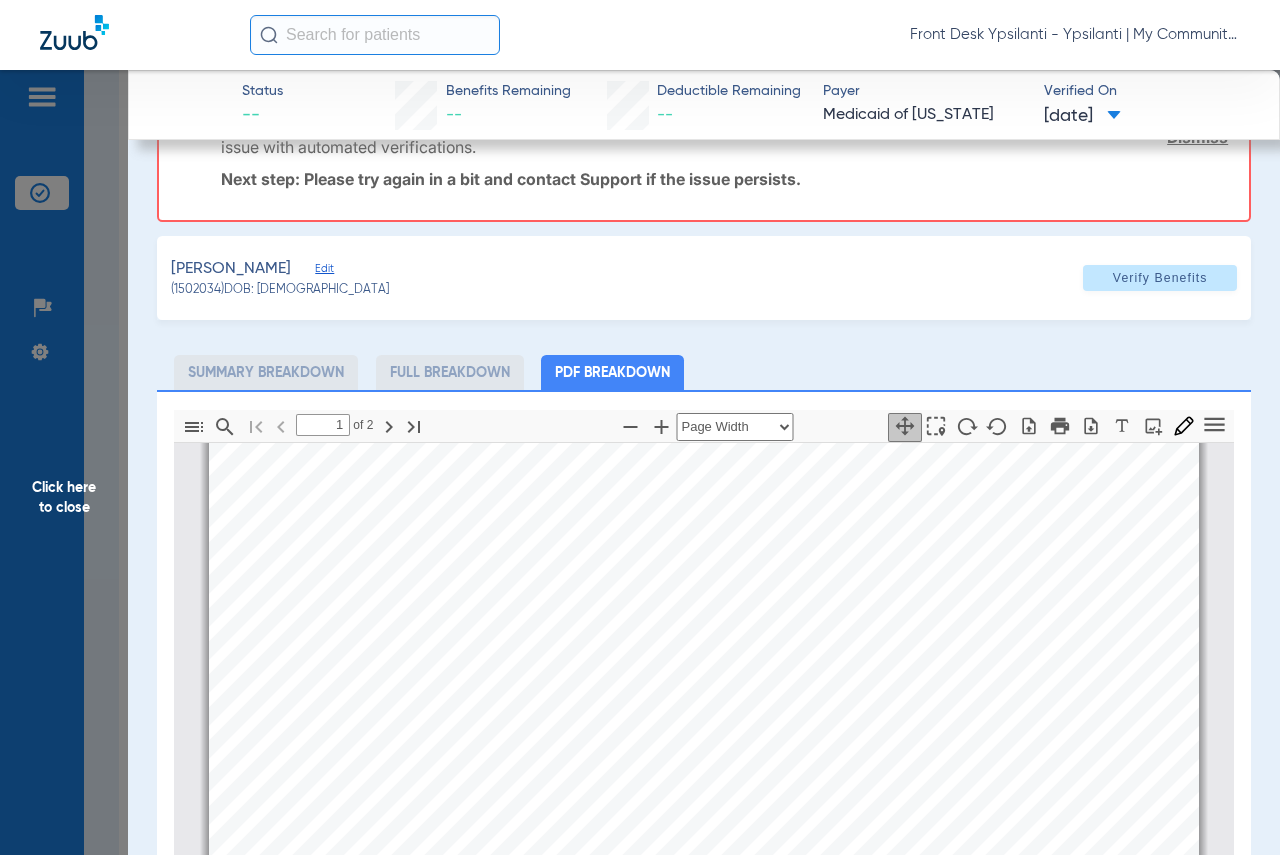click on "Click here to close" 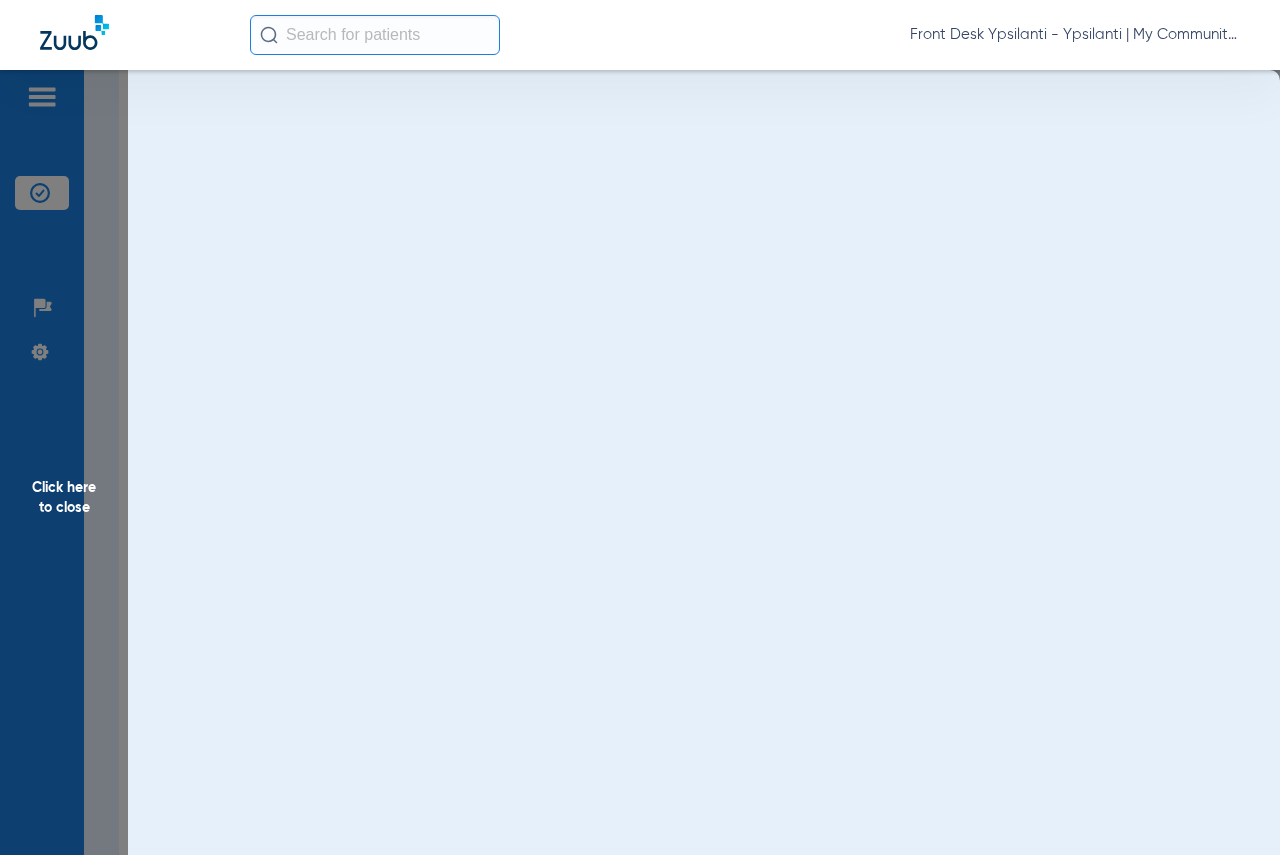 scroll, scrollTop: 0, scrollLeft: 0, axis: both 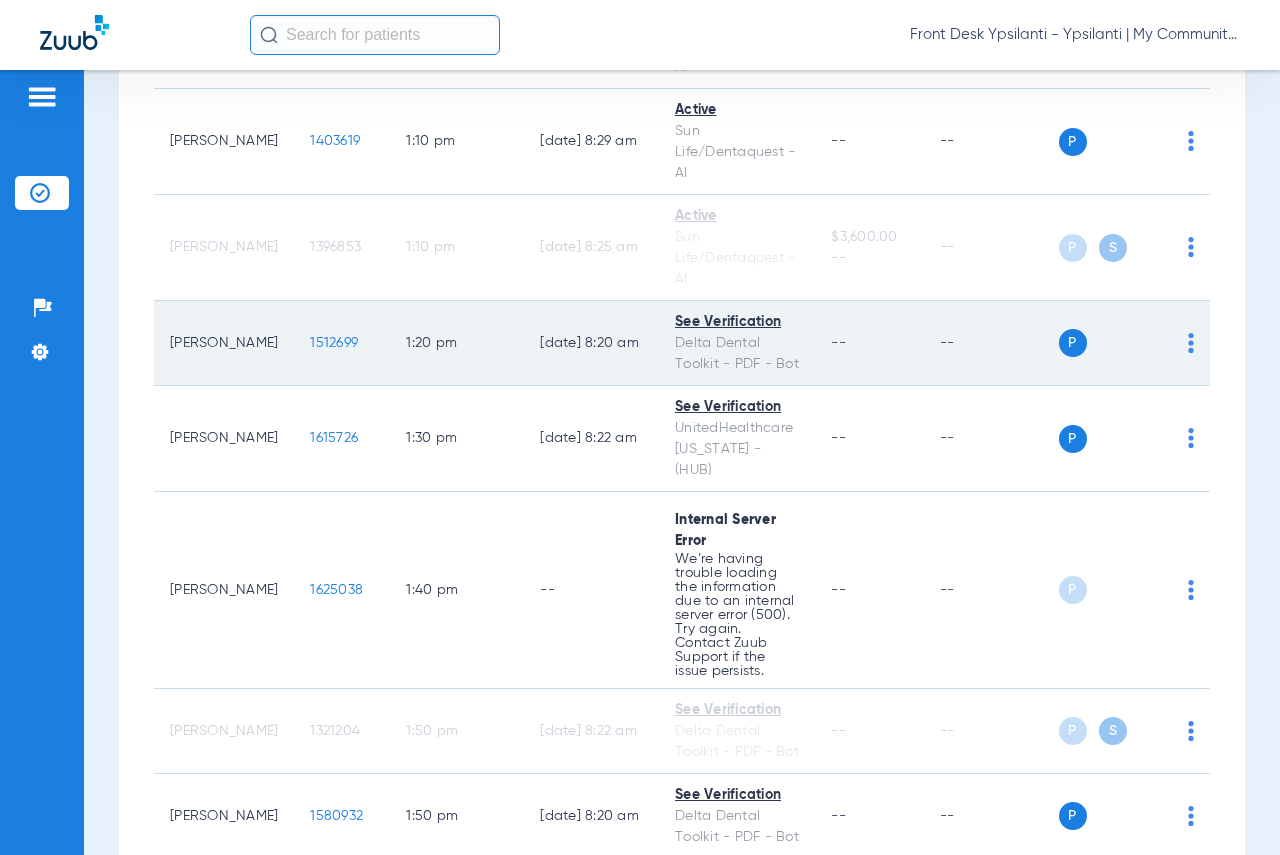 click on "1512699" 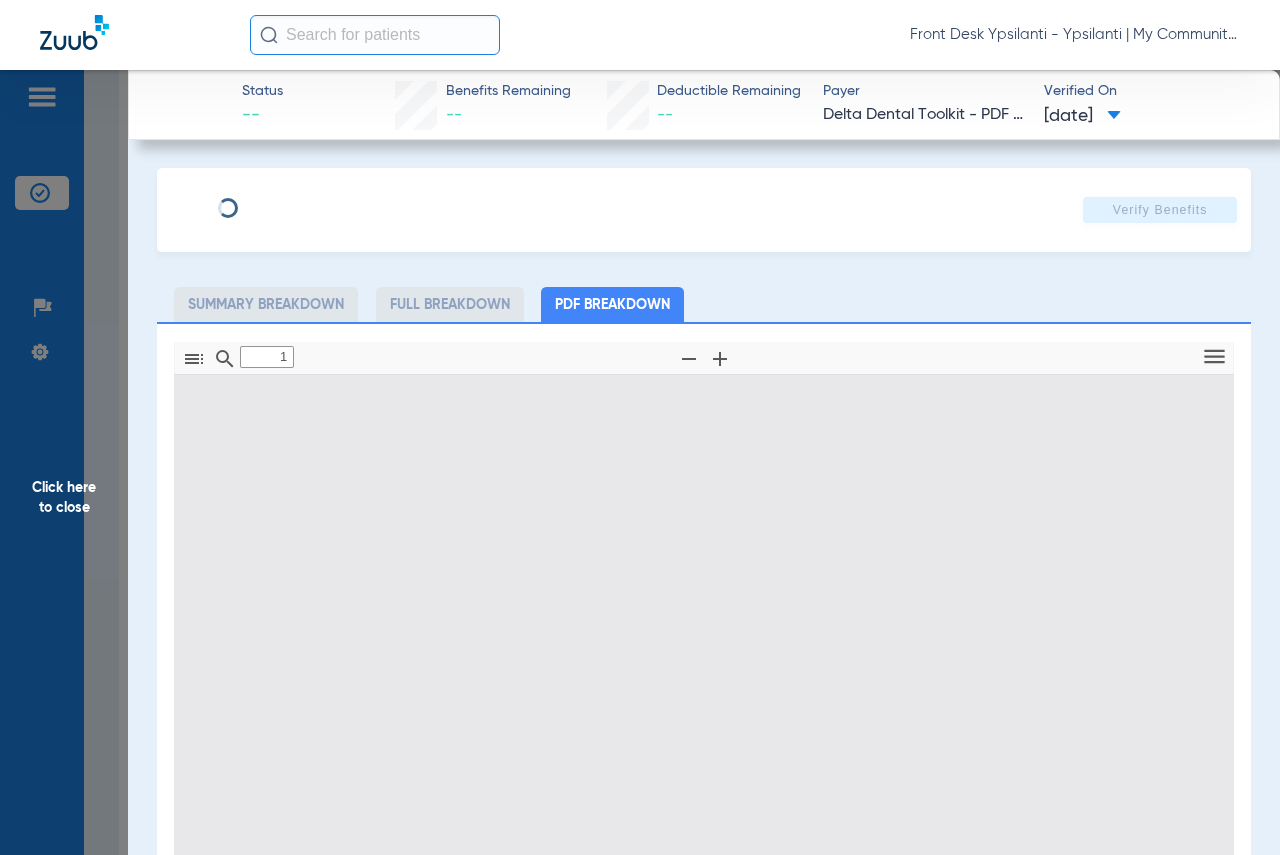 type on "0" 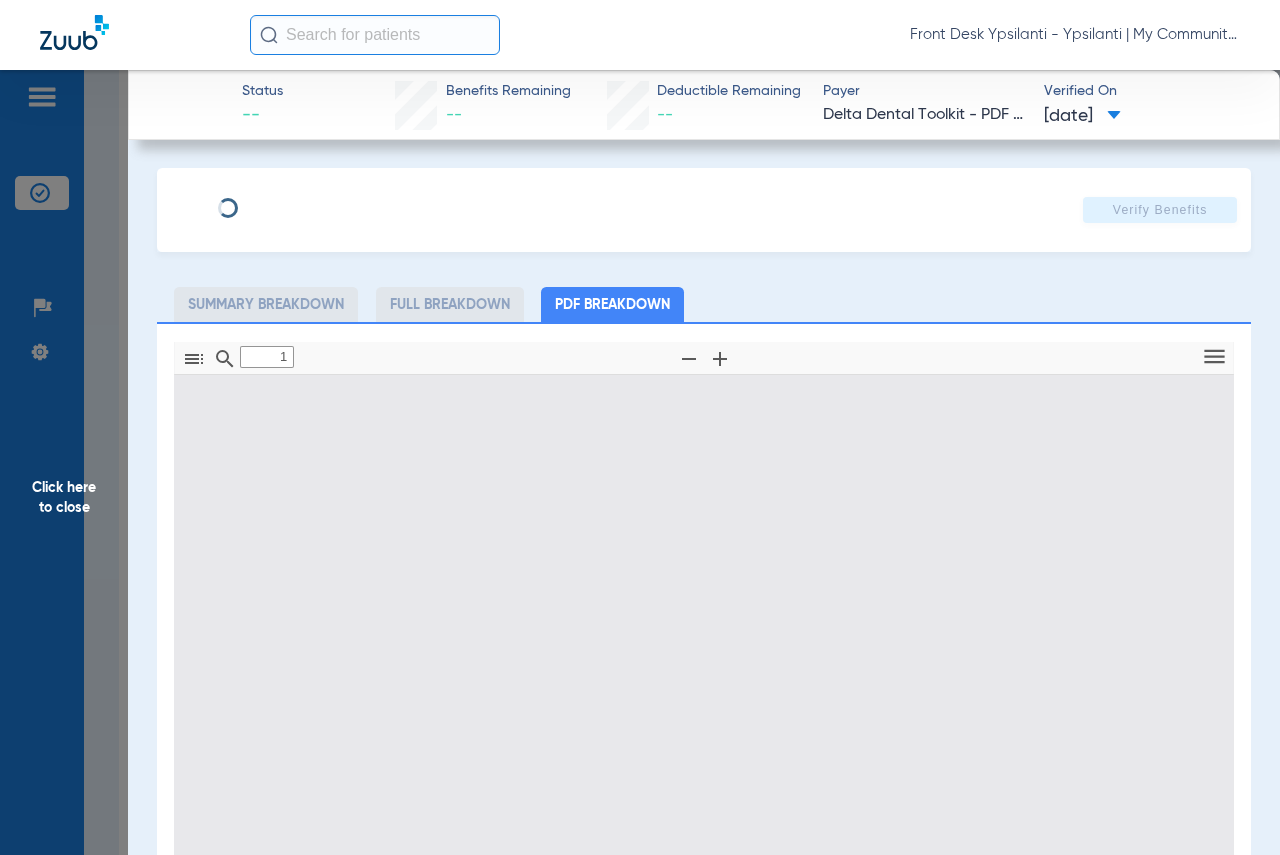 select on "page-width" 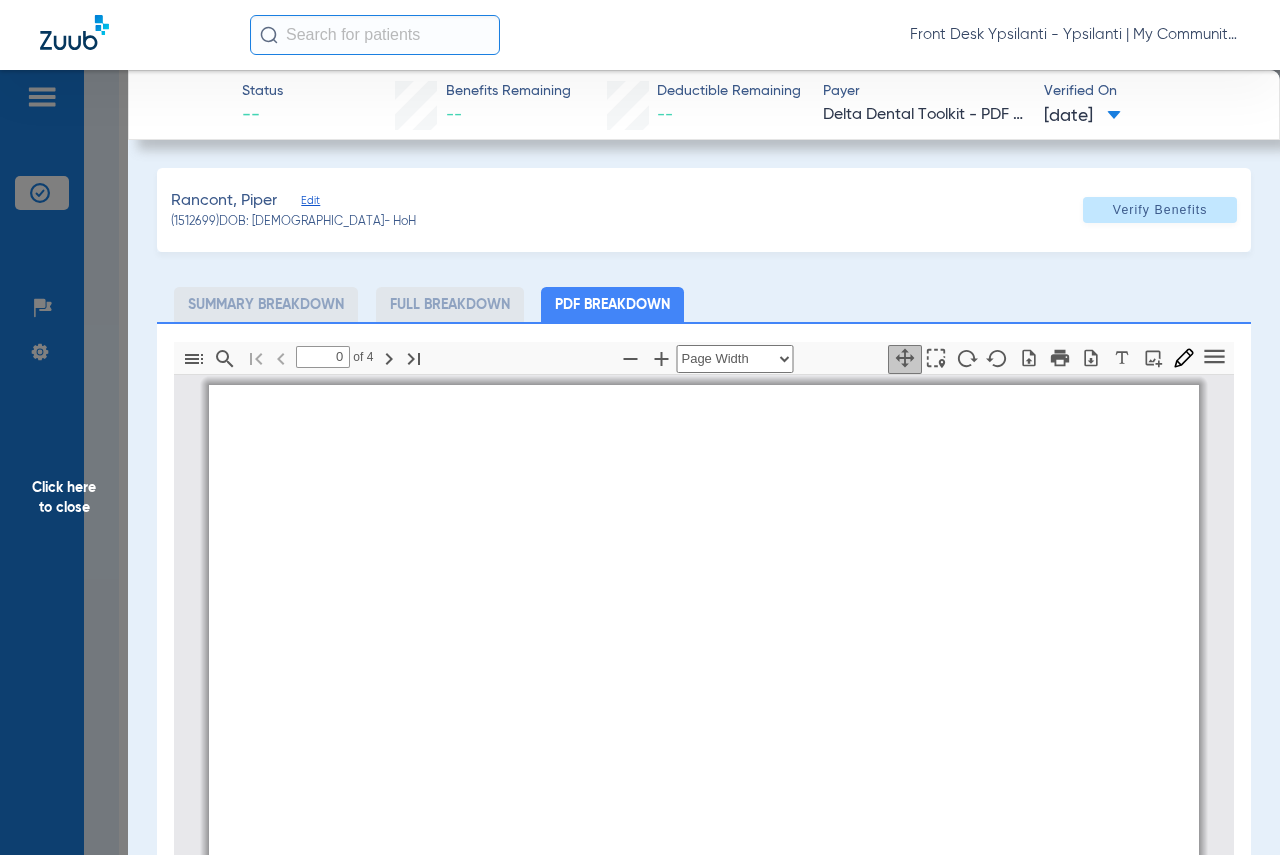 type on "1" 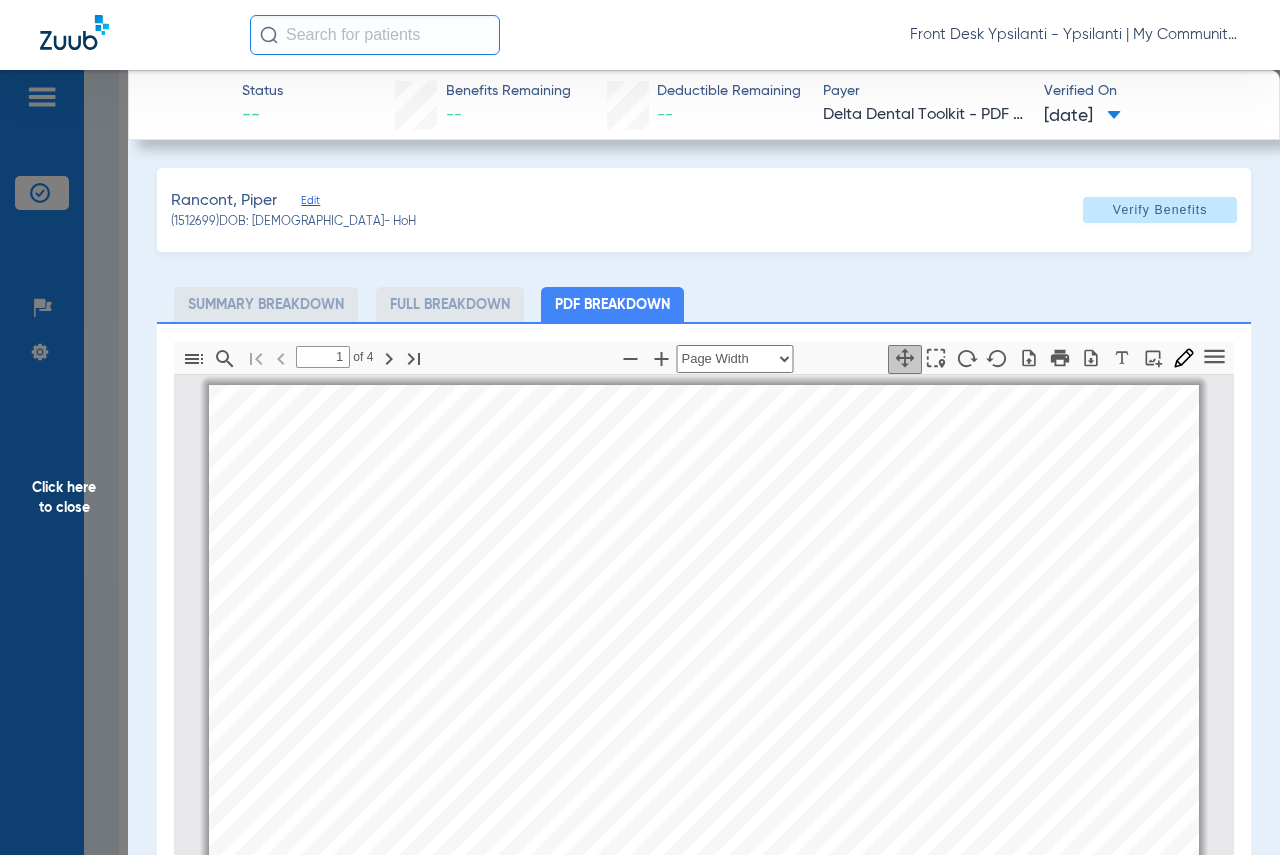 scroll, scrollTop: 10, scrollLeft: 0, axis: vertical 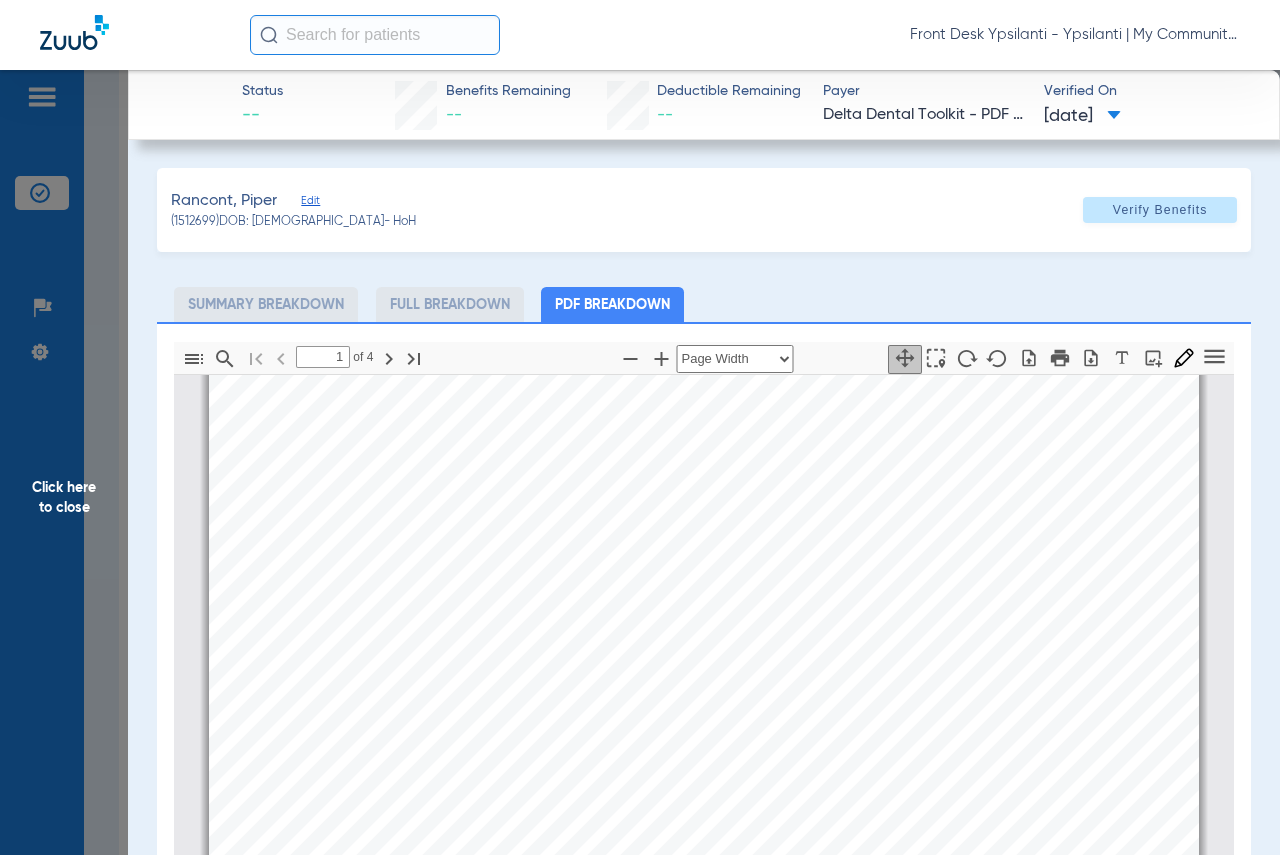 click on "Summary Breakdown" 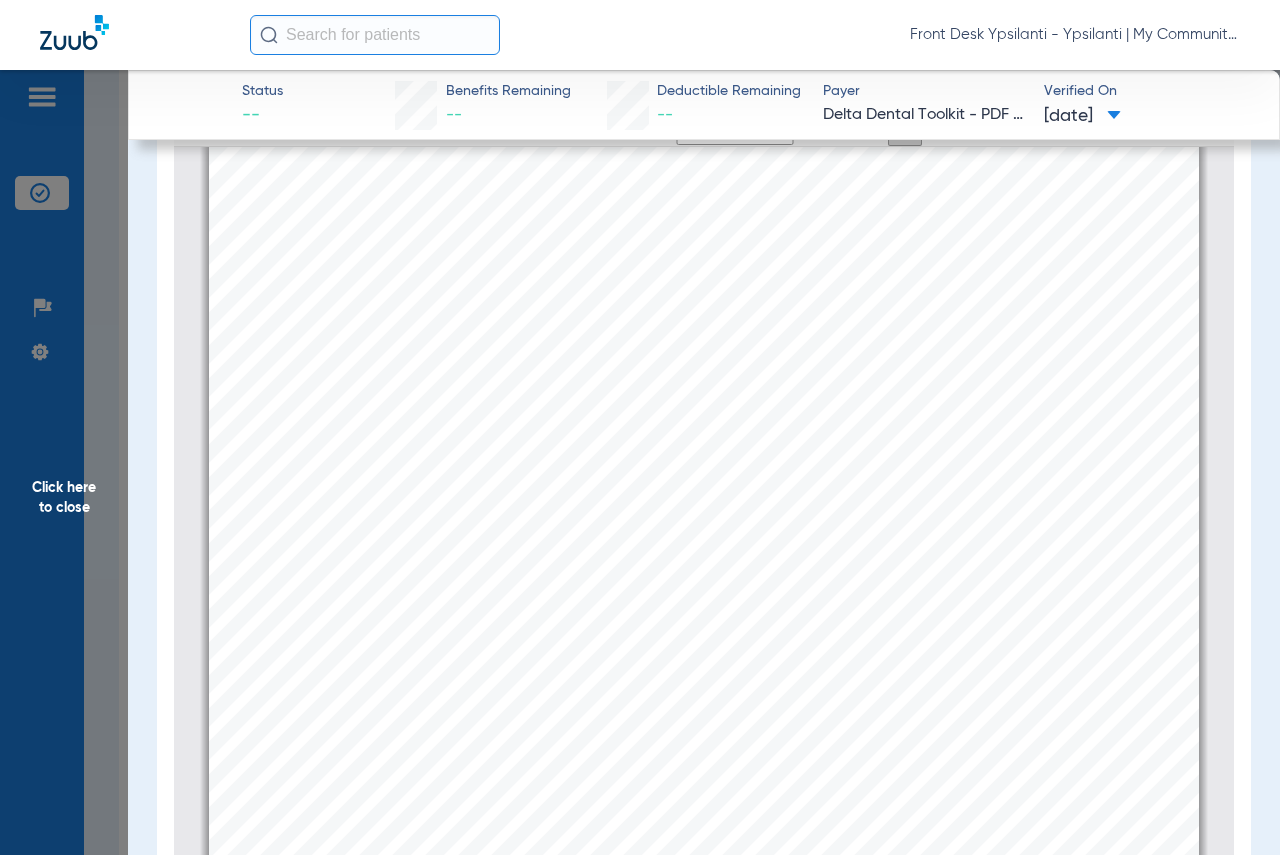 scroll, scrollTop: 289, scrollLeft: 0, axis: vertical 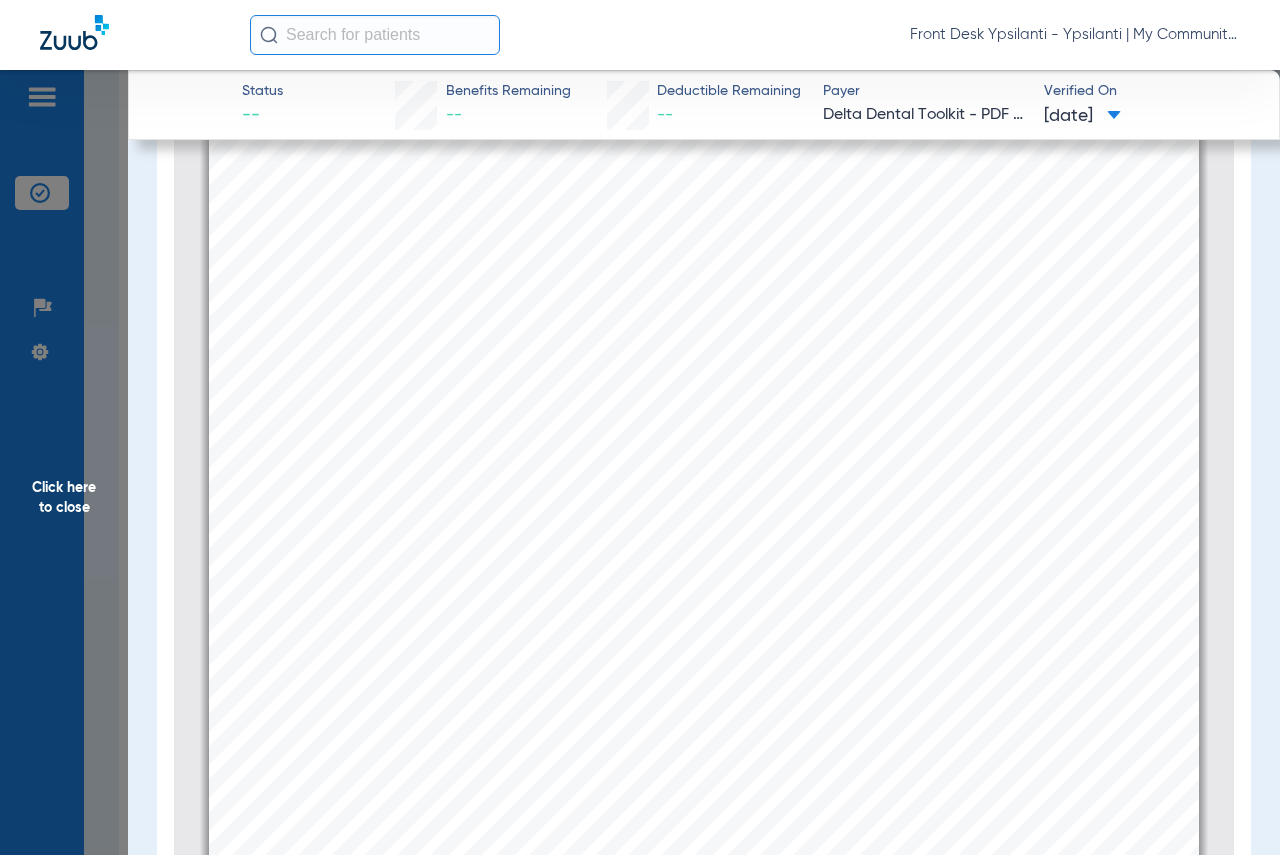 click on "Click here to close" 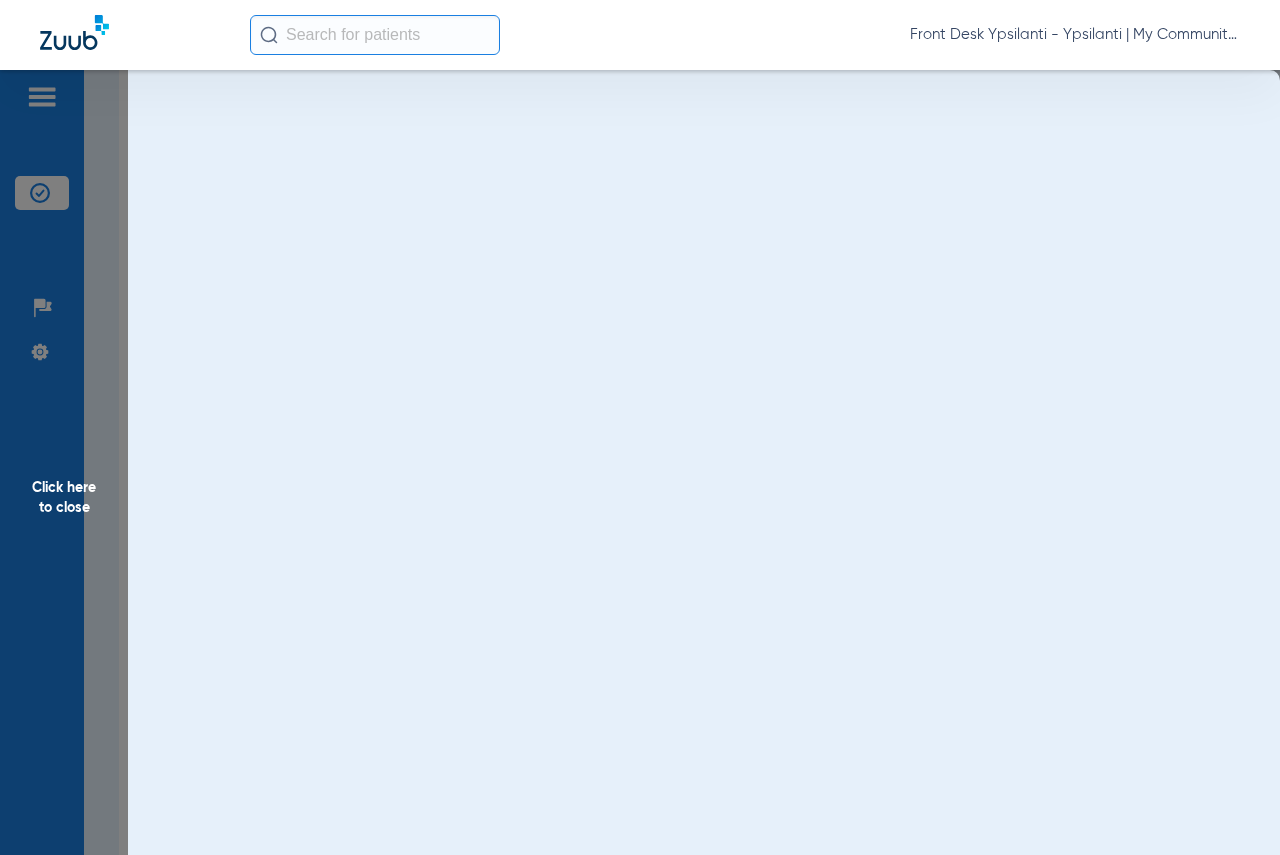scroll, scrollTop: 0, scrollLeft: 0, axis: both 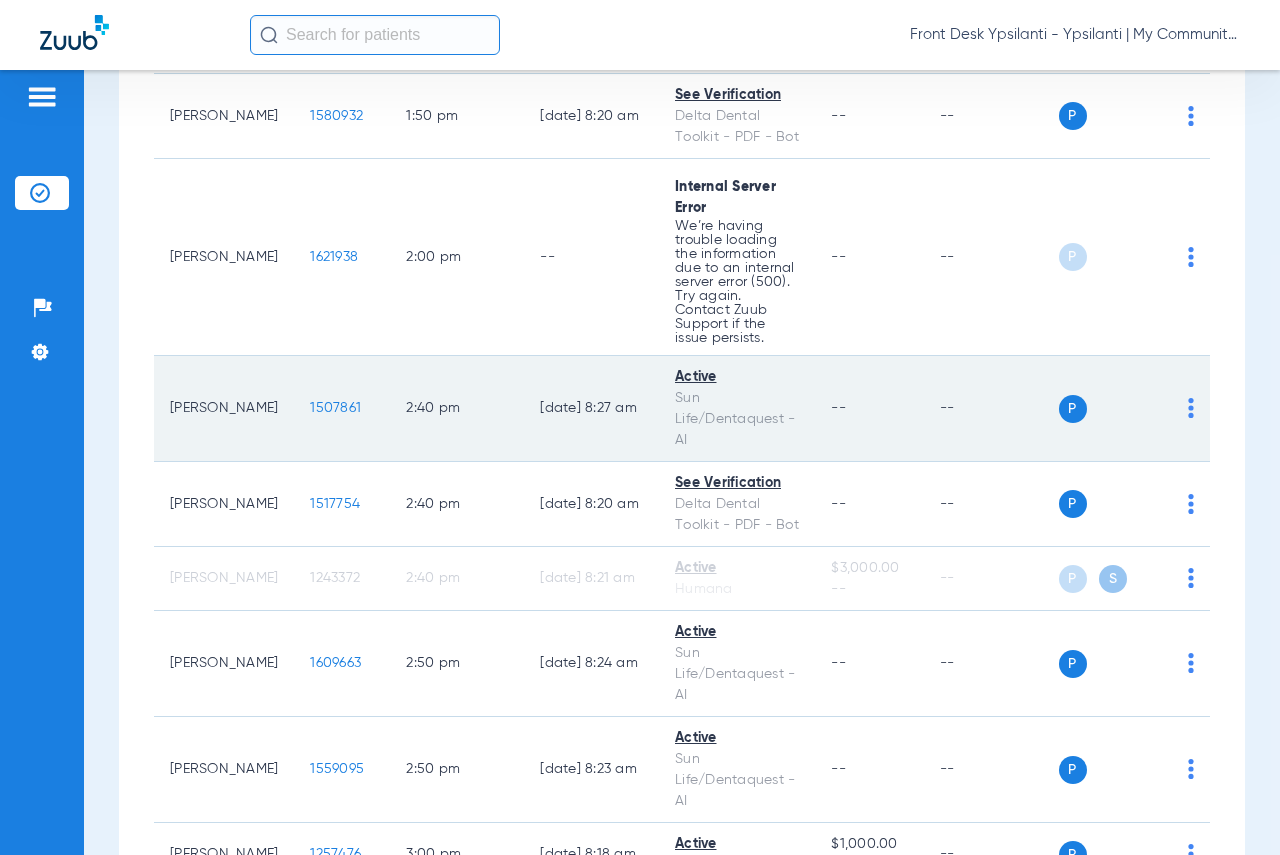 click on "1507861" 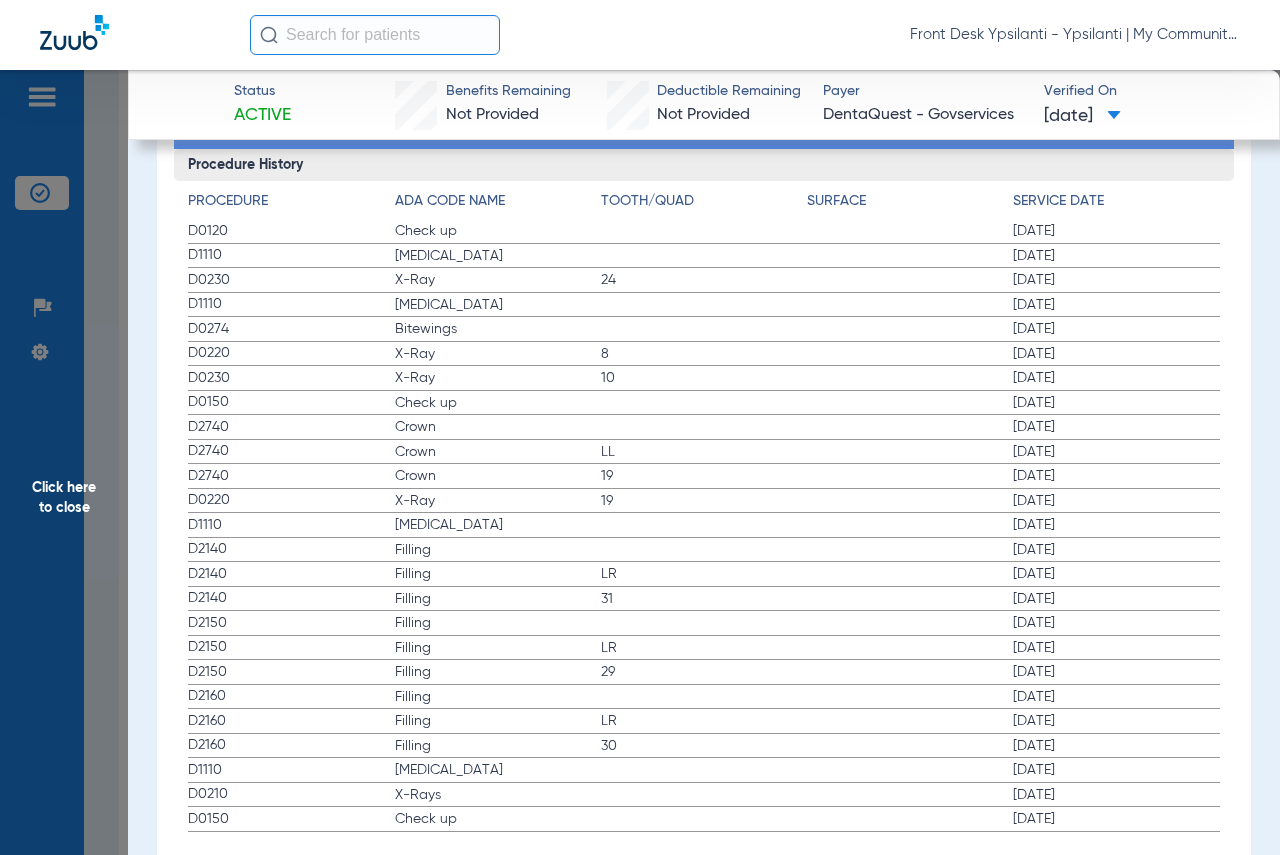 scroll, scrollTop: 2300, scrollLeft: 0, axis: vertical 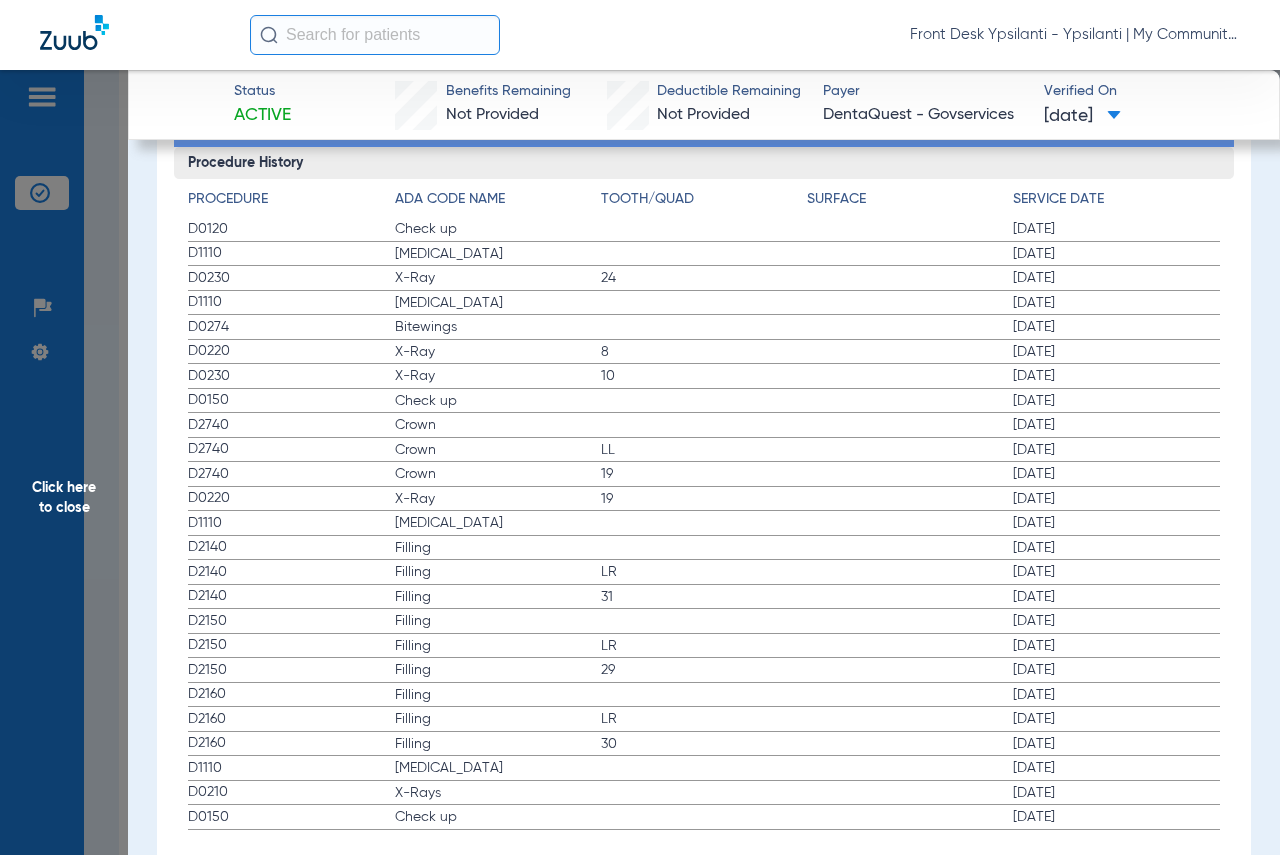 click on "Click here to close" 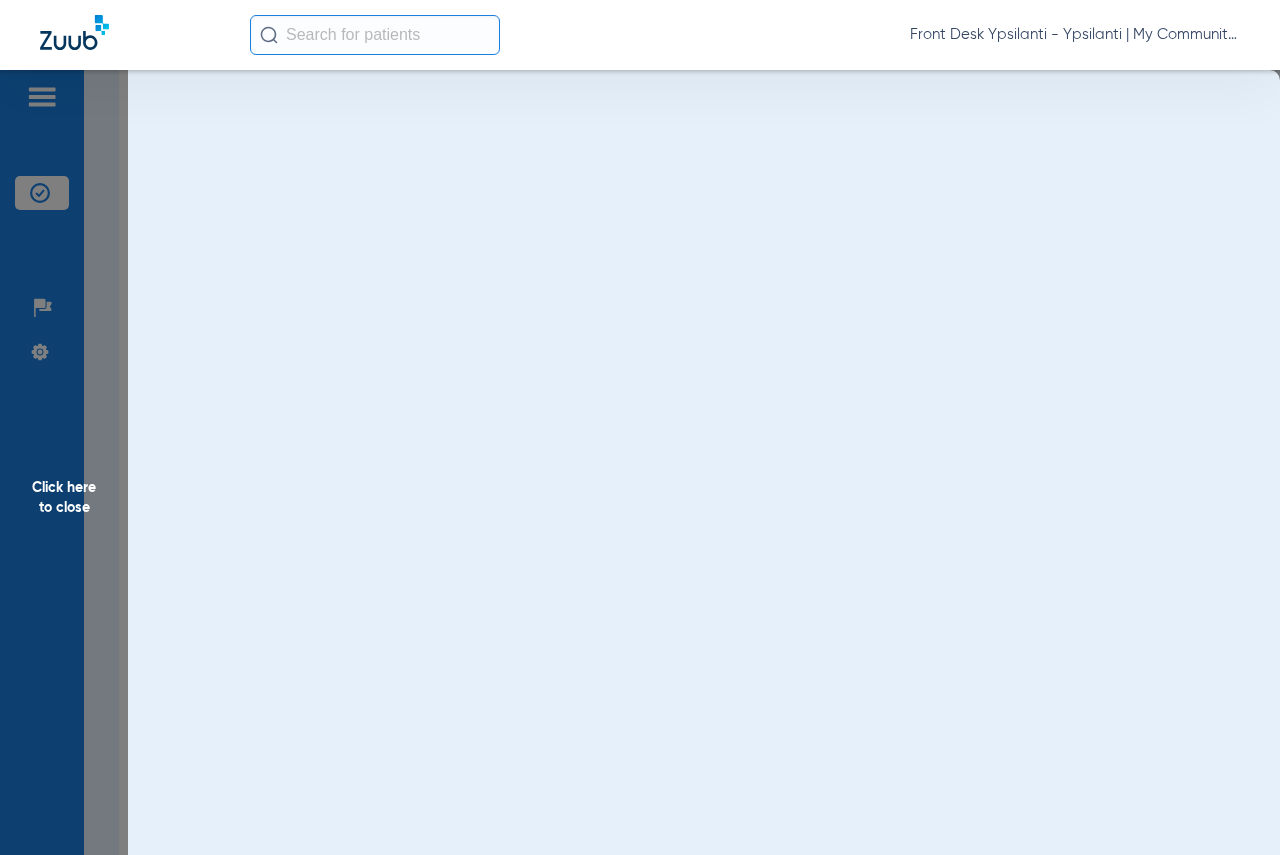scroll, scrollTop: 0, scrollLeft: 0, axis: both 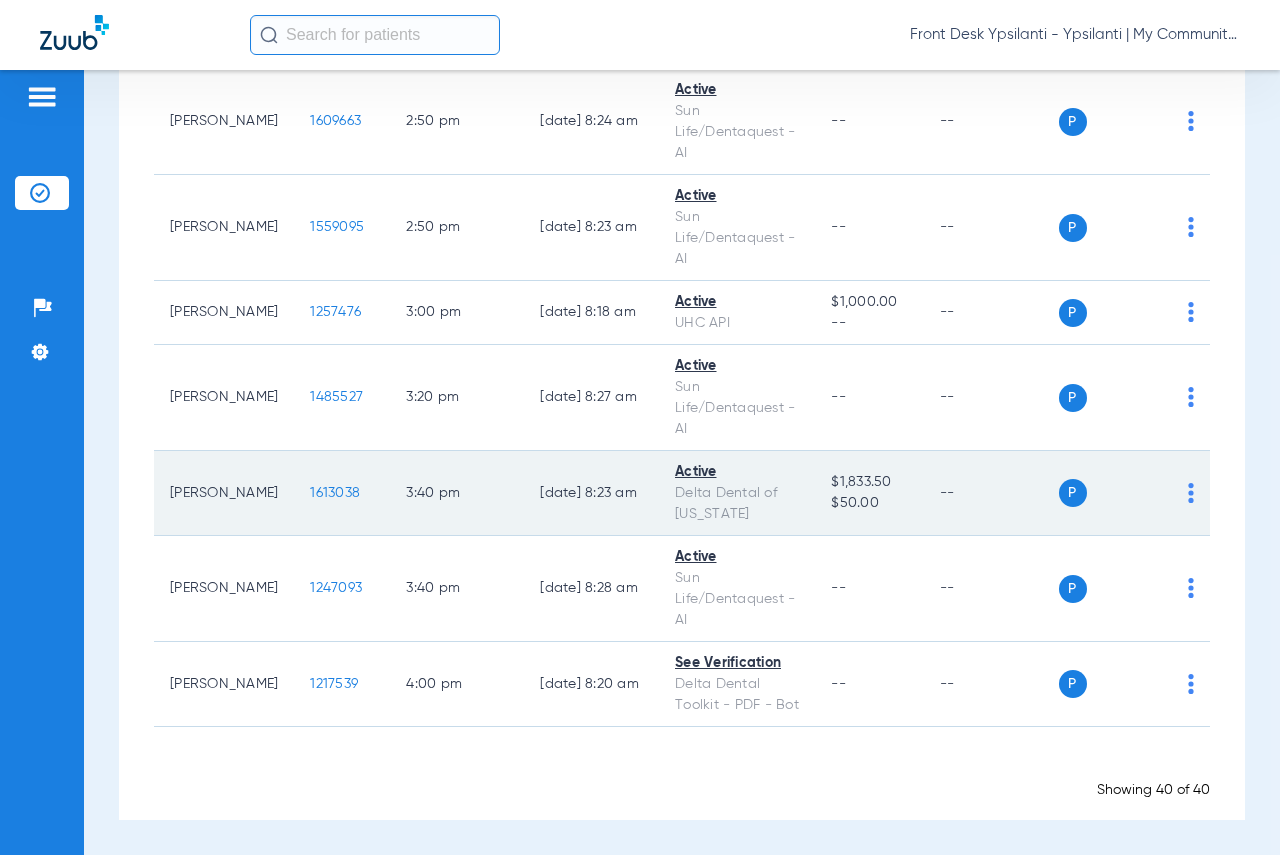 click on "1613038" 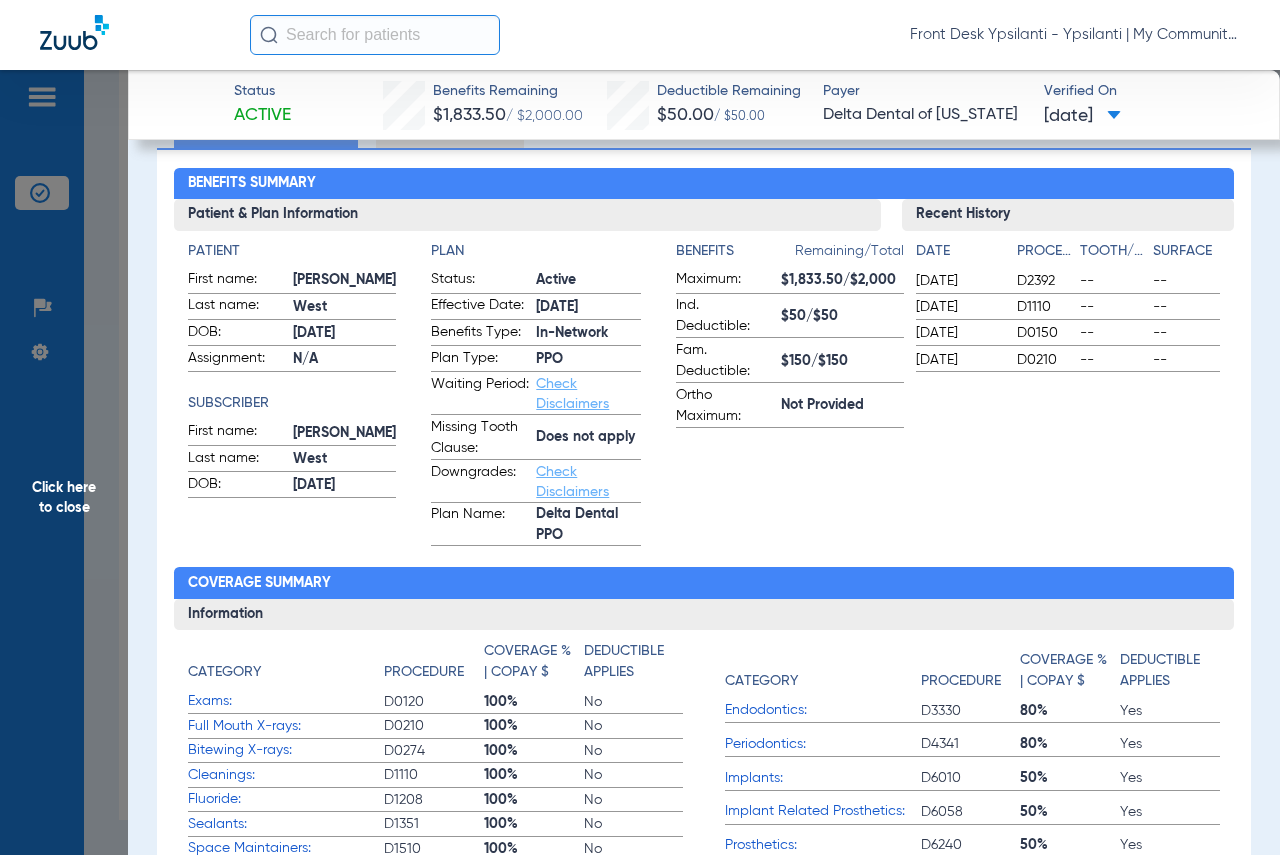 scroll, scrollTop: 0, scrollLeft: 0, axis: both 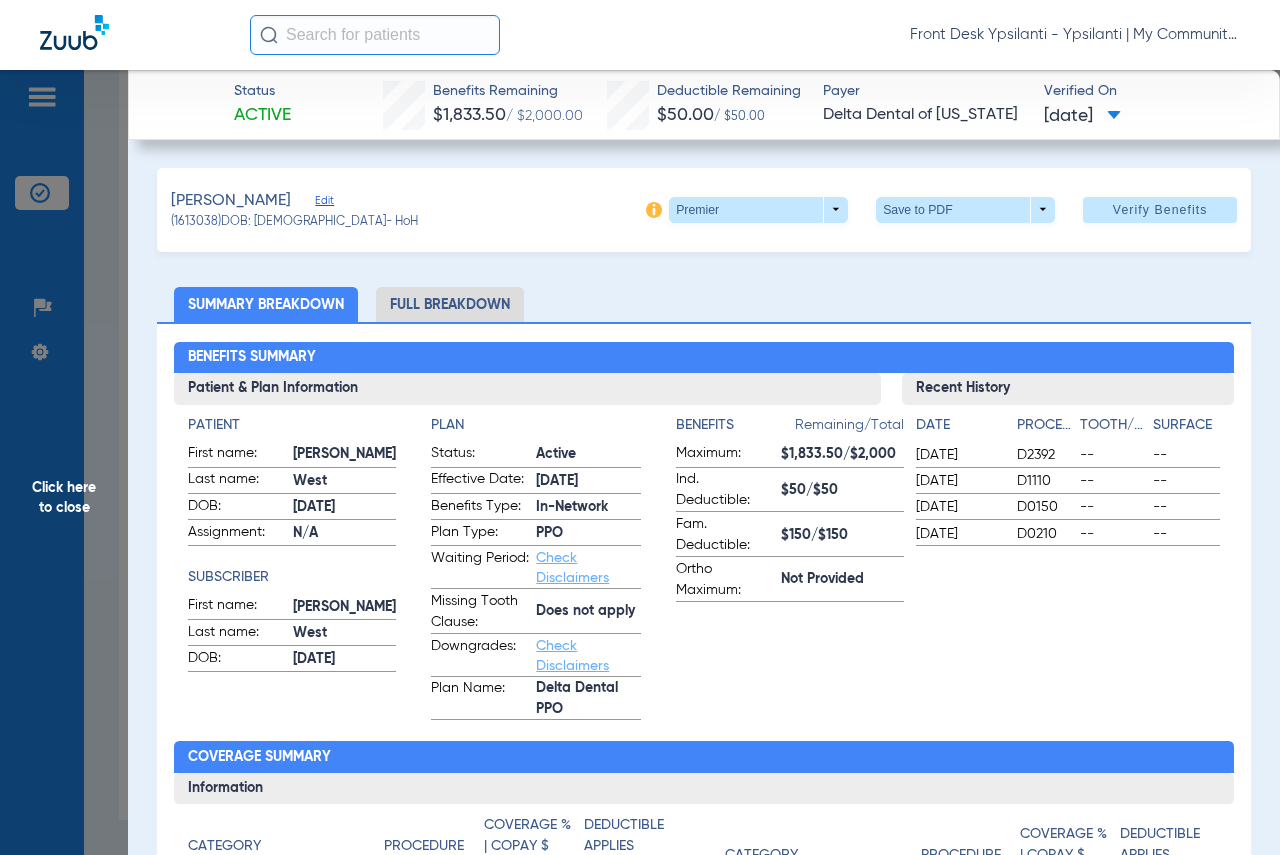 click on "Full Breakdown" 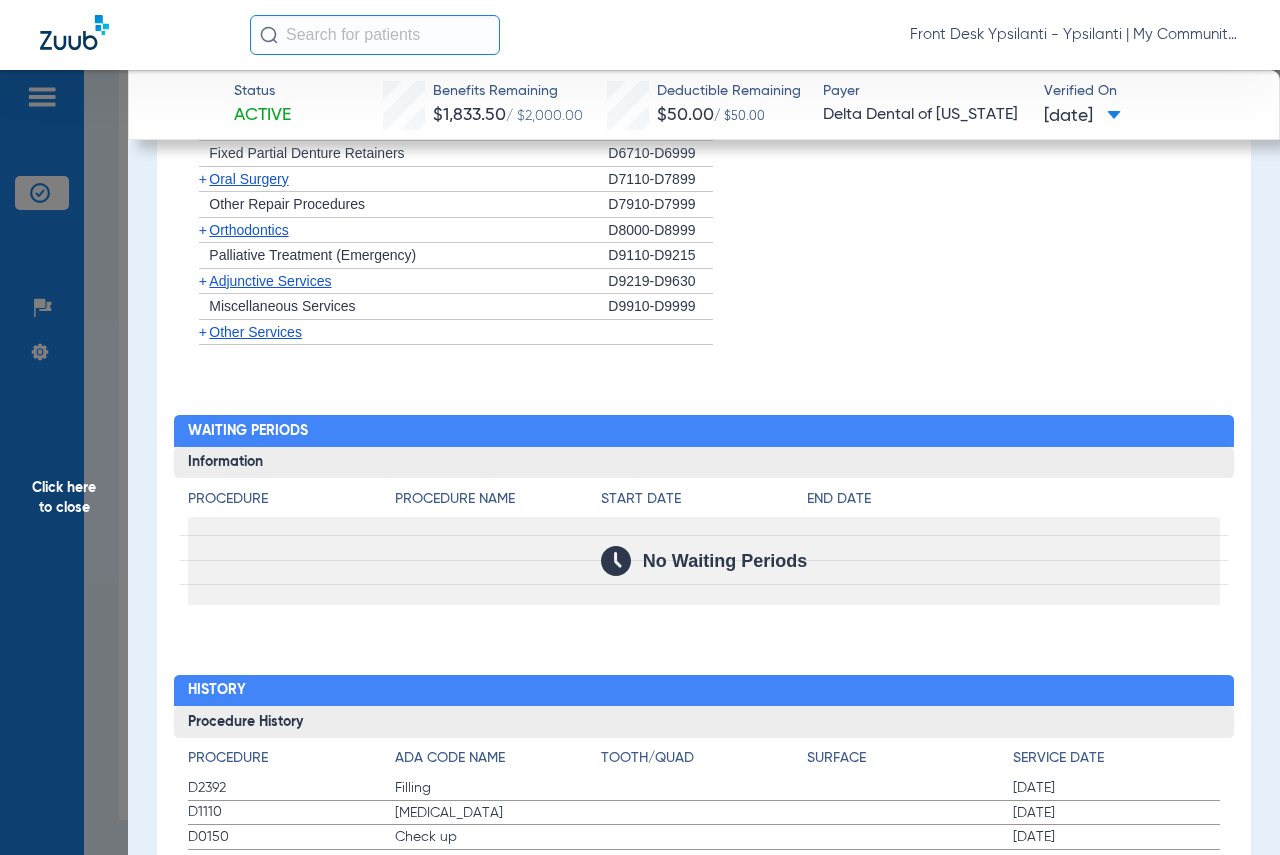 scroll, scrollTop: 2468, scrollLeft: 0, axis: vertical 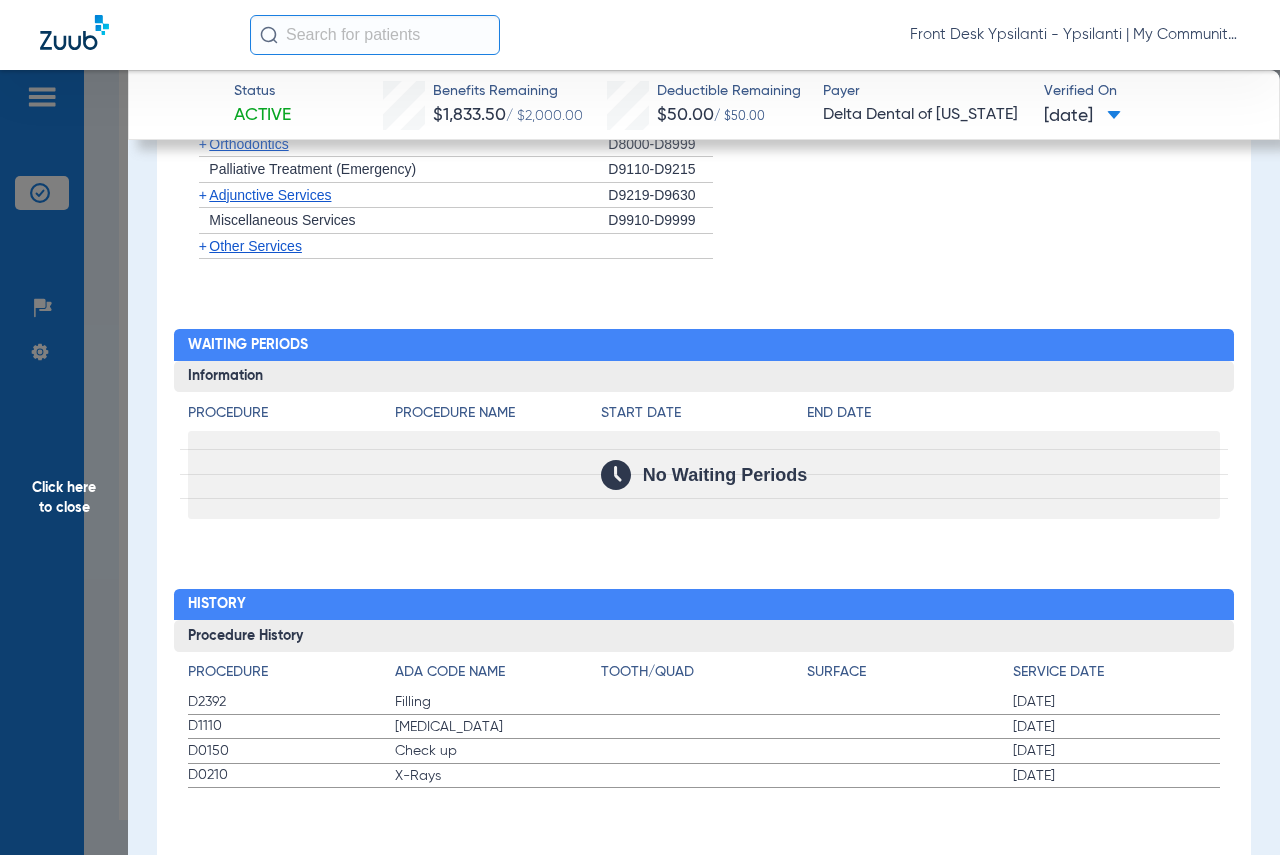 click on "Click here to close" 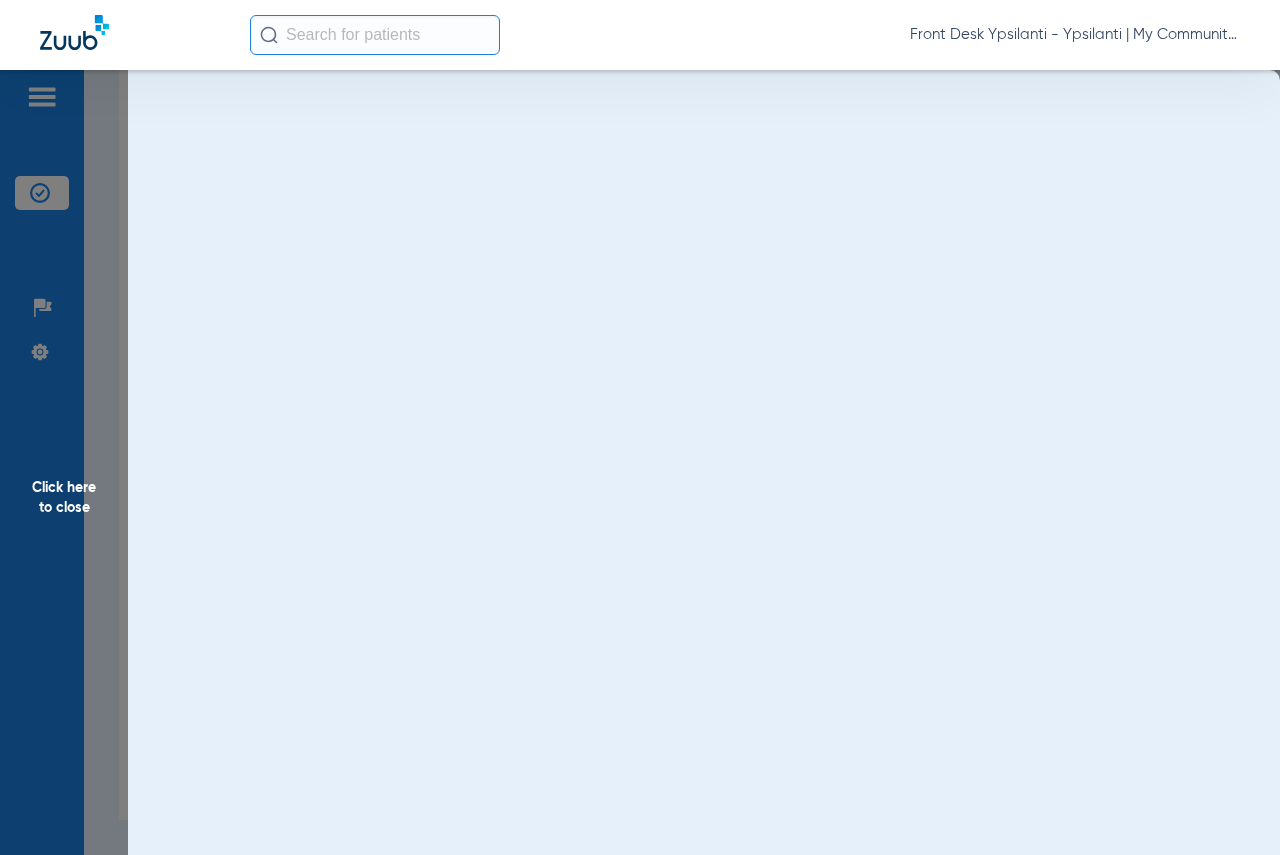 scroll, scrollTop: 0, scrollLeft: 0, axis: both 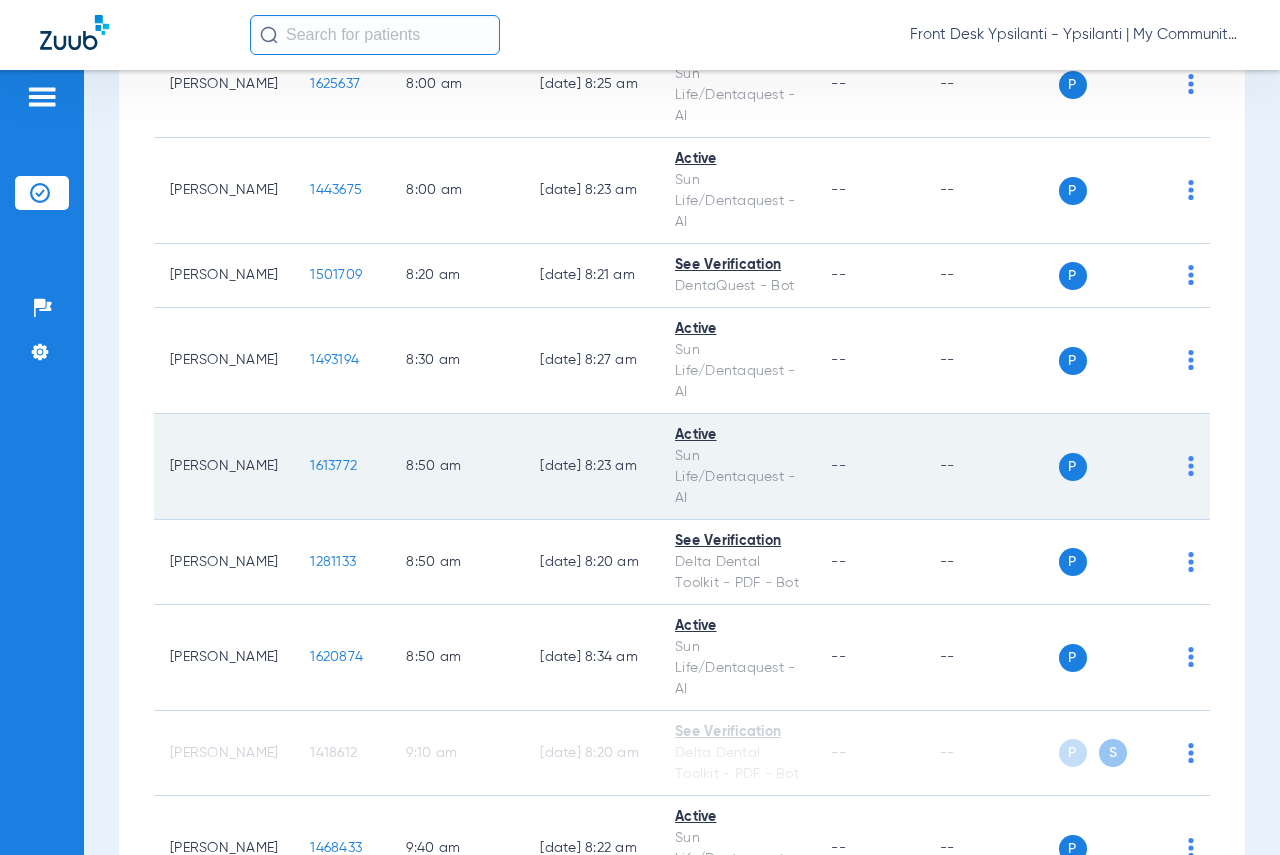 click on "1613772" 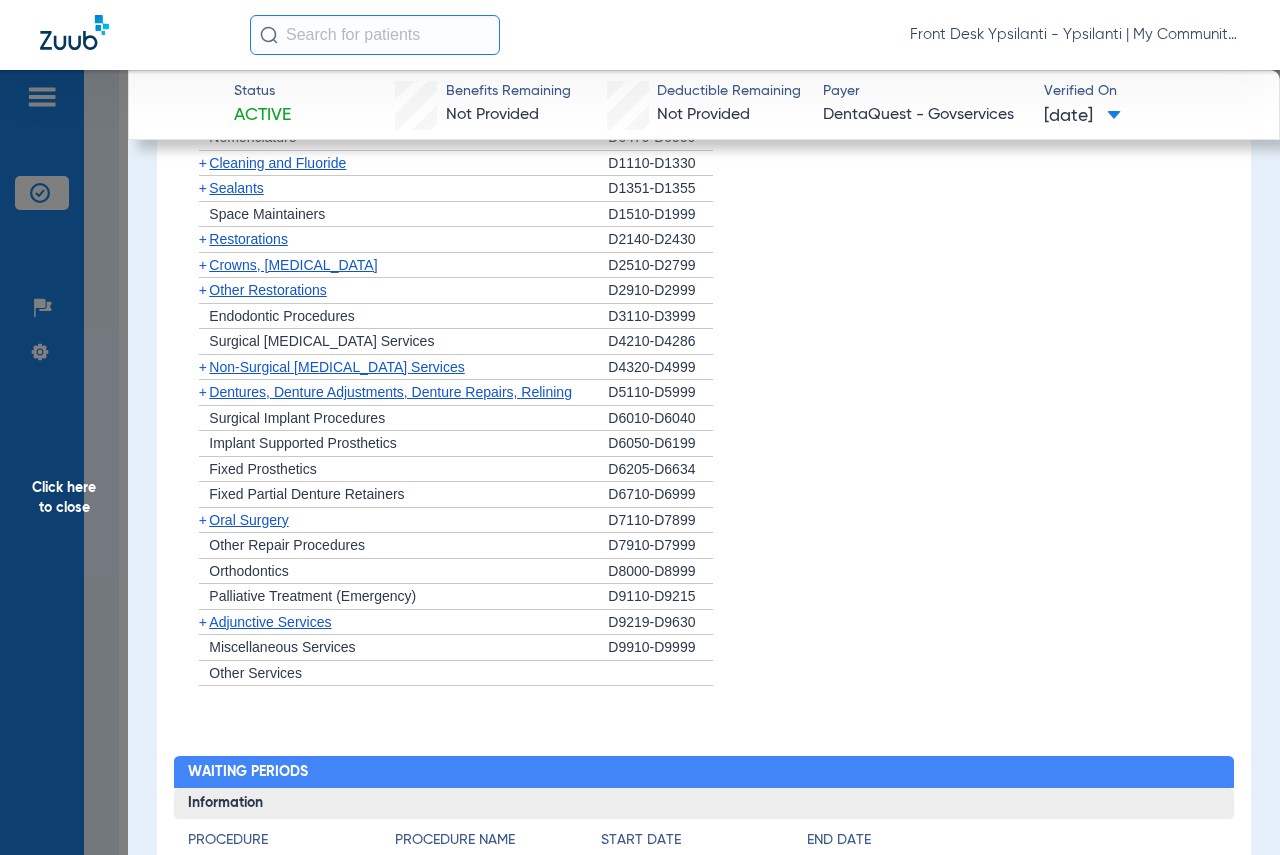 scroll, scrollTop: 1822, scrollLeft: 0, axis: vertical 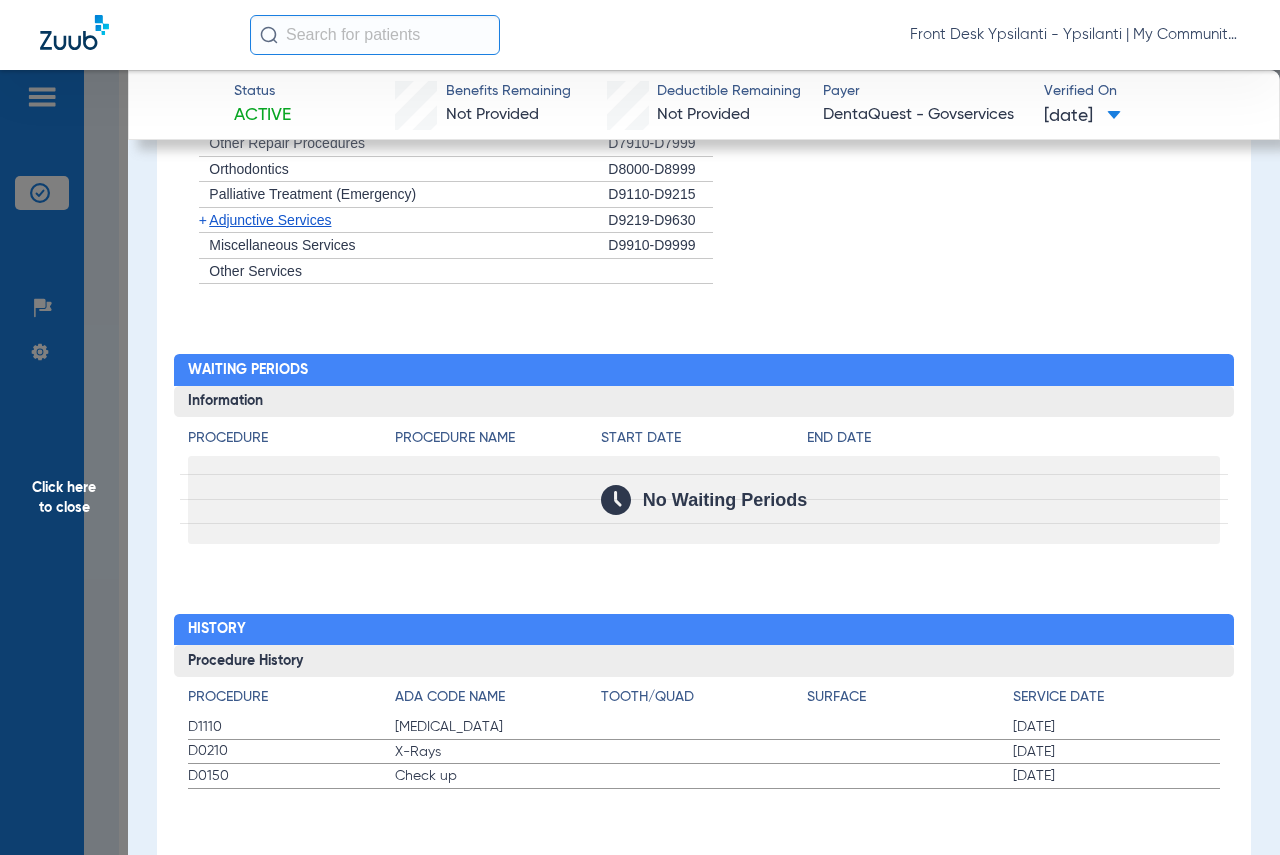 click on "Click here to close" 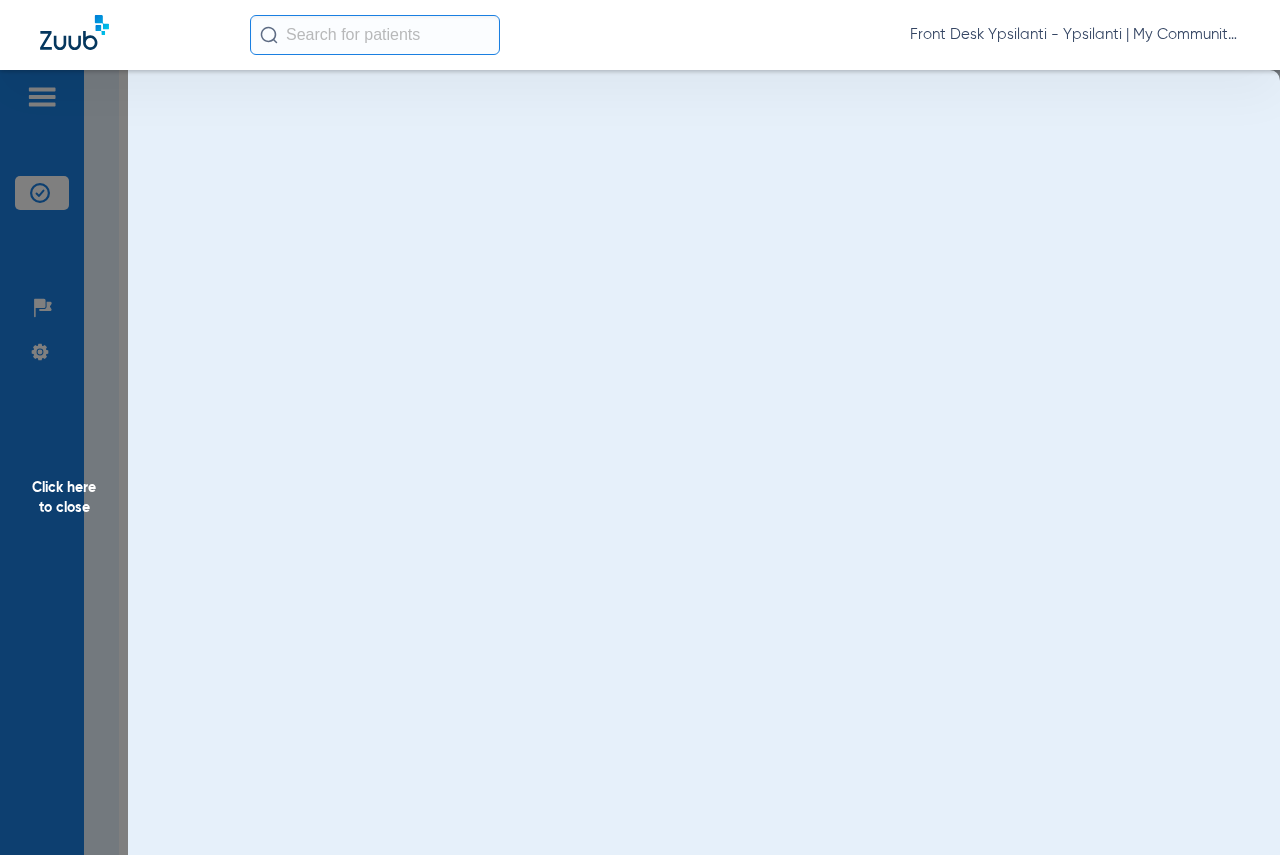scroll, scrollTop: 0, scrollLeft: 0, axis: both 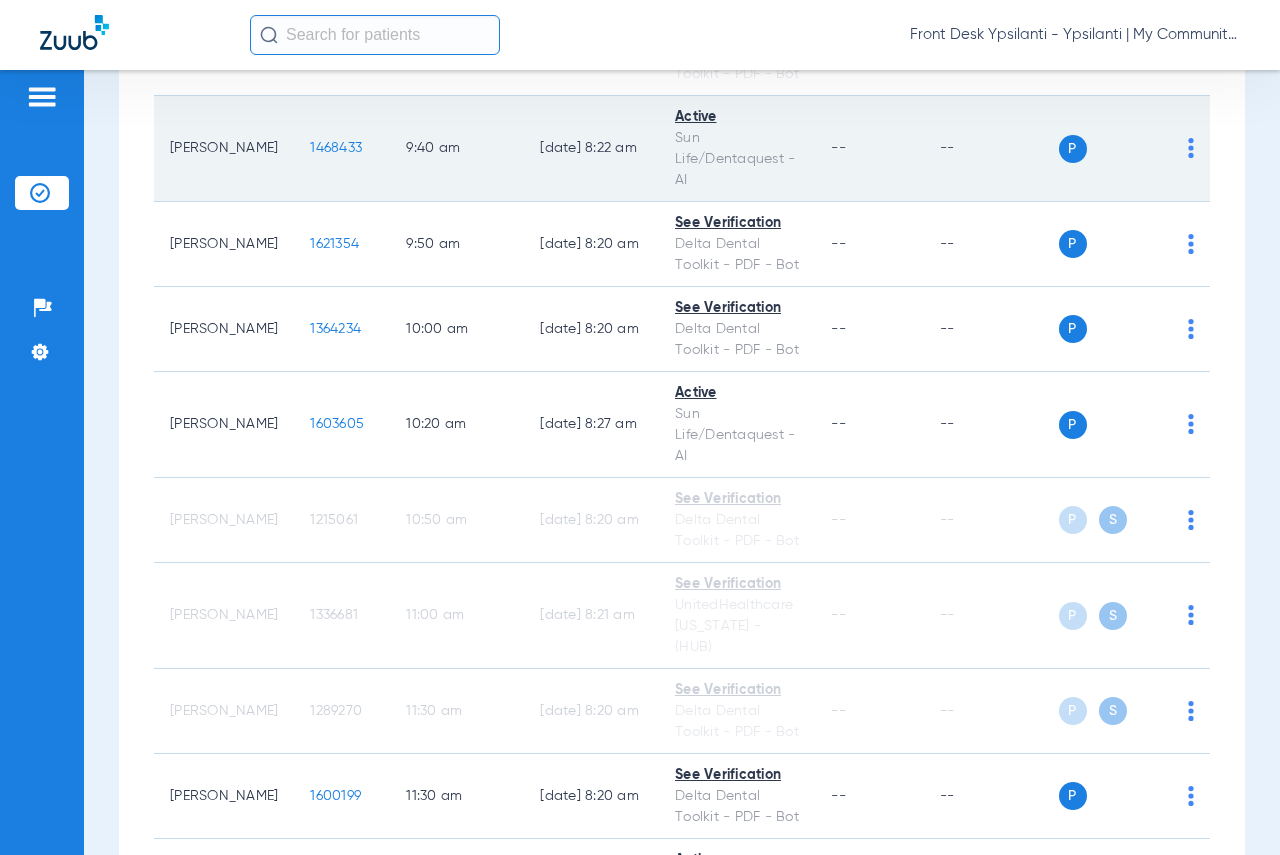 click on "1468433" 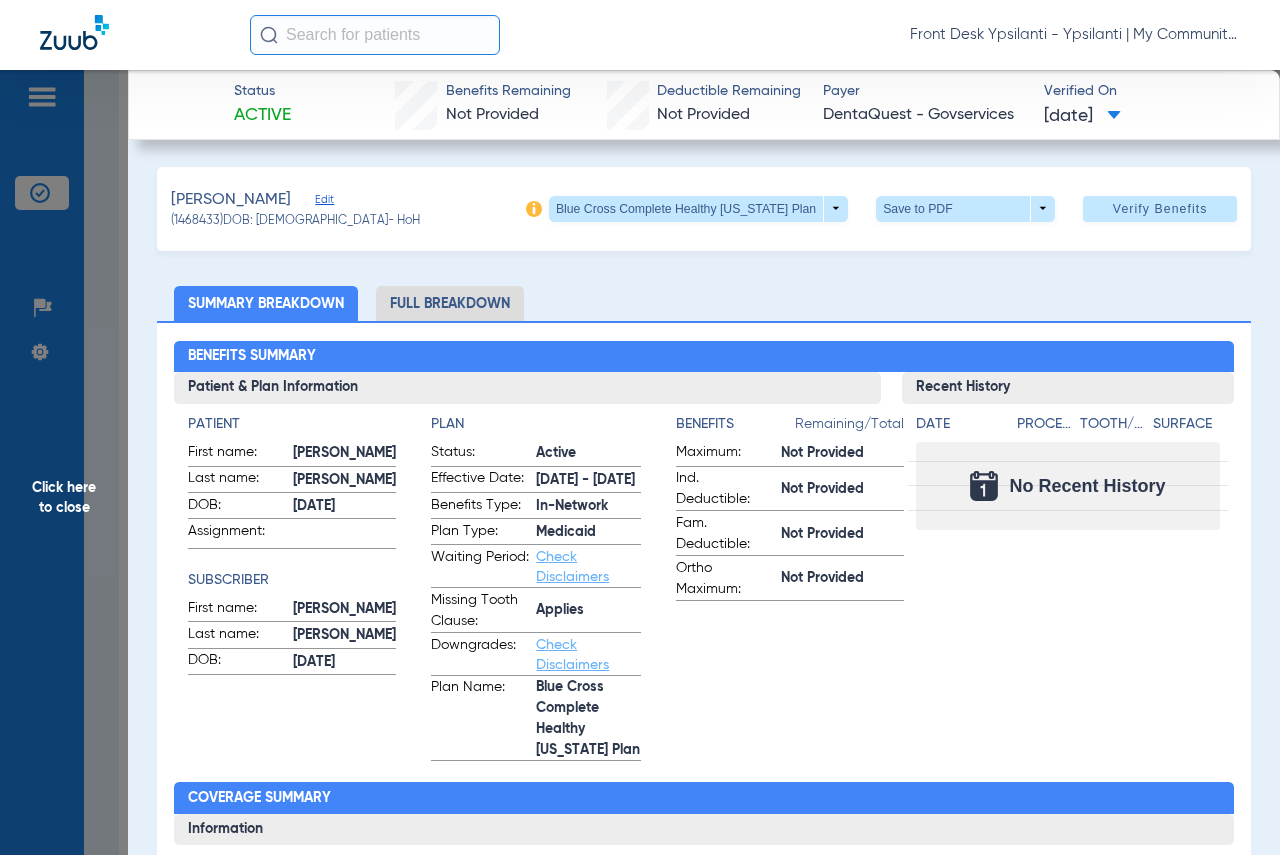 scroll, scrollTop: 0, scrollLeft: 0, axis: both 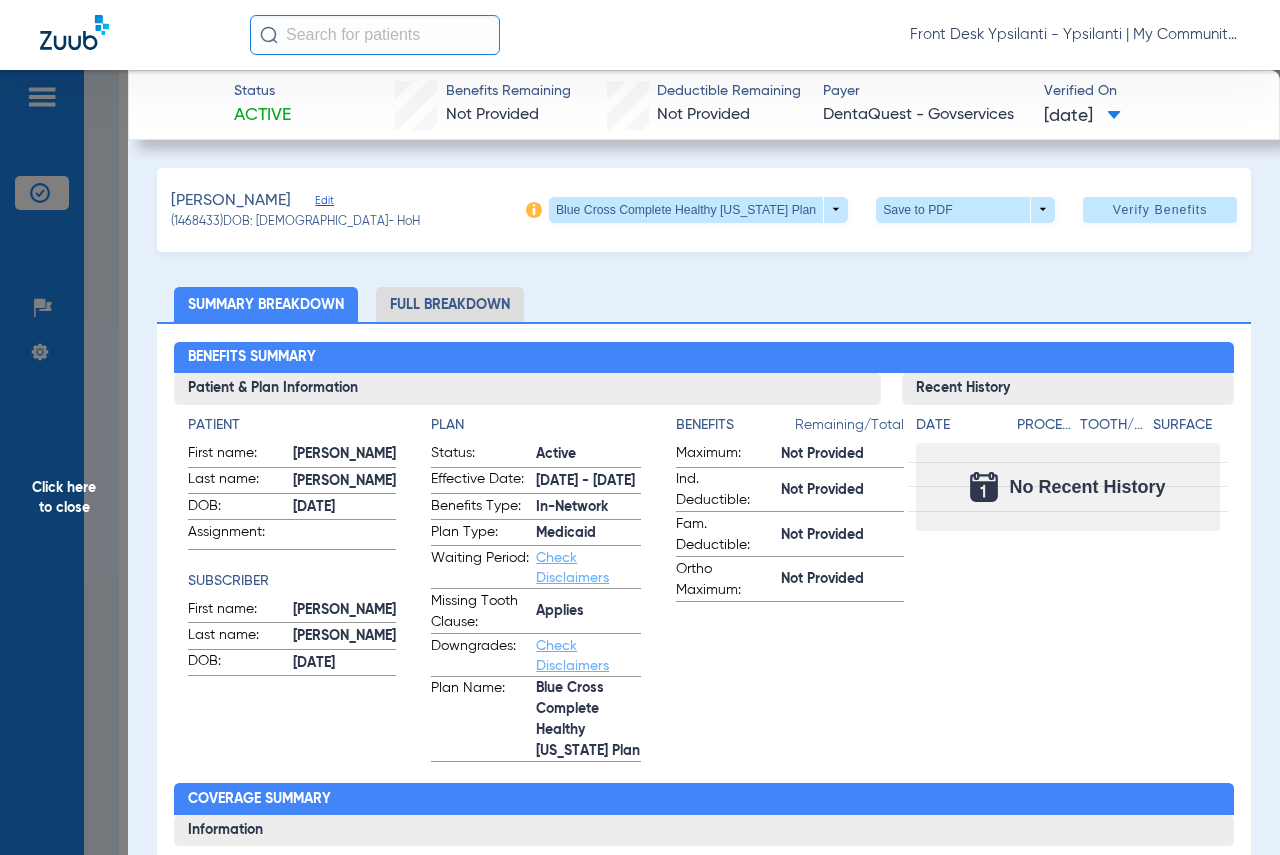 click on "Click here to close" 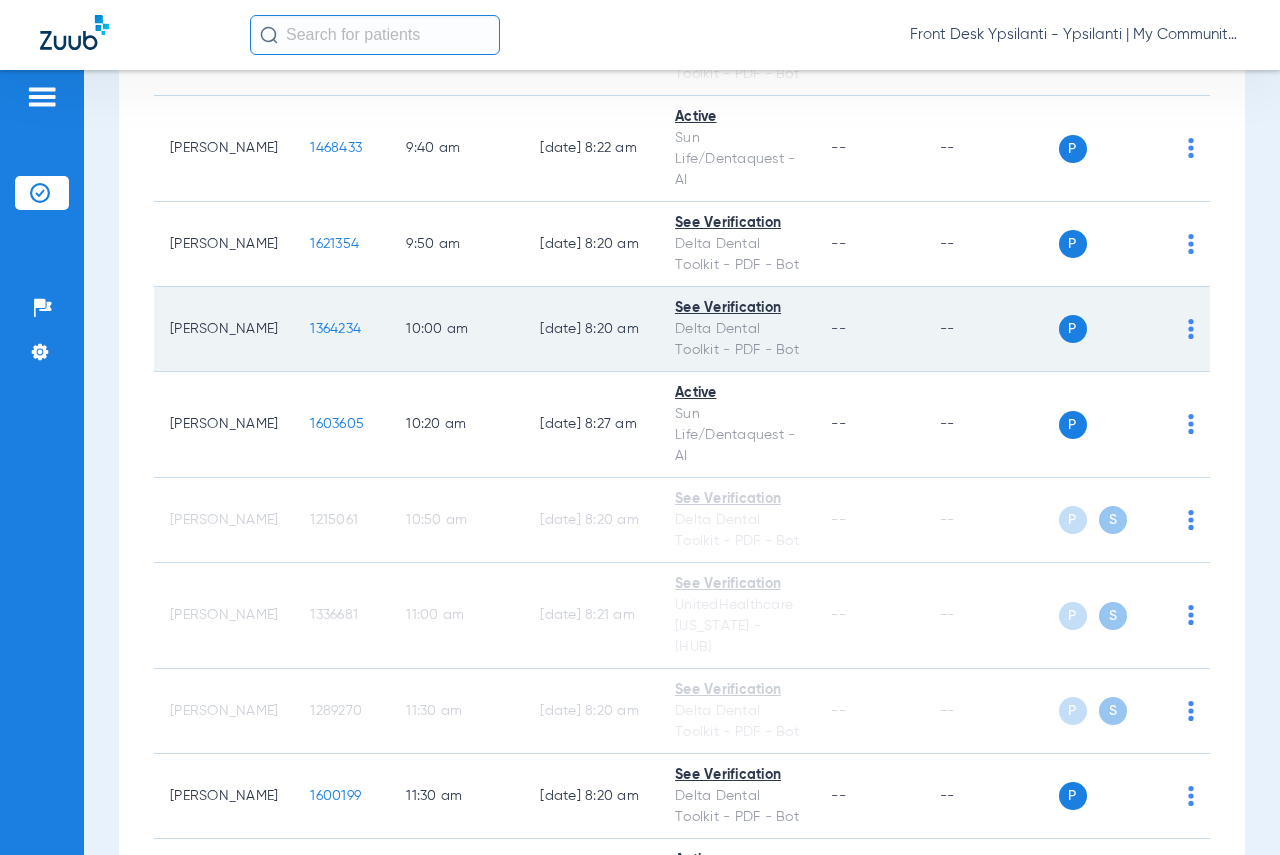 scroll, scrollTop: 1400, scrollLeft: 0, axis: vertical 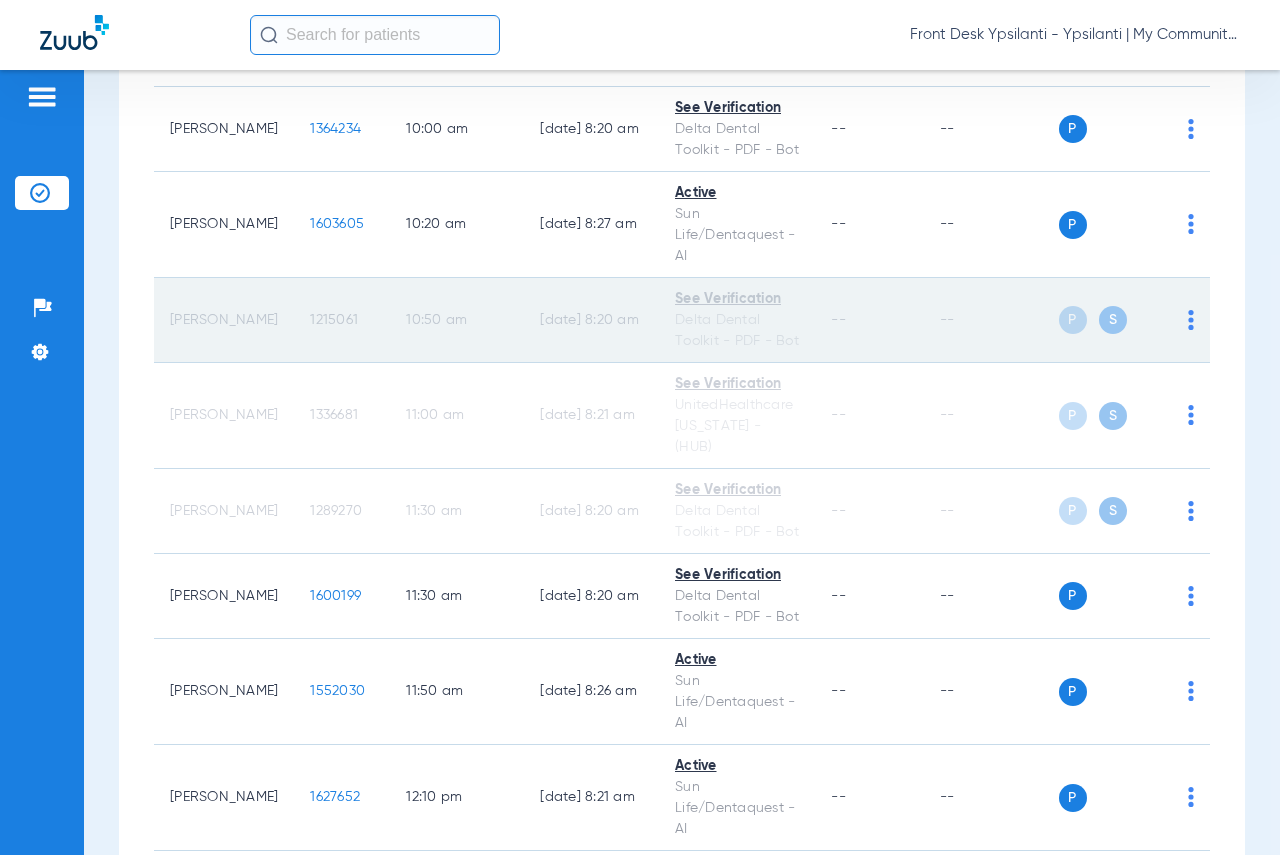 click on "1215061" 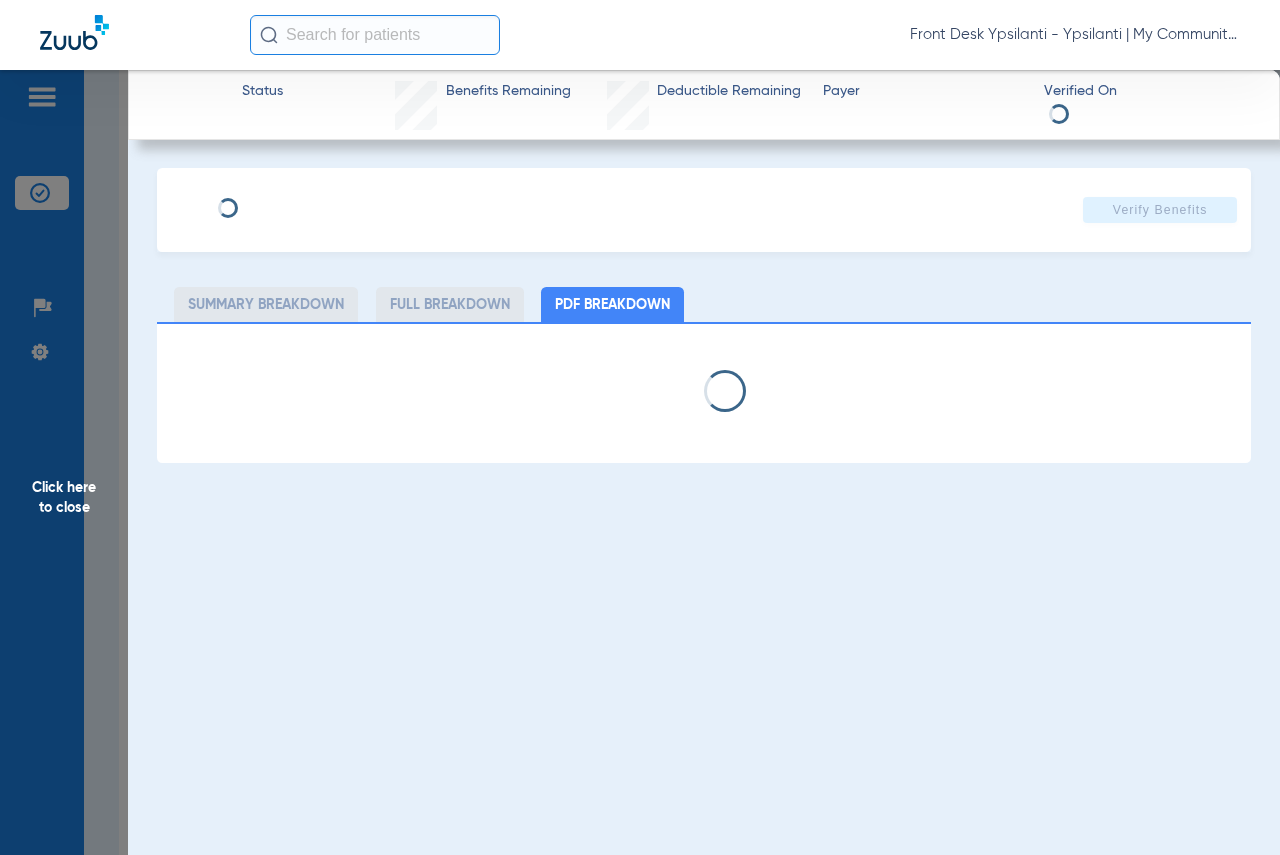 select on "page-width" 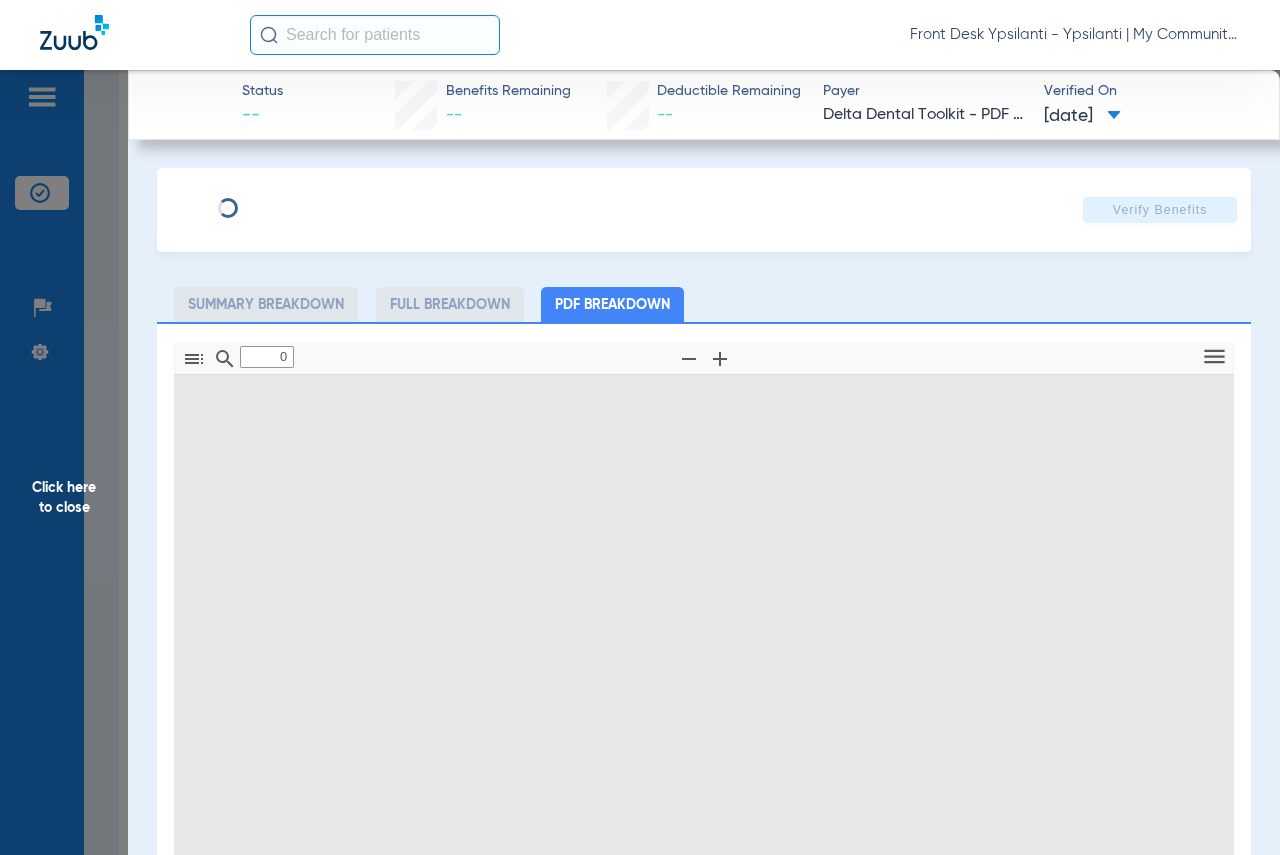 type on "1" 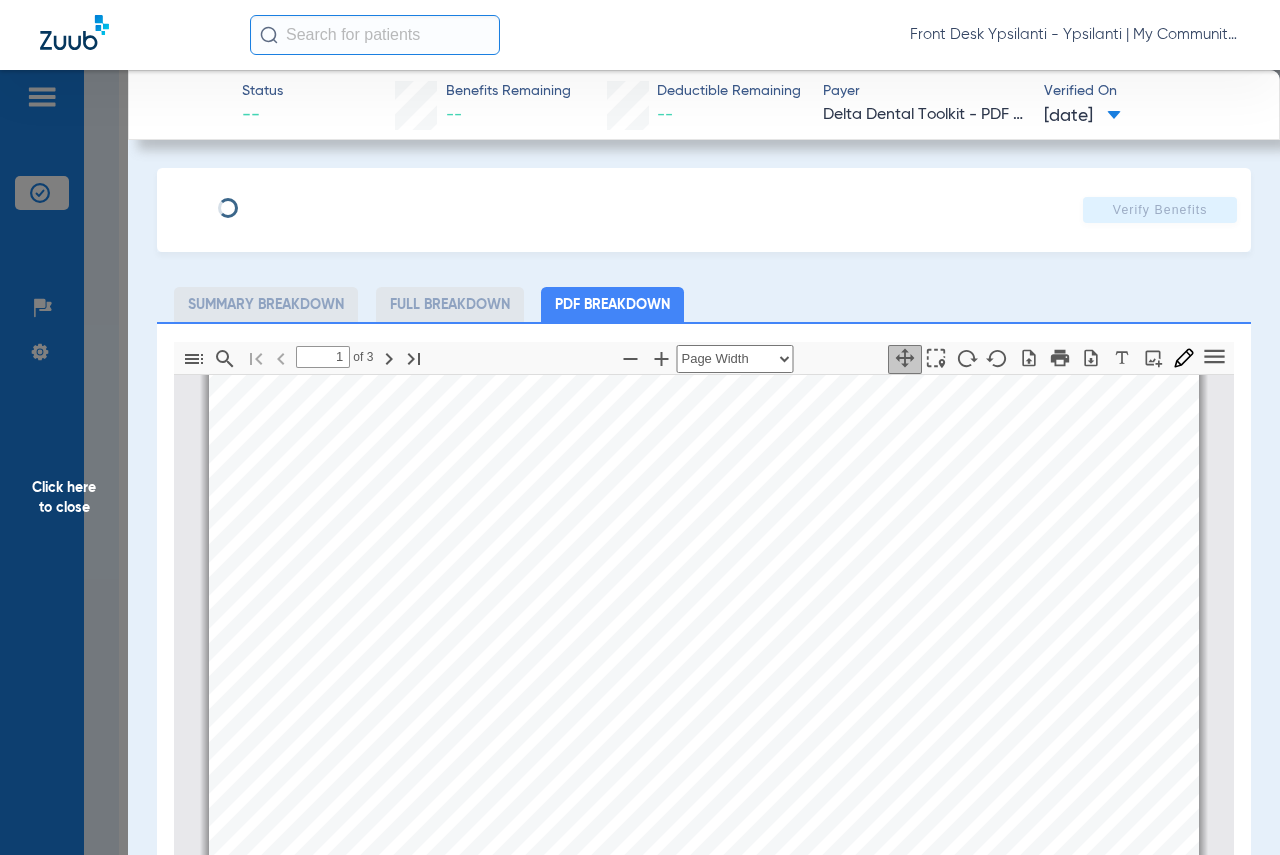 scroll, scrollTop: 510, scrollLeft: 0, axis: vertical 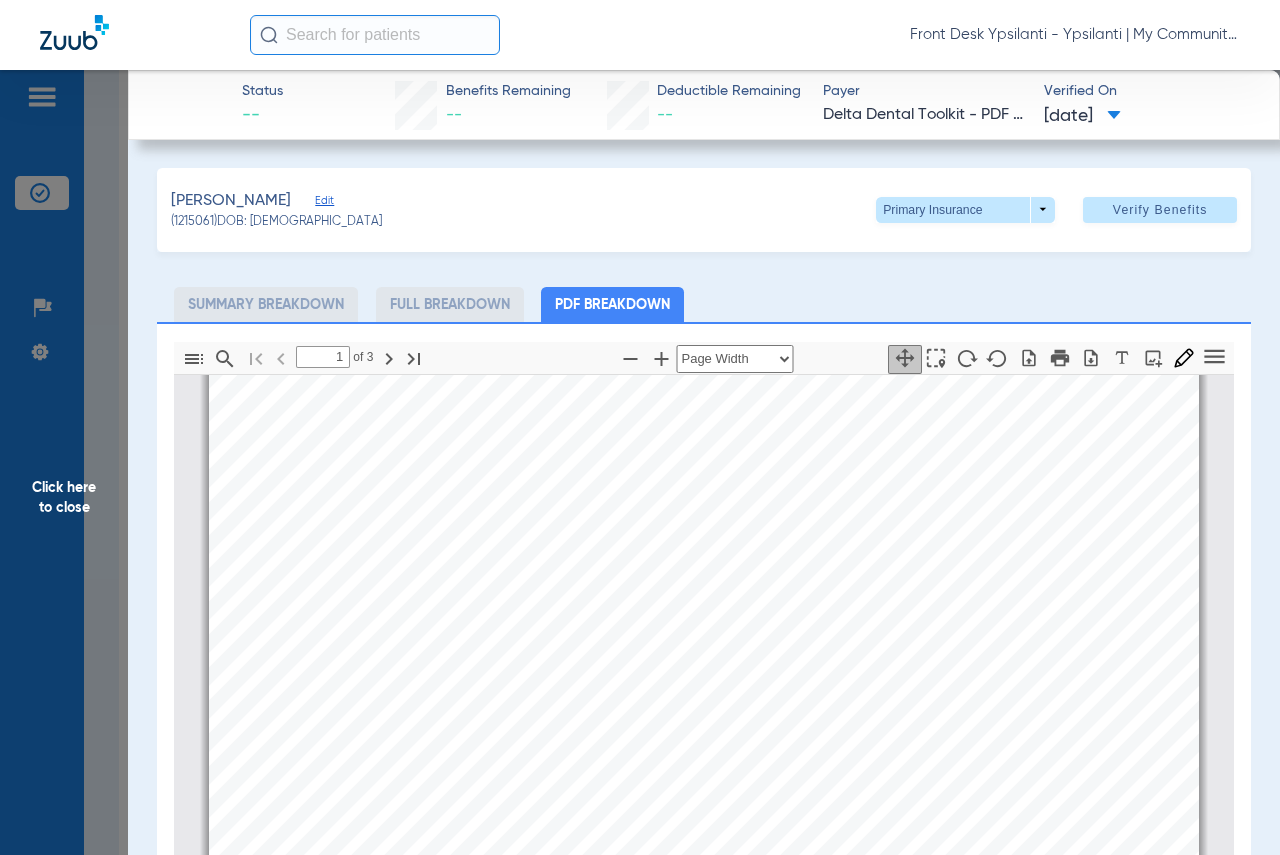 click on "Click here to close" 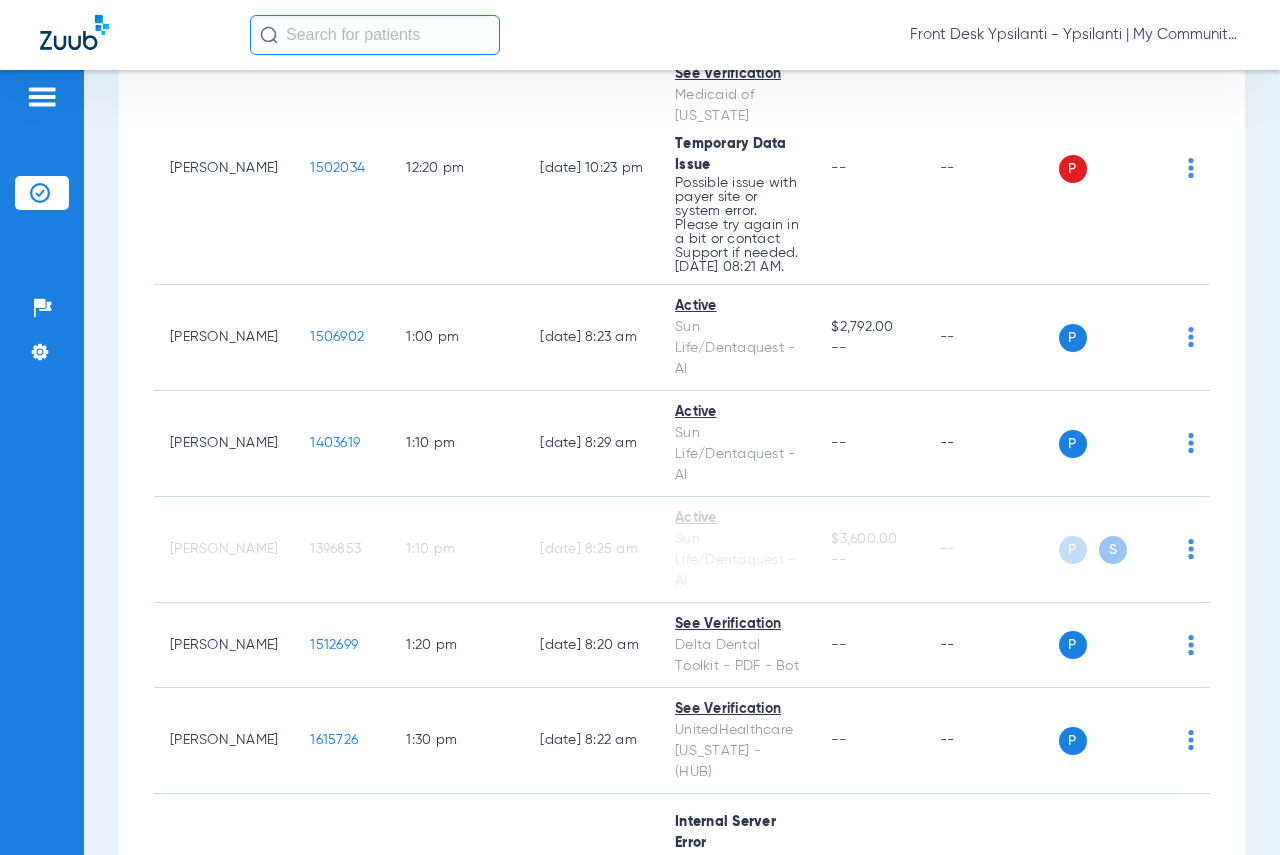 scroll, scrollTop: 2200, scrollLeft: 0, axis: vertical 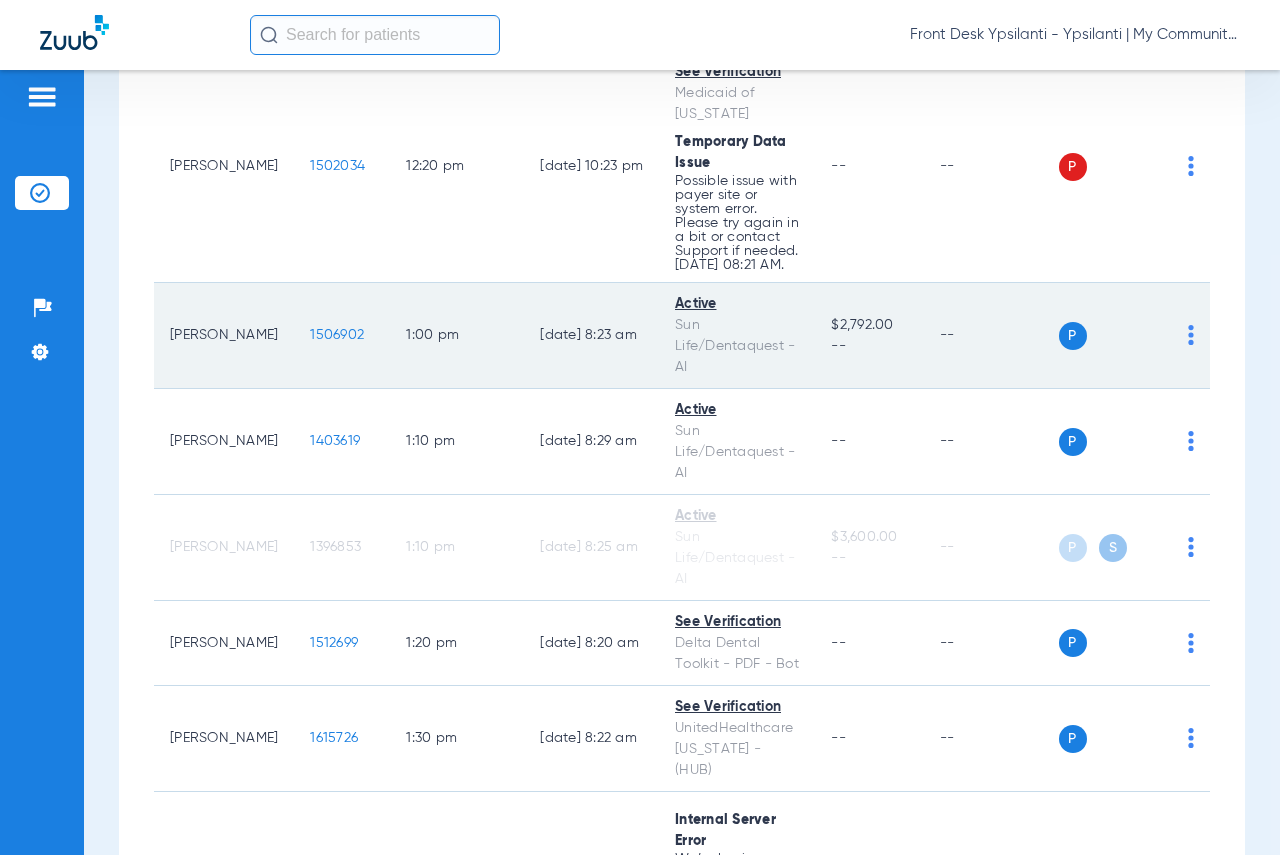 click on "1506902" 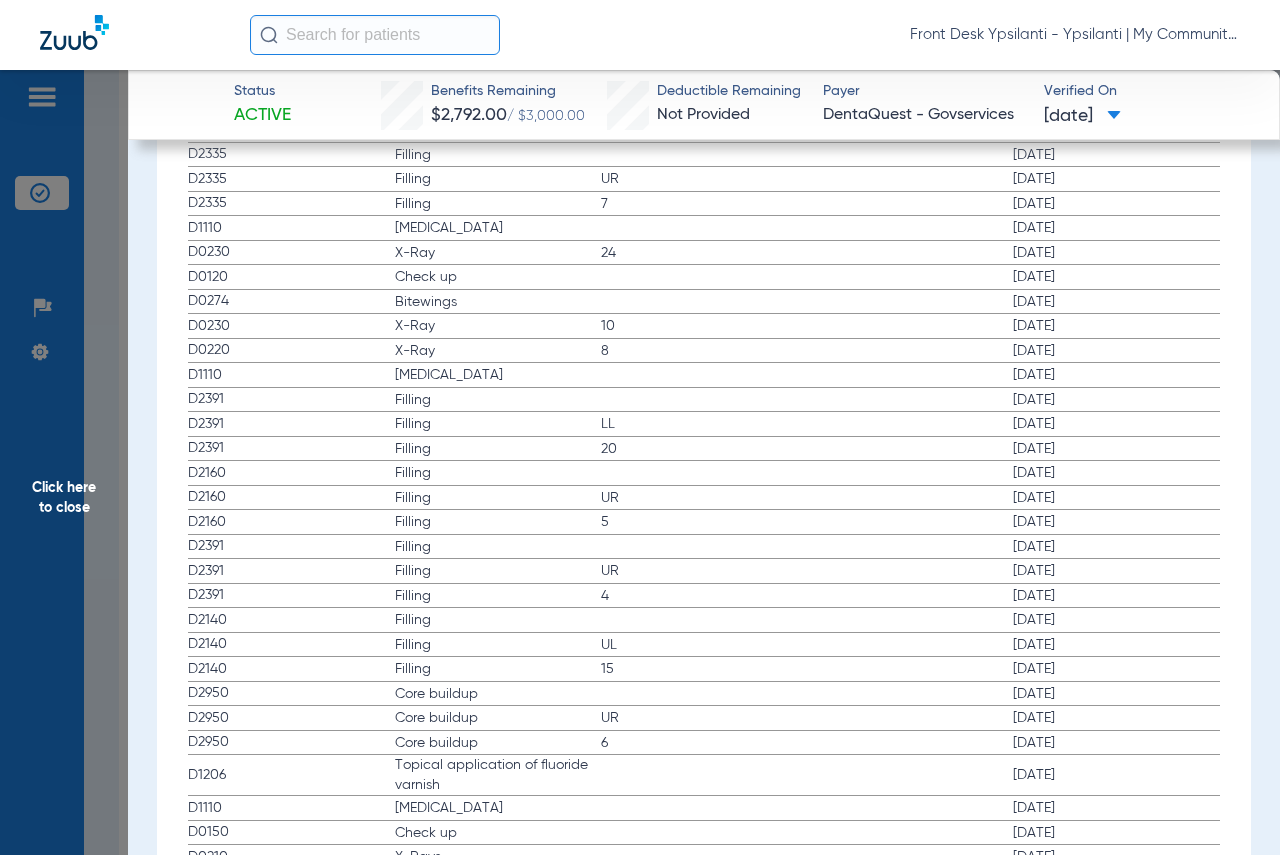 scroll, scrollTop: 2523, scrollLeft: 0, axis: vertical 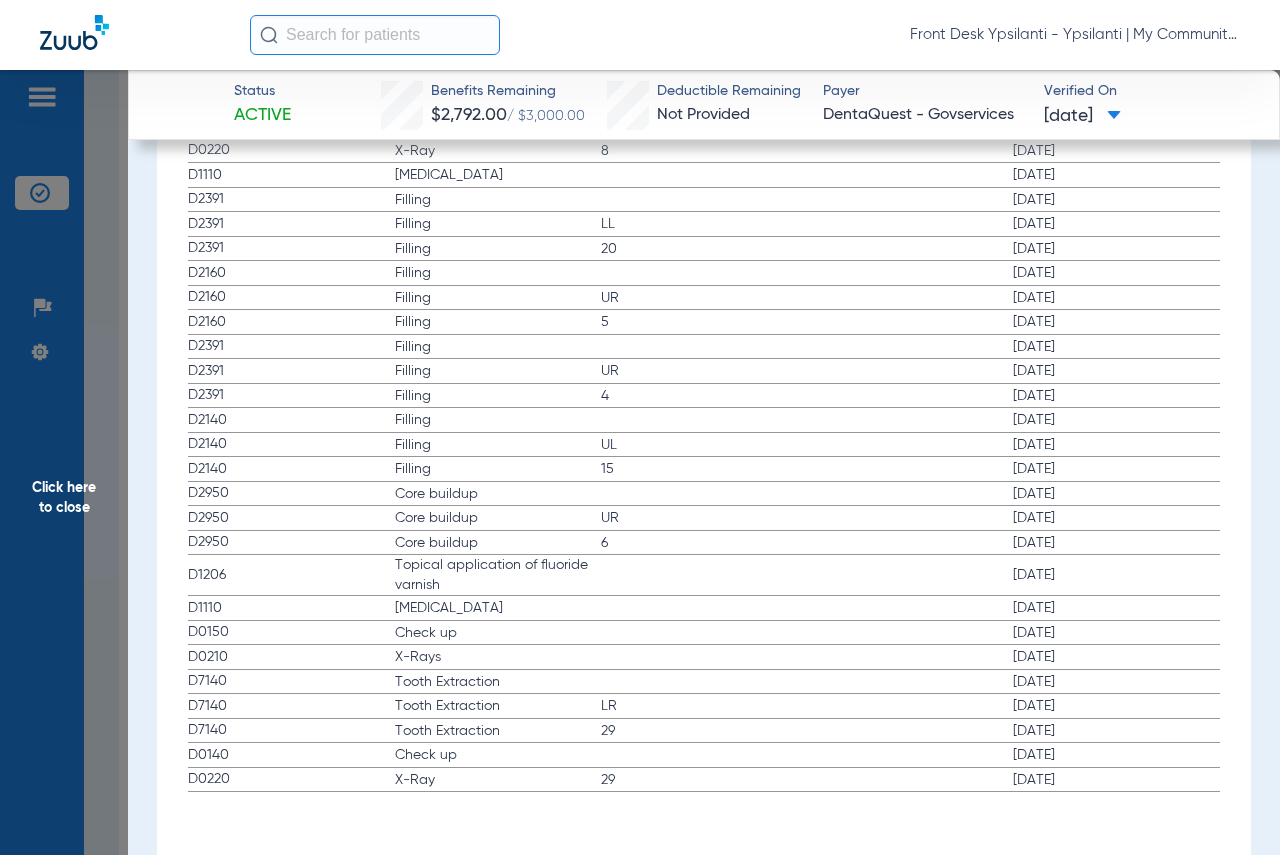 click on "Click here to close" 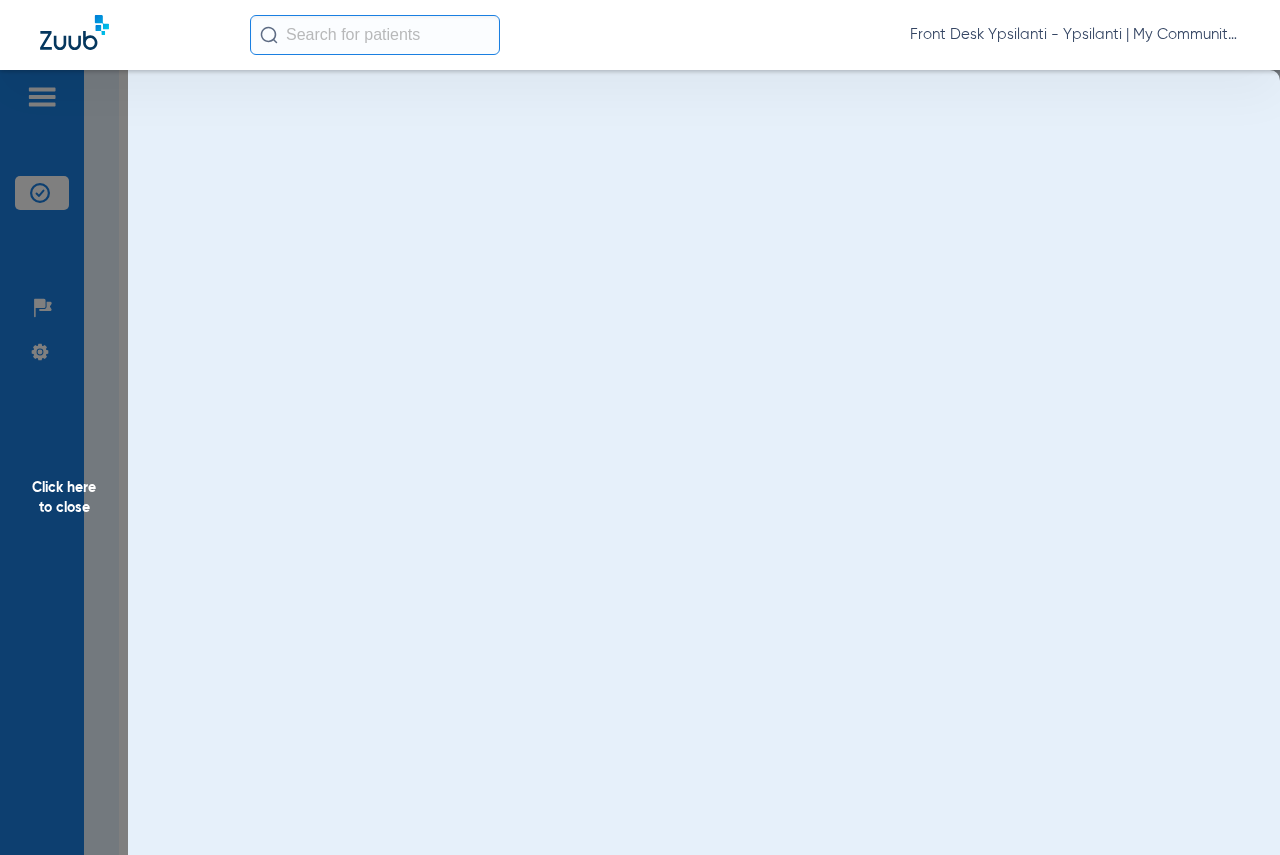 scroll, scrollTop: 0, scrollLeft: 0, axis: both 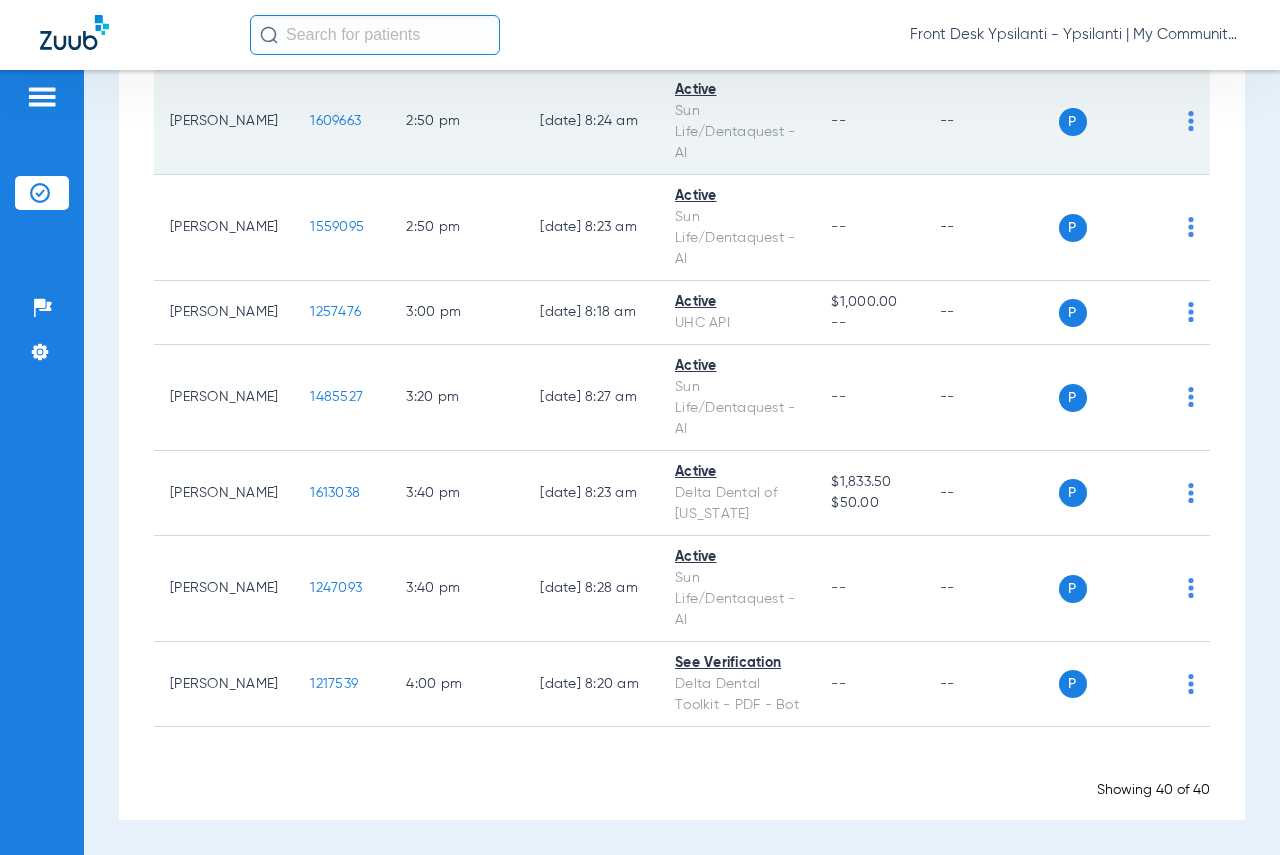 click on "1609663" 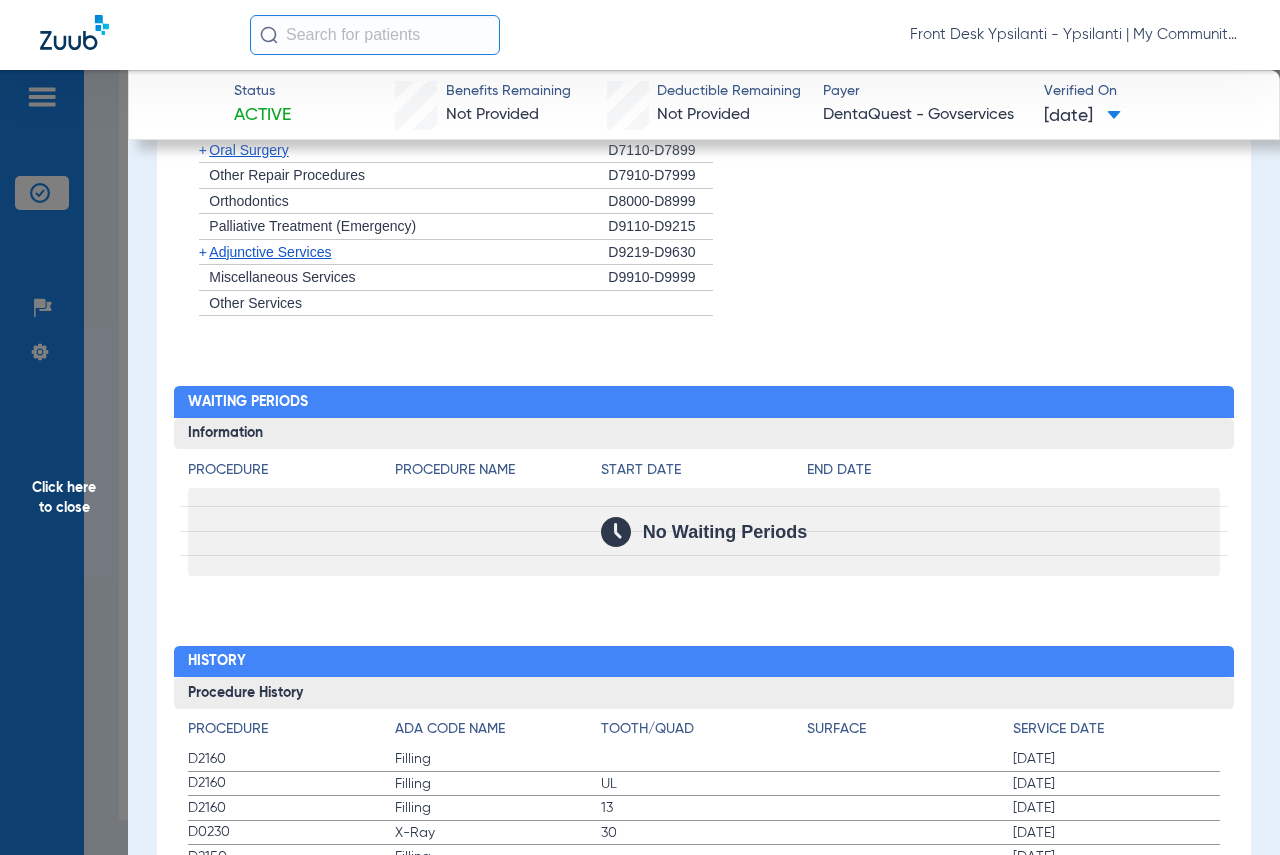scroll, scrollTop: 2063, scrollLeft: 0, axis: vertical 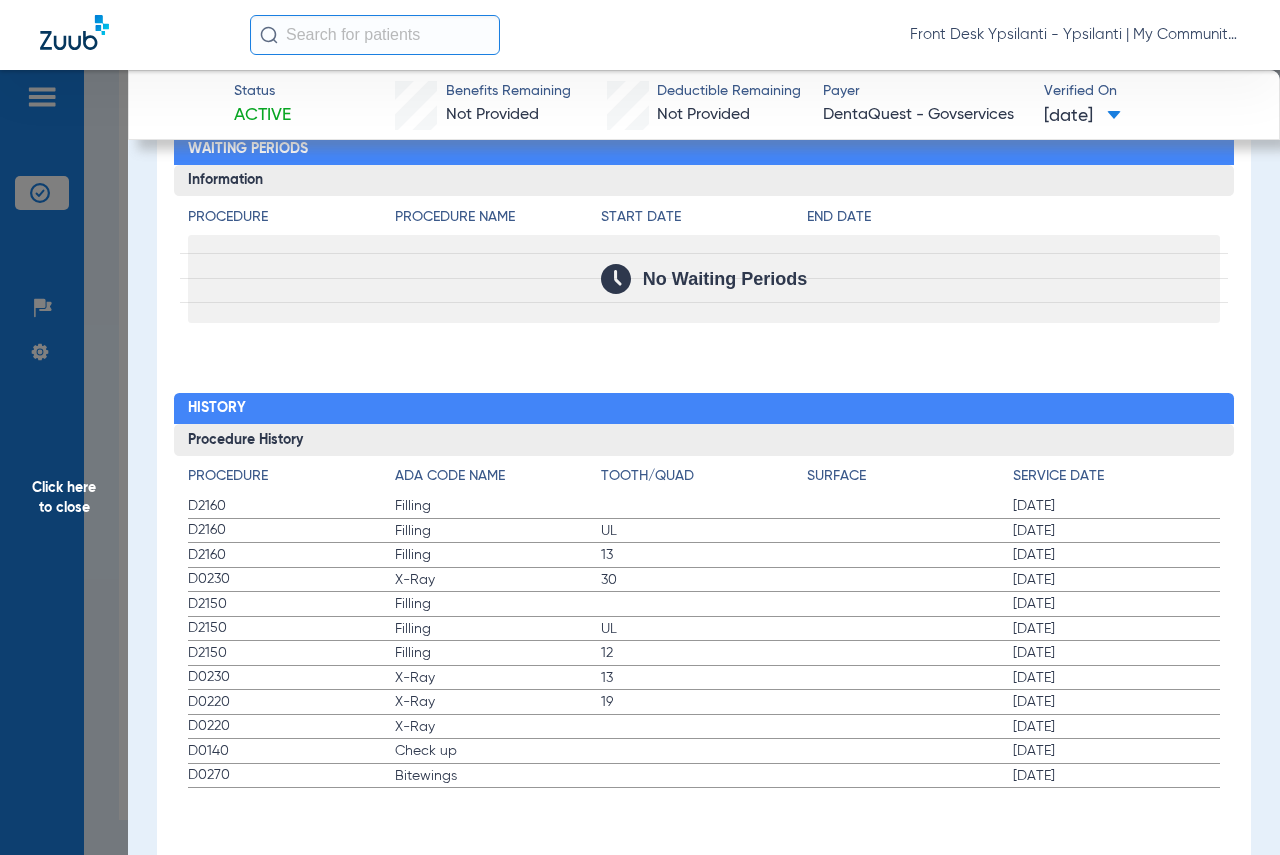 click on "Click here to close" 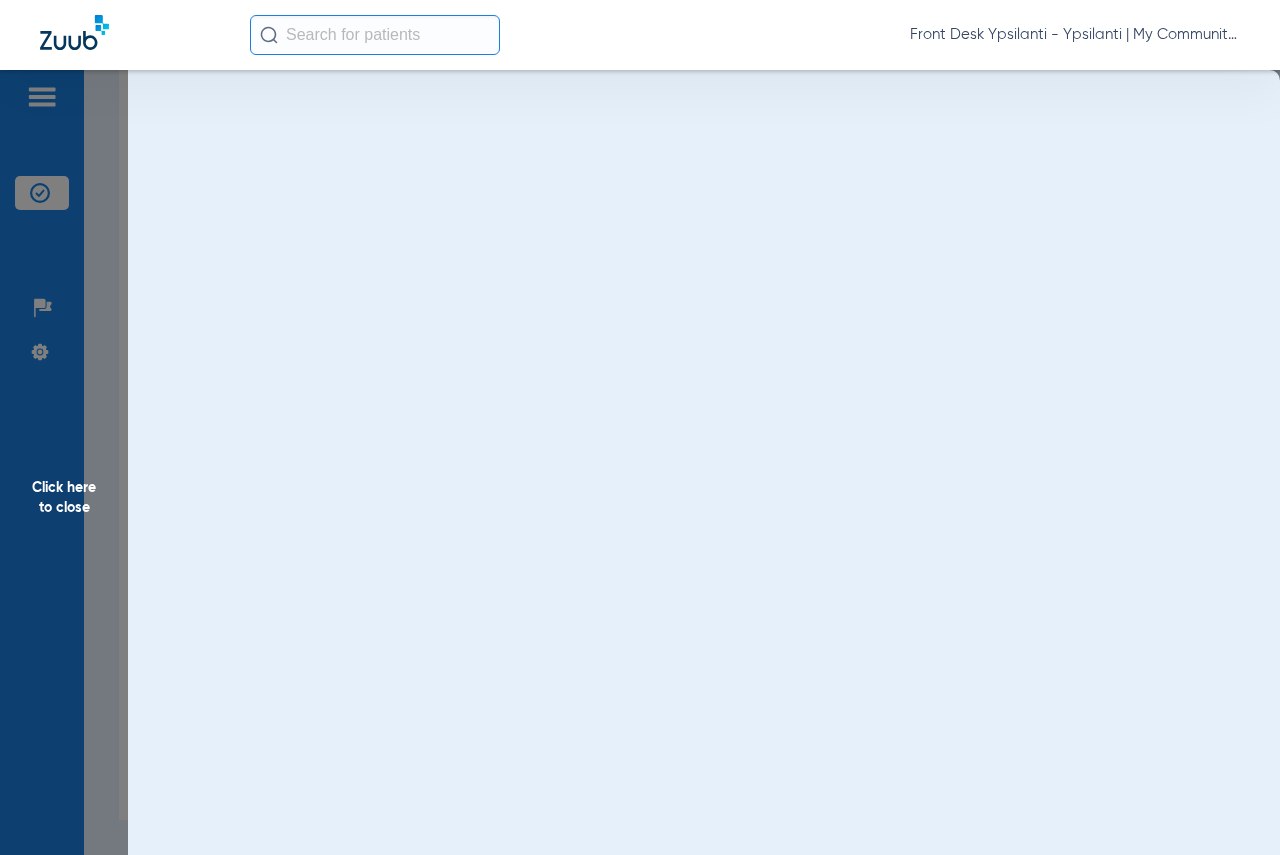 scroll, scrollTop: 0, scrollLeft: 0, axis: both 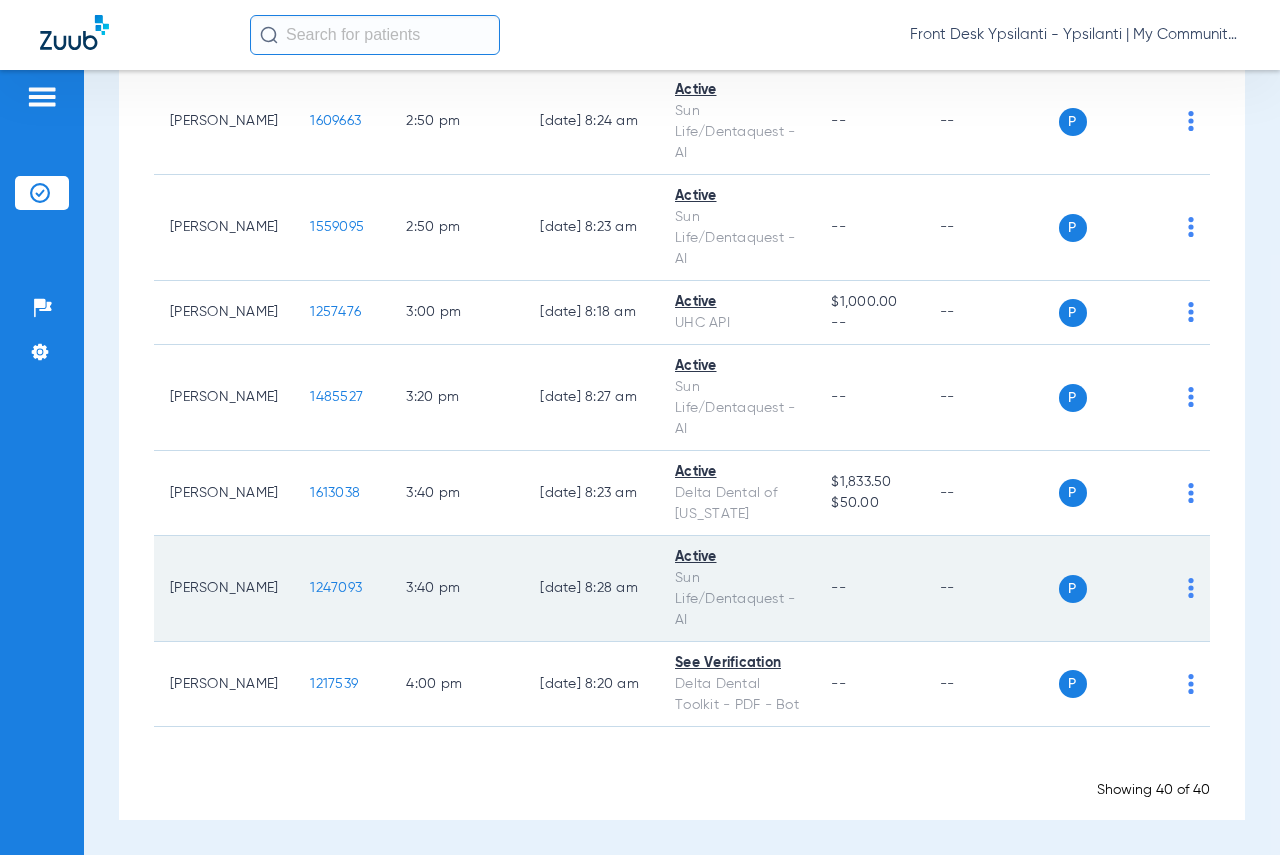 click on "1247093" 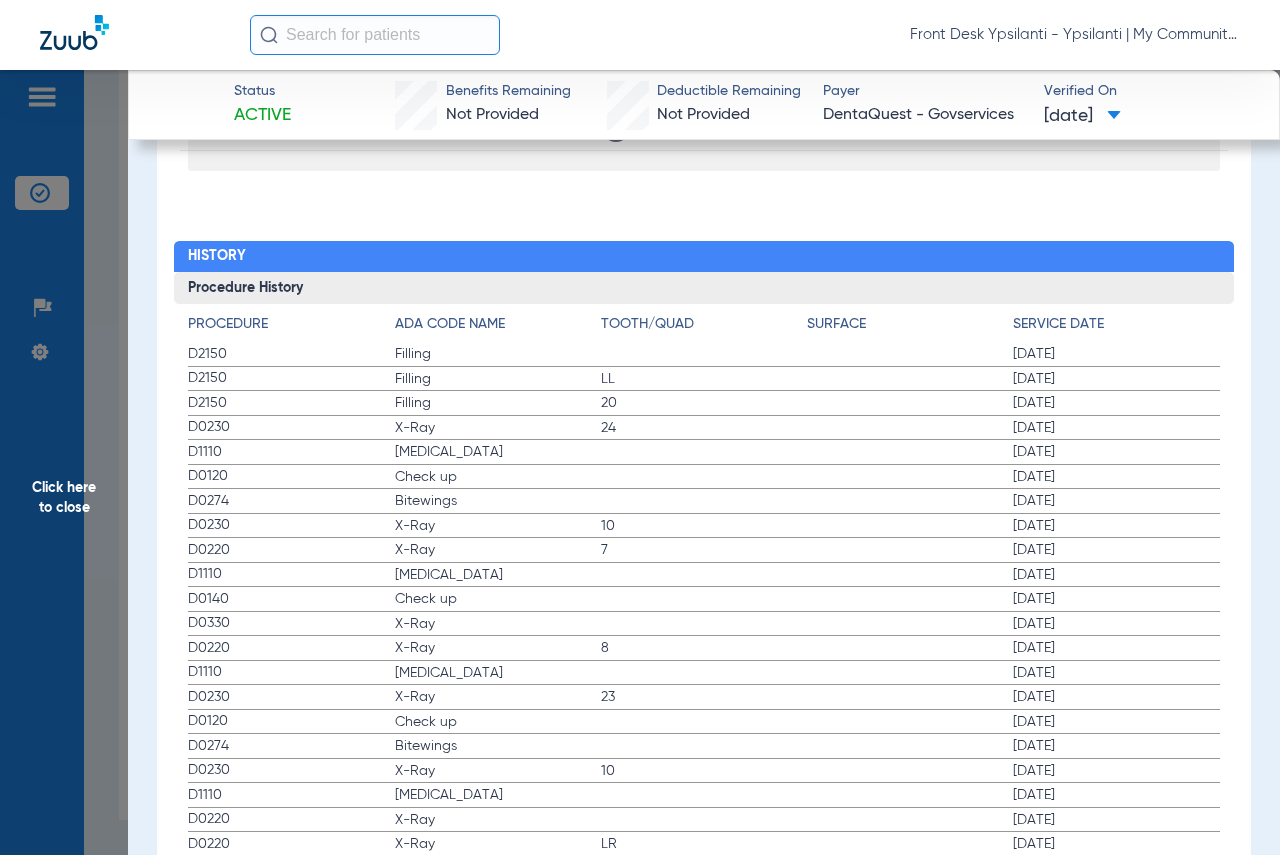 scroll, scrollTop: 2099, scrollLeft: 0, axis: vertical 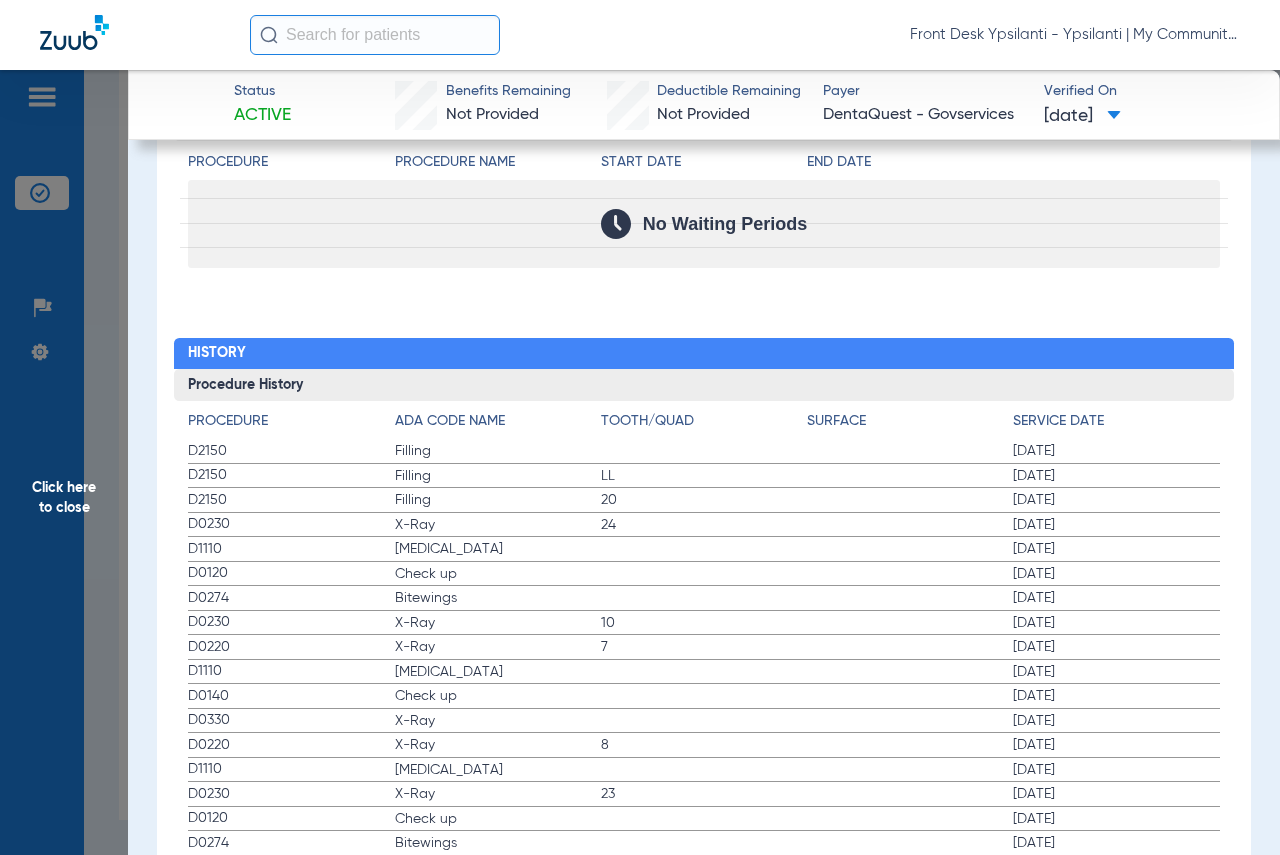 drag, startPoint x: 88, startPoint y: 497, endPoint x: 88, endPoint y: 483, distance: 14 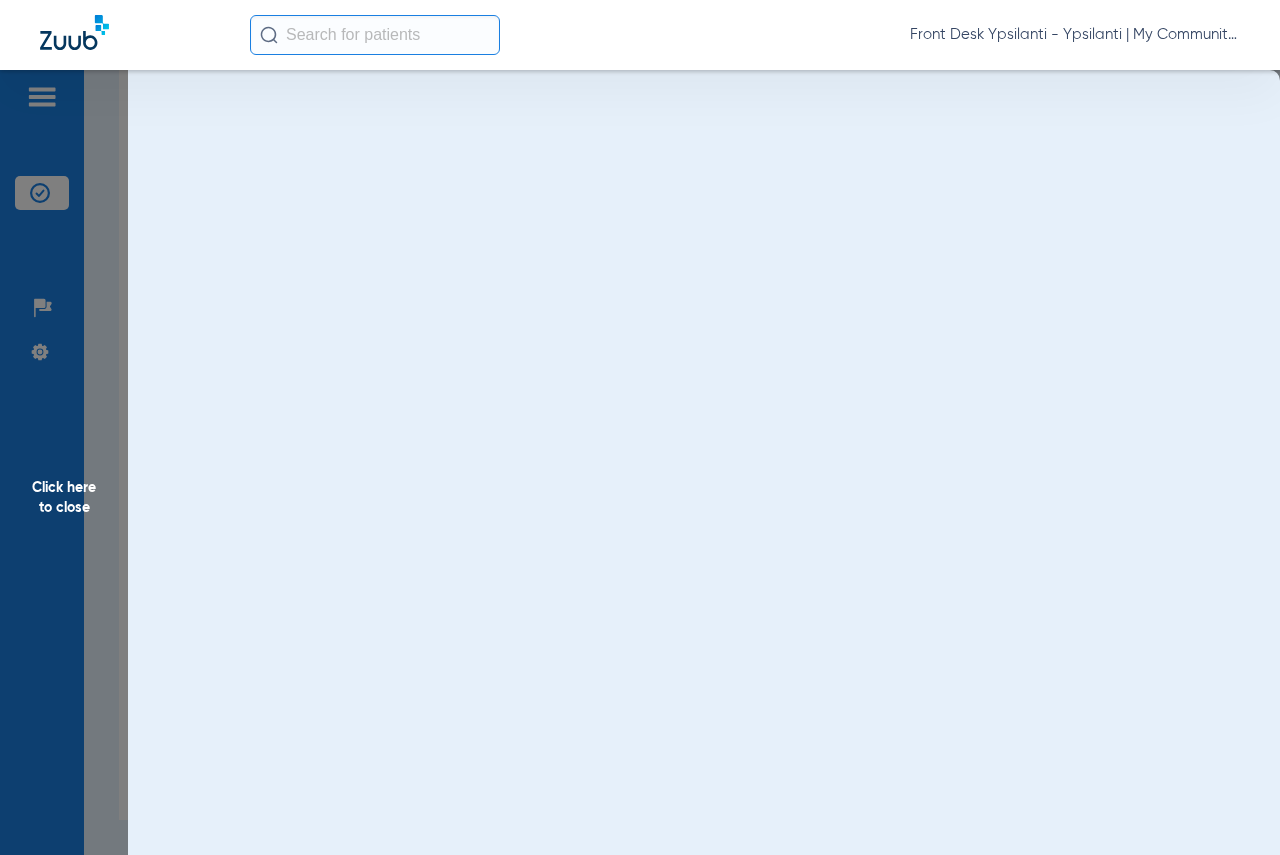 scroll, scrollTop: 0, scrollLeft: 0, axis: both 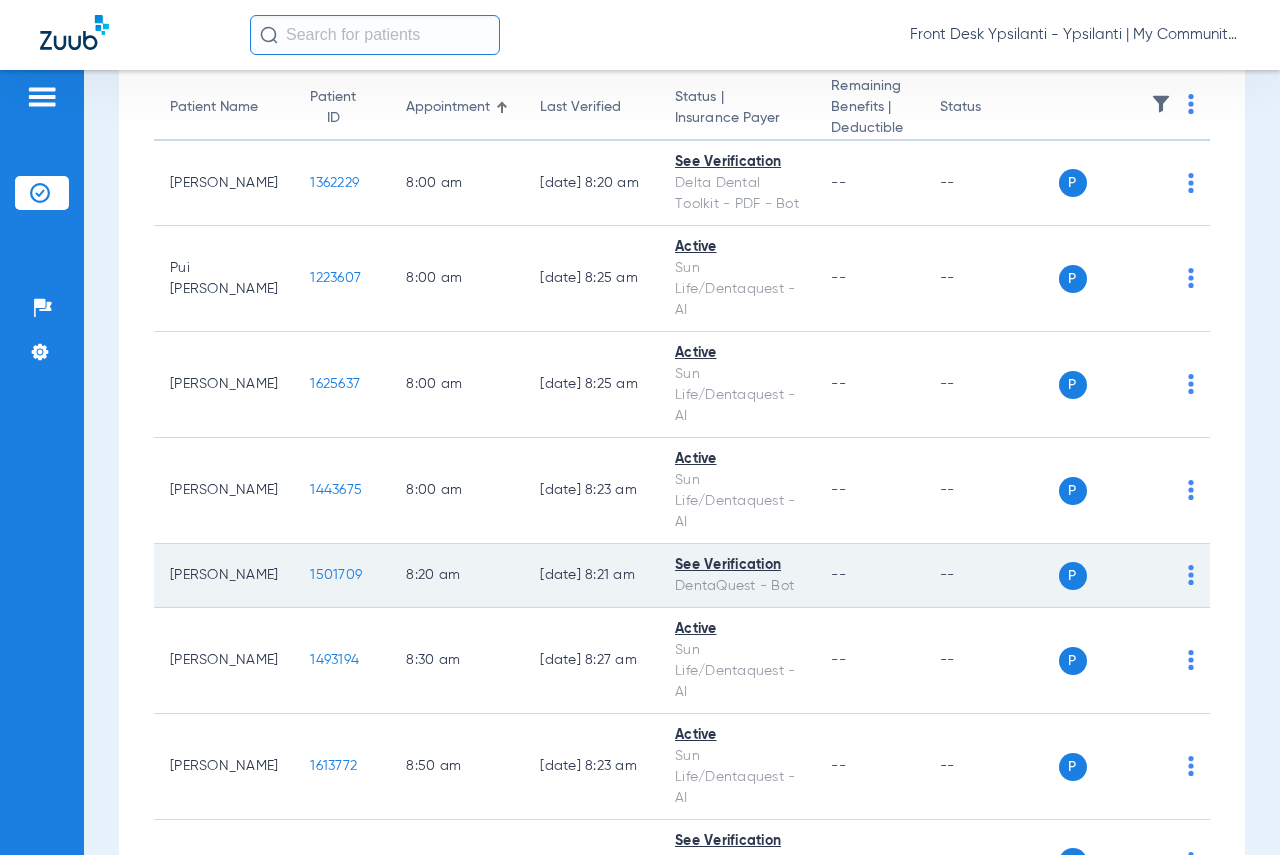 click on "1501709" 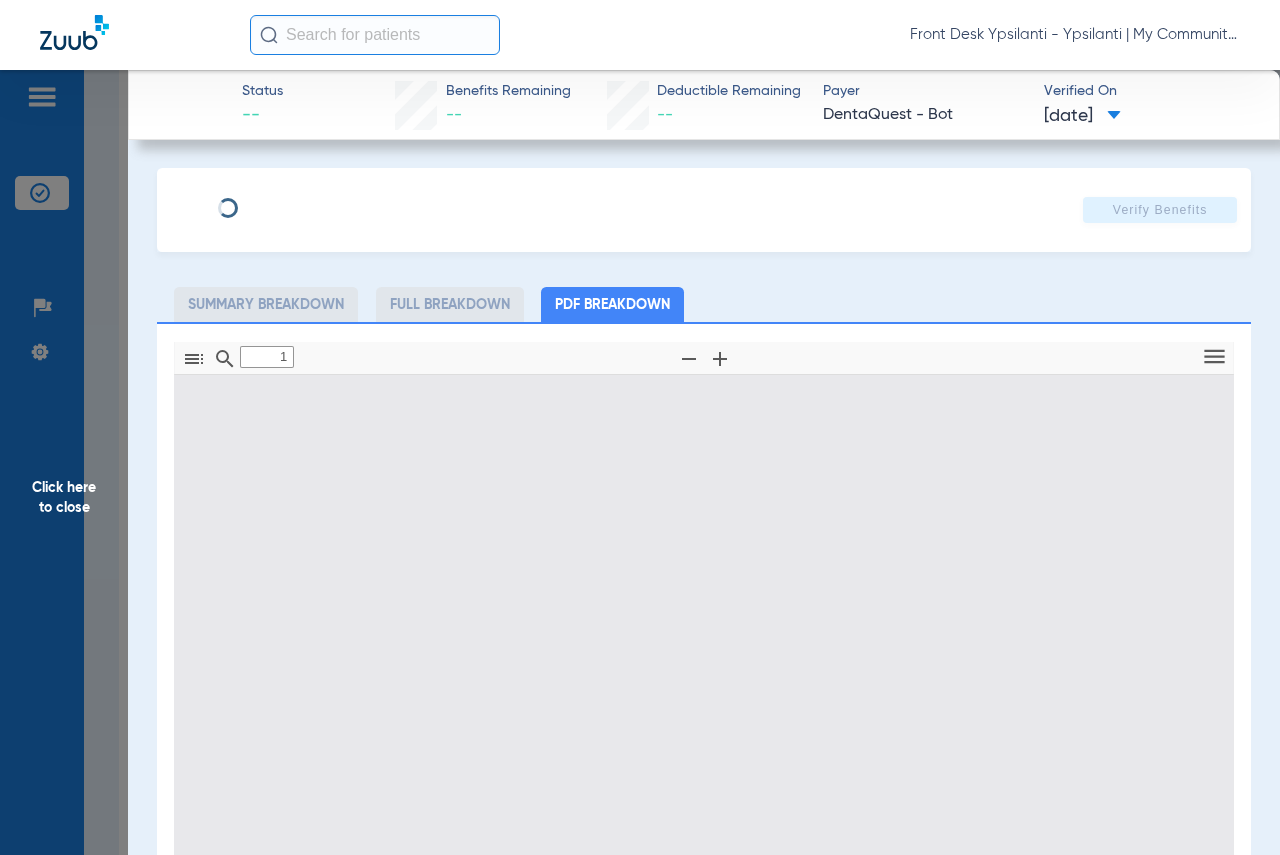 type on "0" 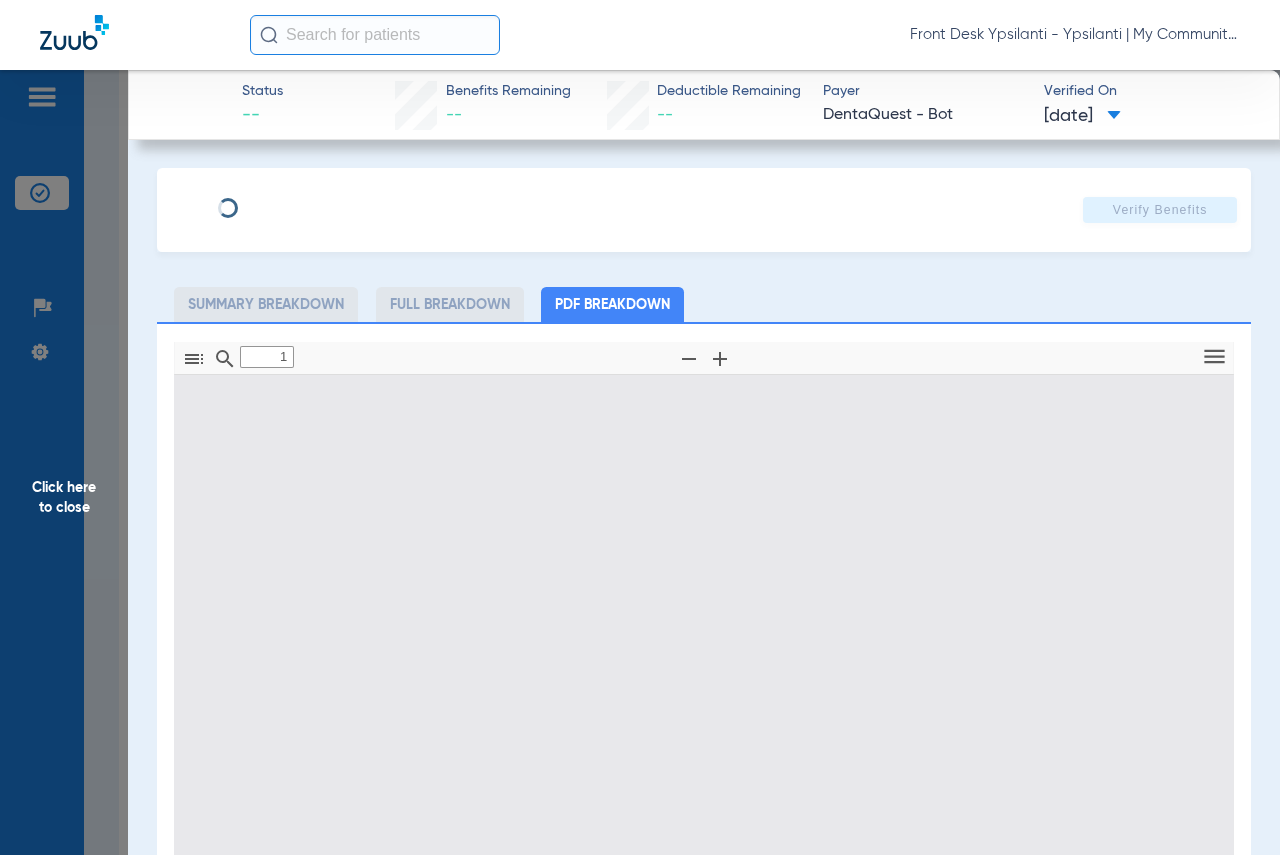 select on "page-width" 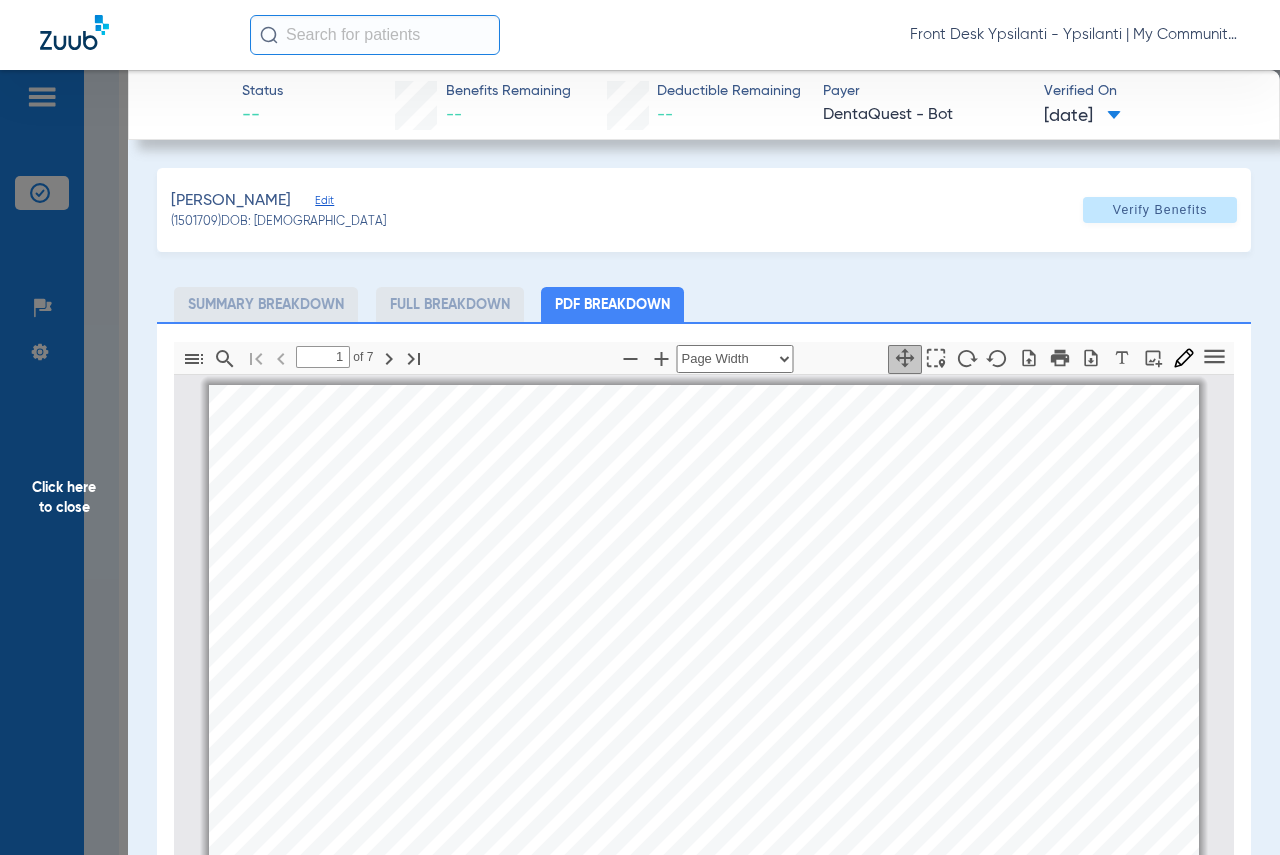 scroll, scrollTop: 10, scrollLeft: 0, axis: vertical 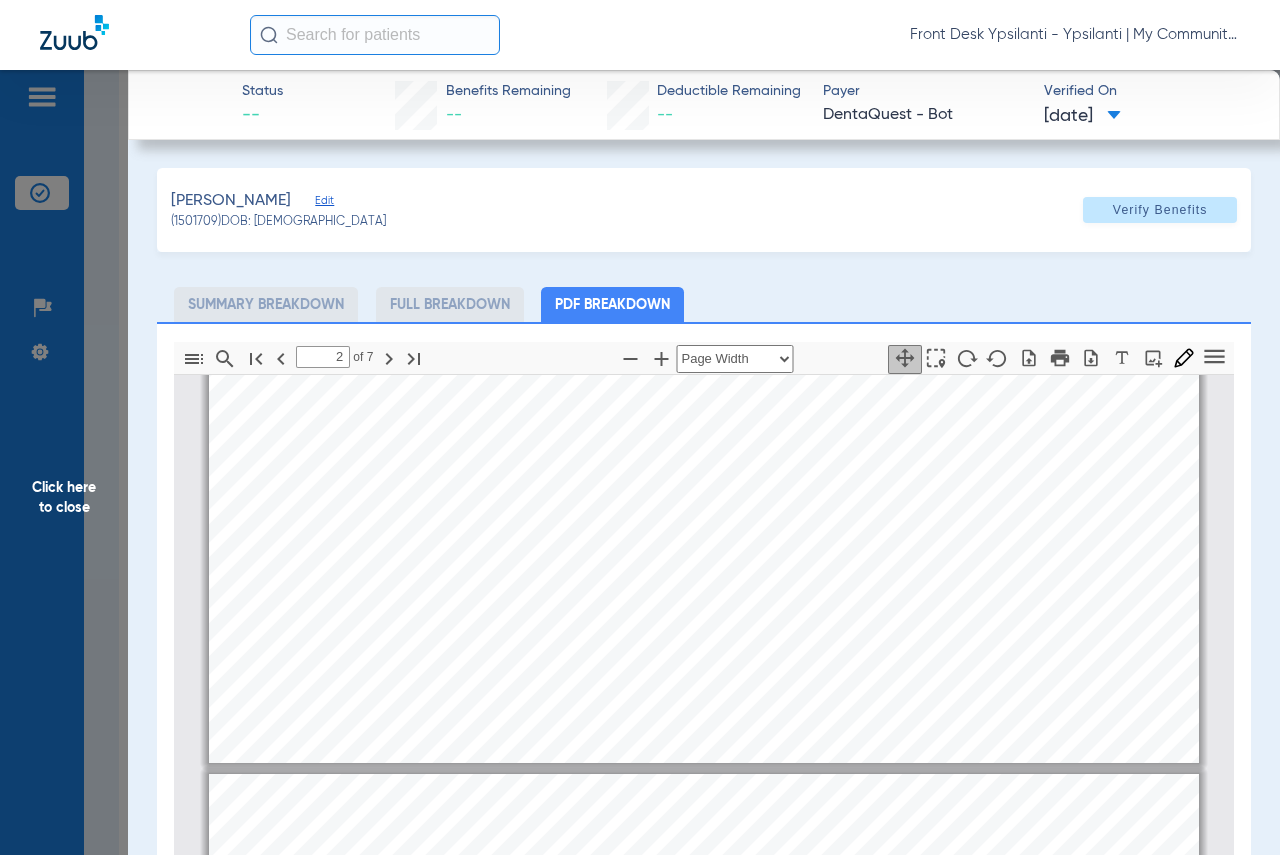 type on "1" 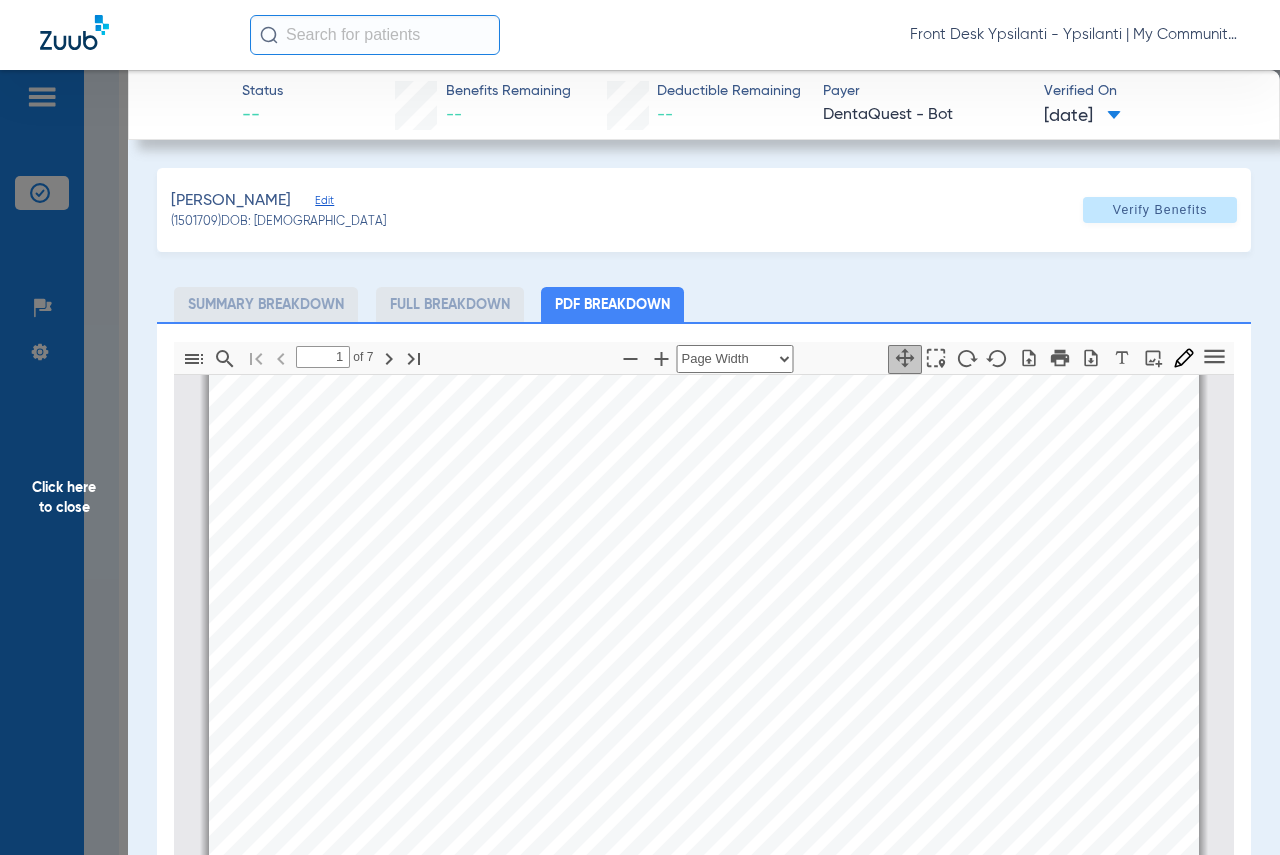 scroll, scrollTop: 10, scrollLeft: 0, axis: vertical 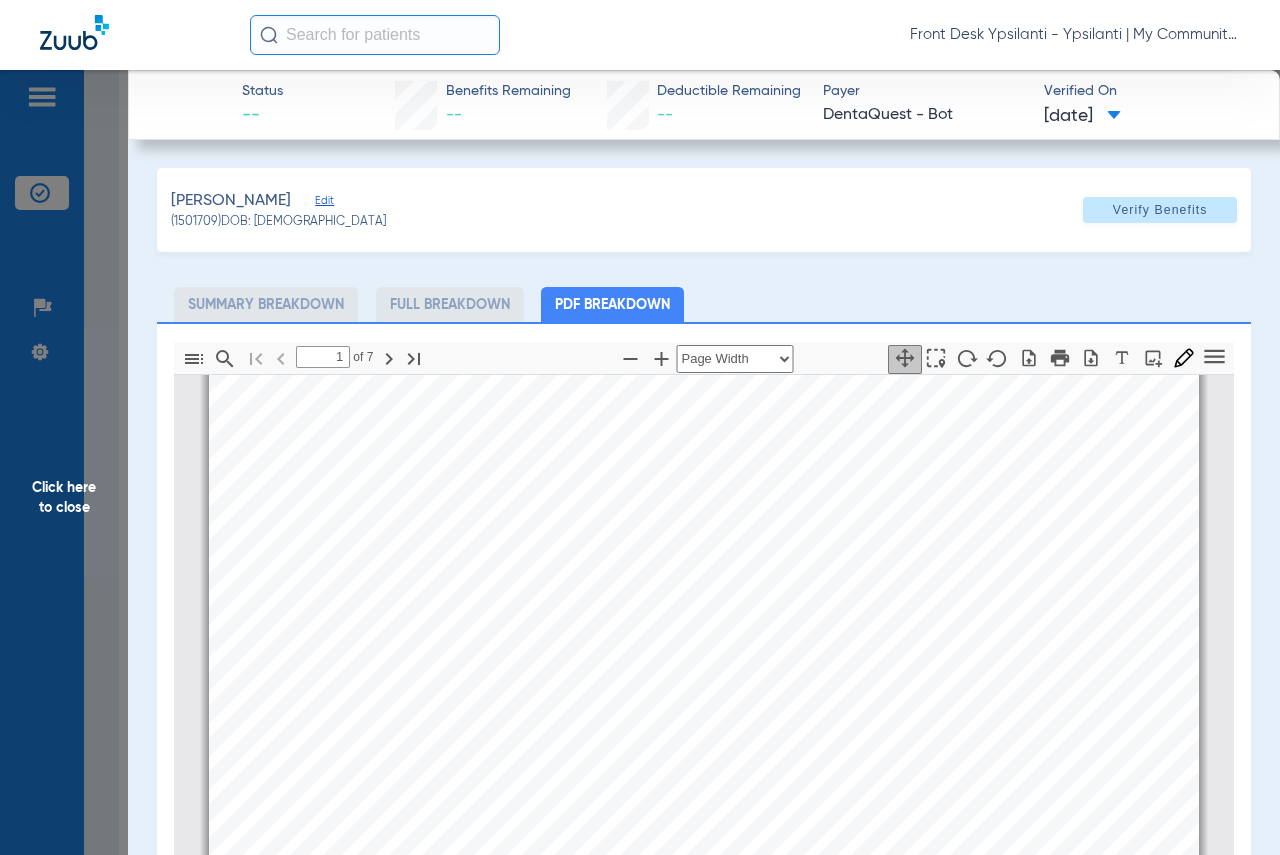 click on "Click here to close" 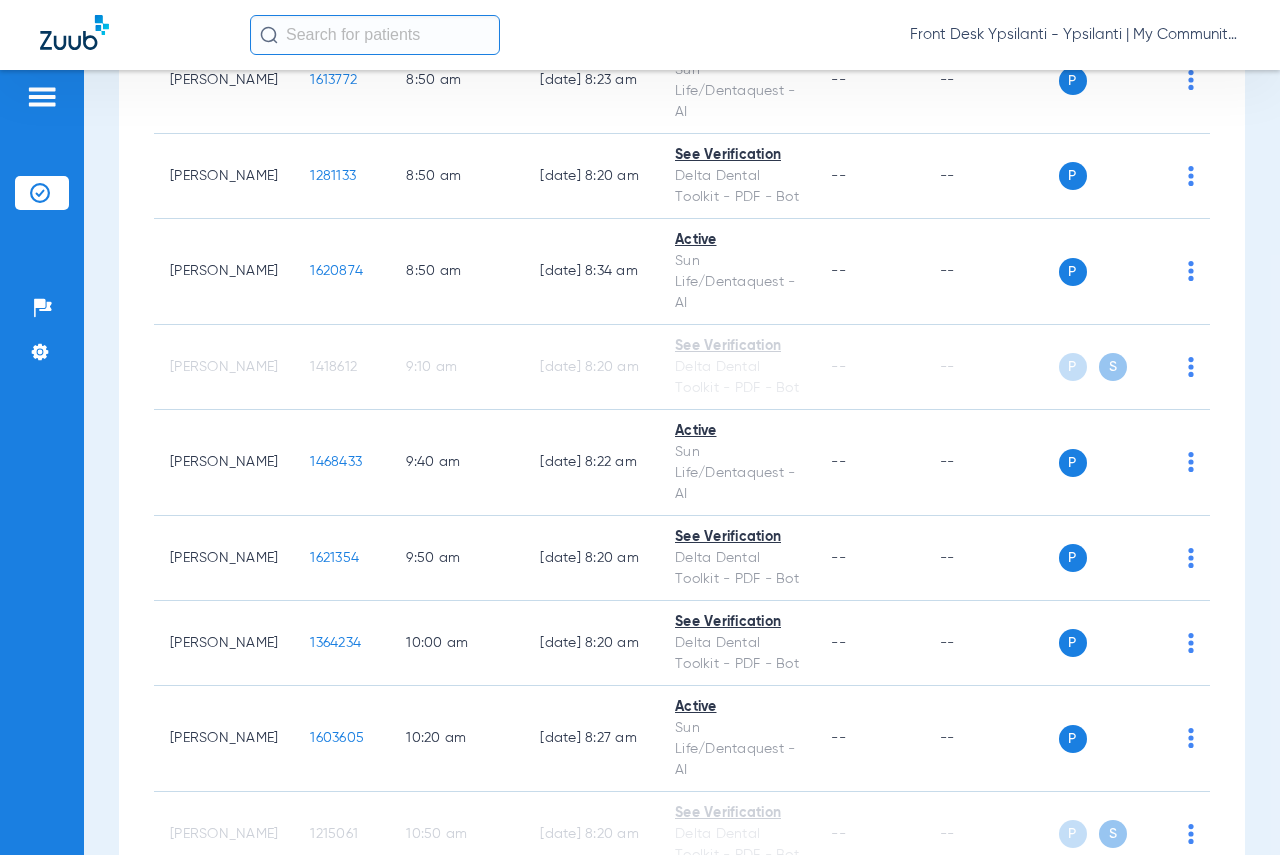 scroll, scrollTop: 1000, scrollLeft: 0, axis: vertical 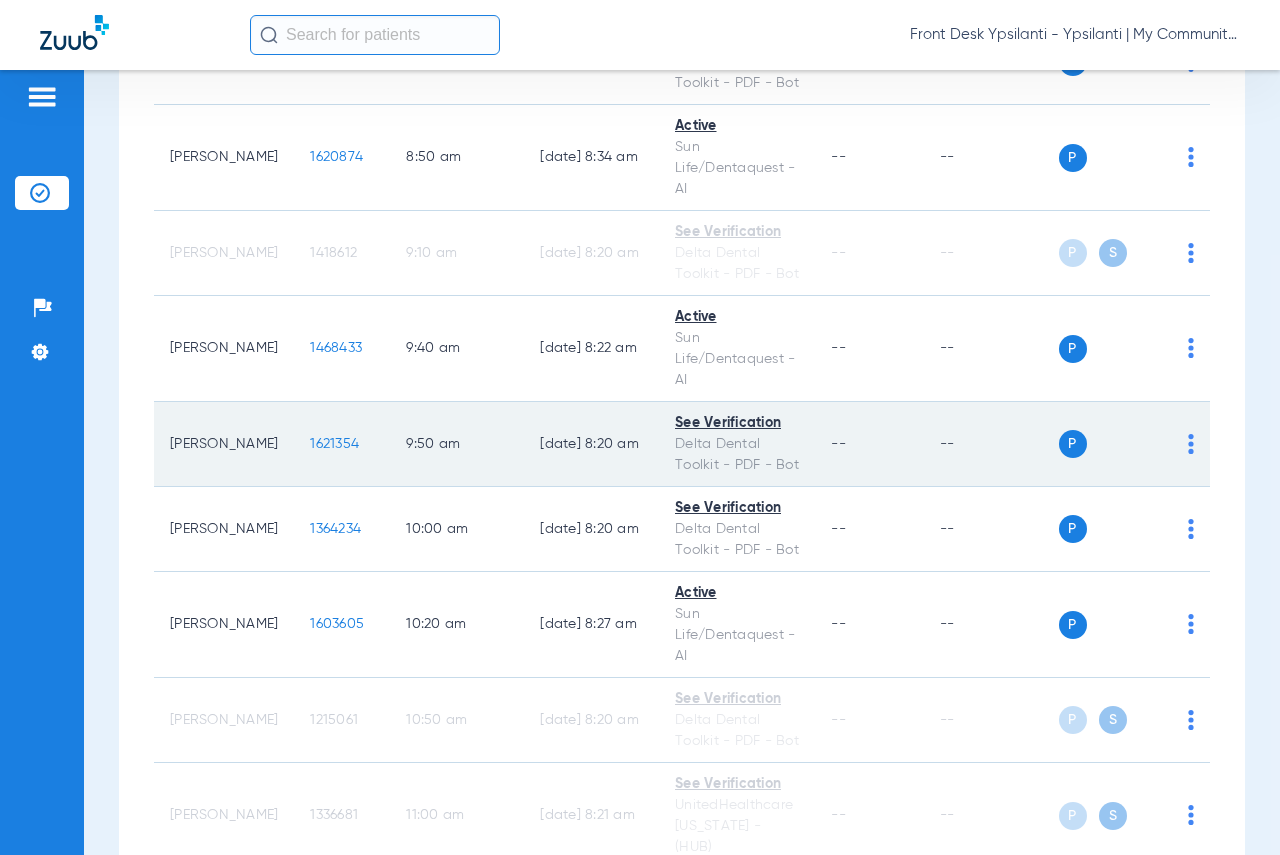 click on "1621354" 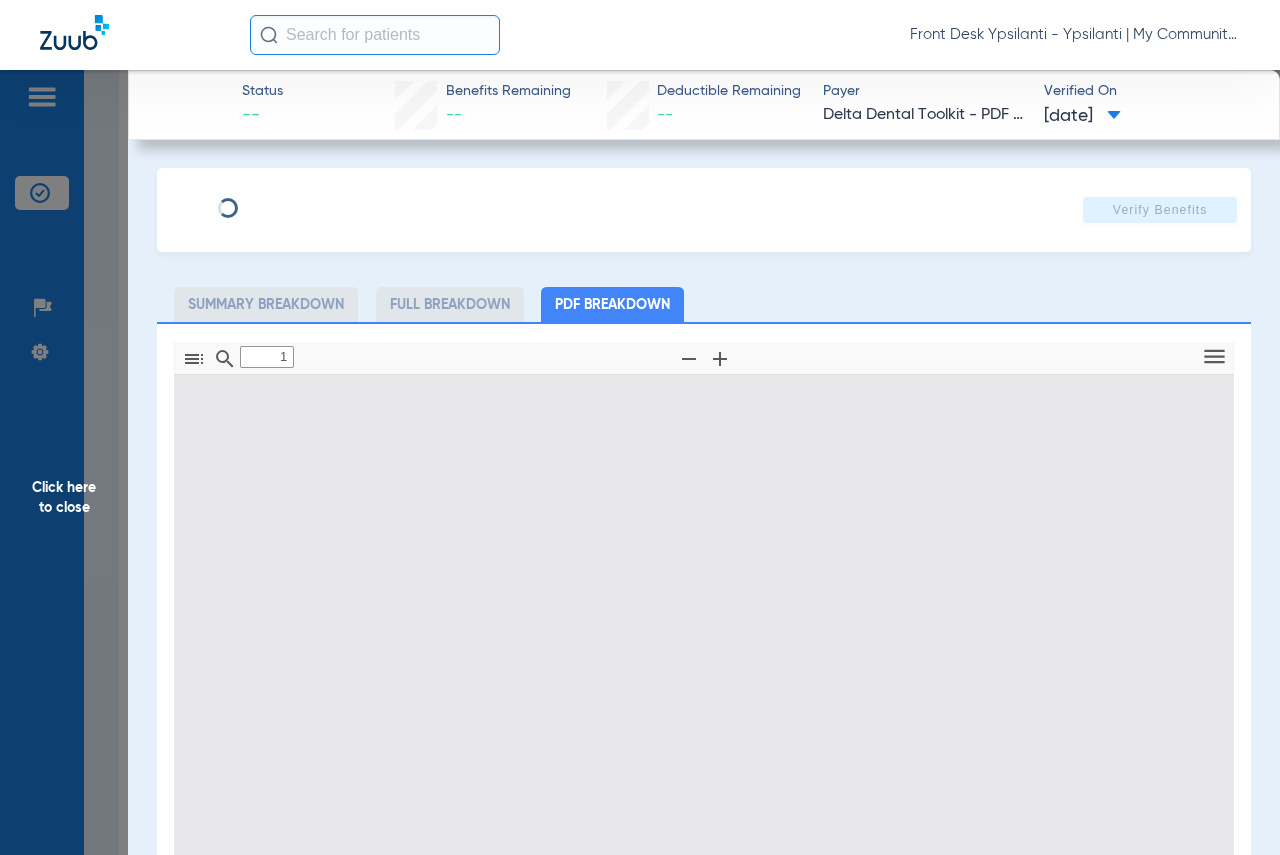 type on "0" 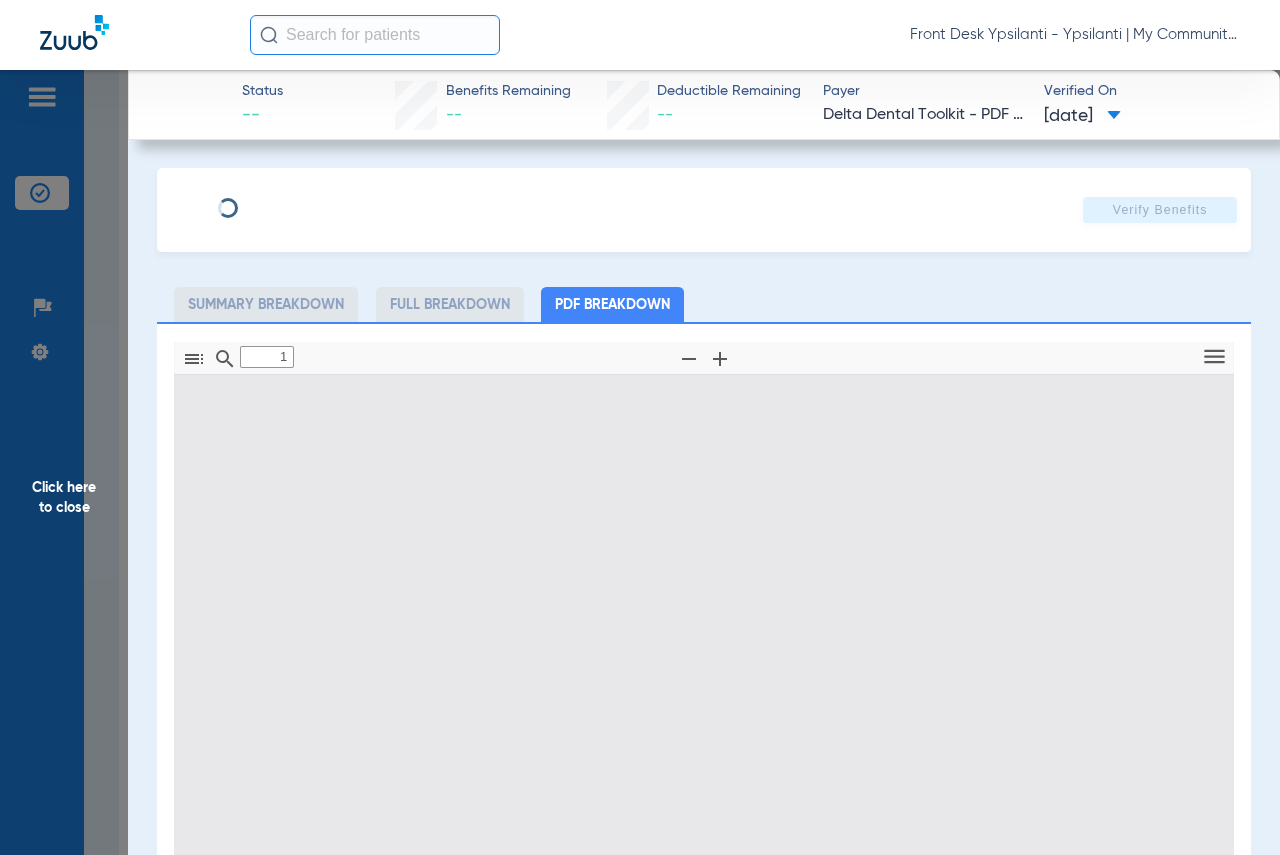 select on "page-width" 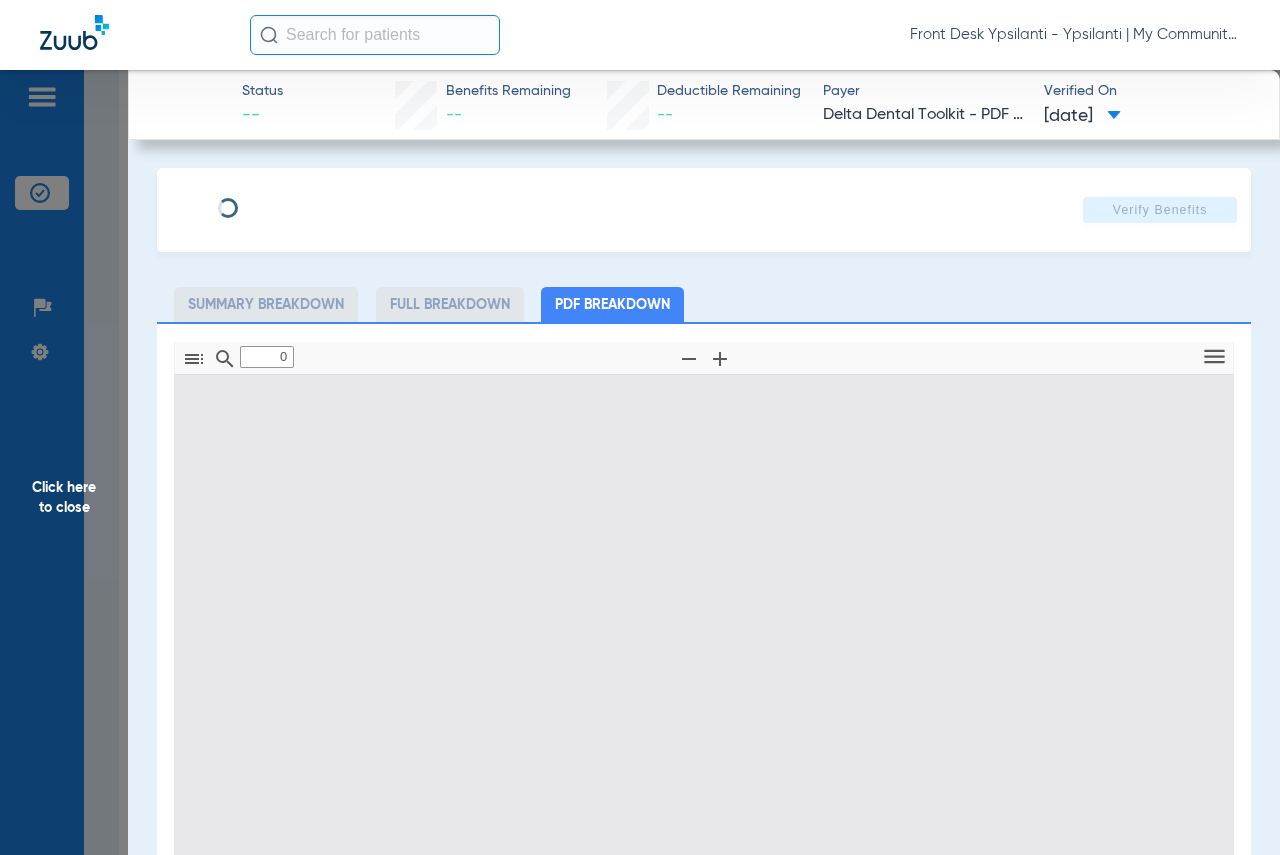 type on "1" 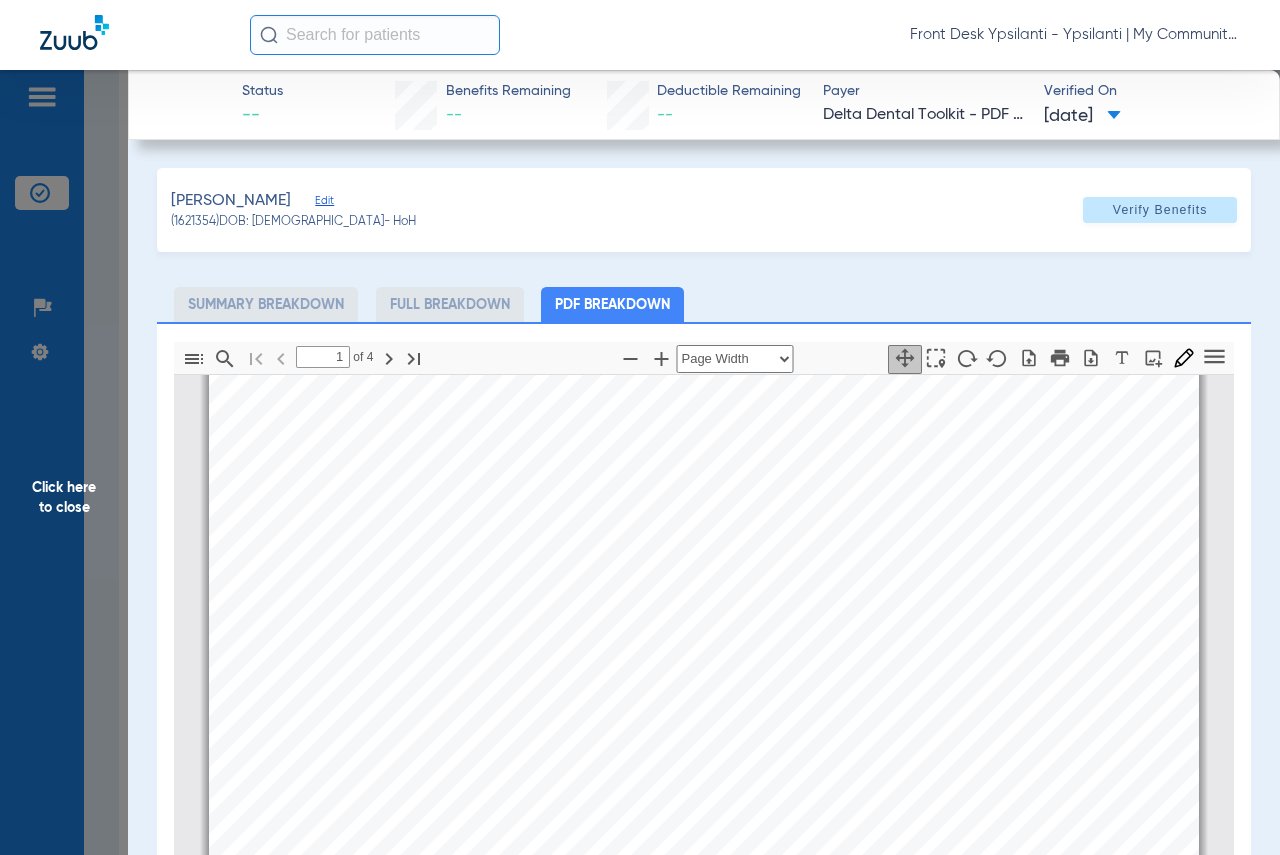 scroll, scrollTop: 0, scrollLeft: 0, axis: both 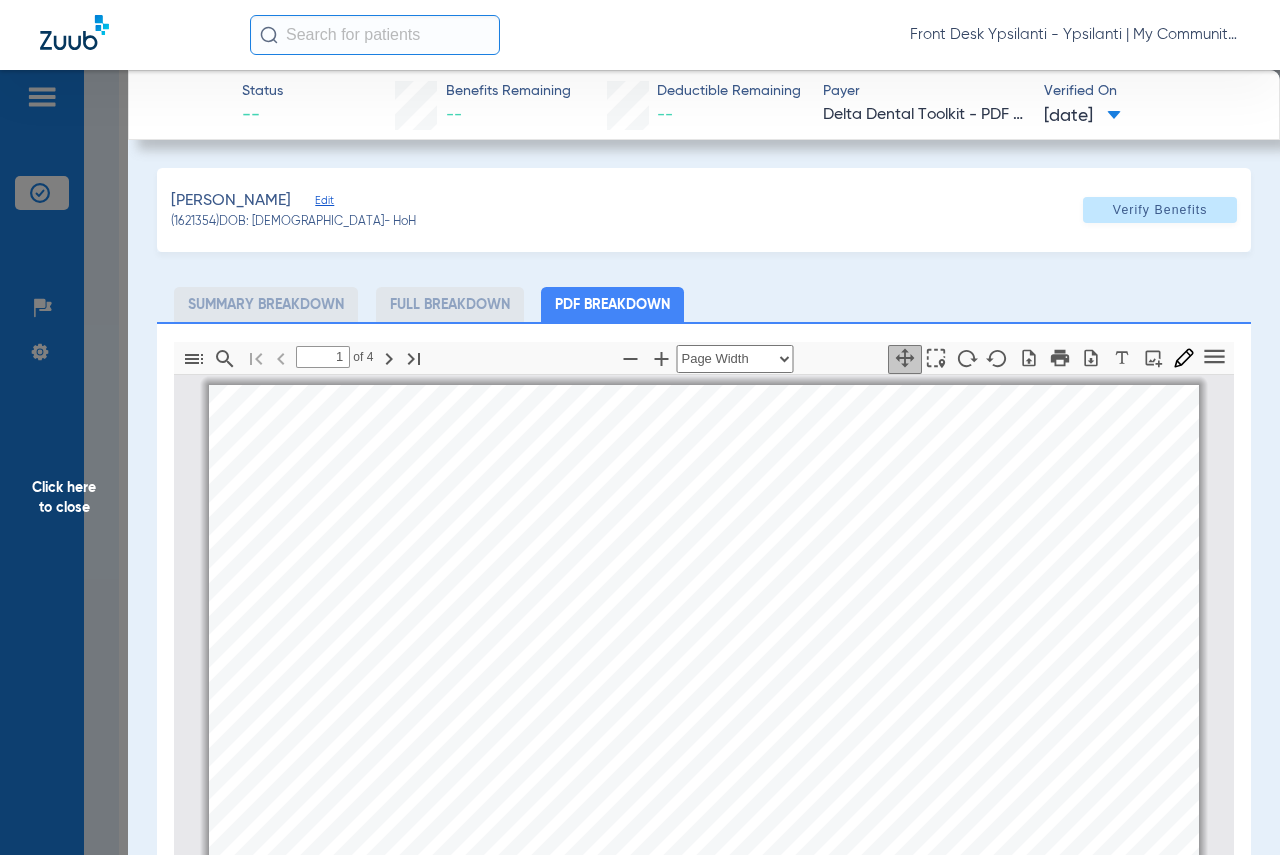 click on "Click here to close" 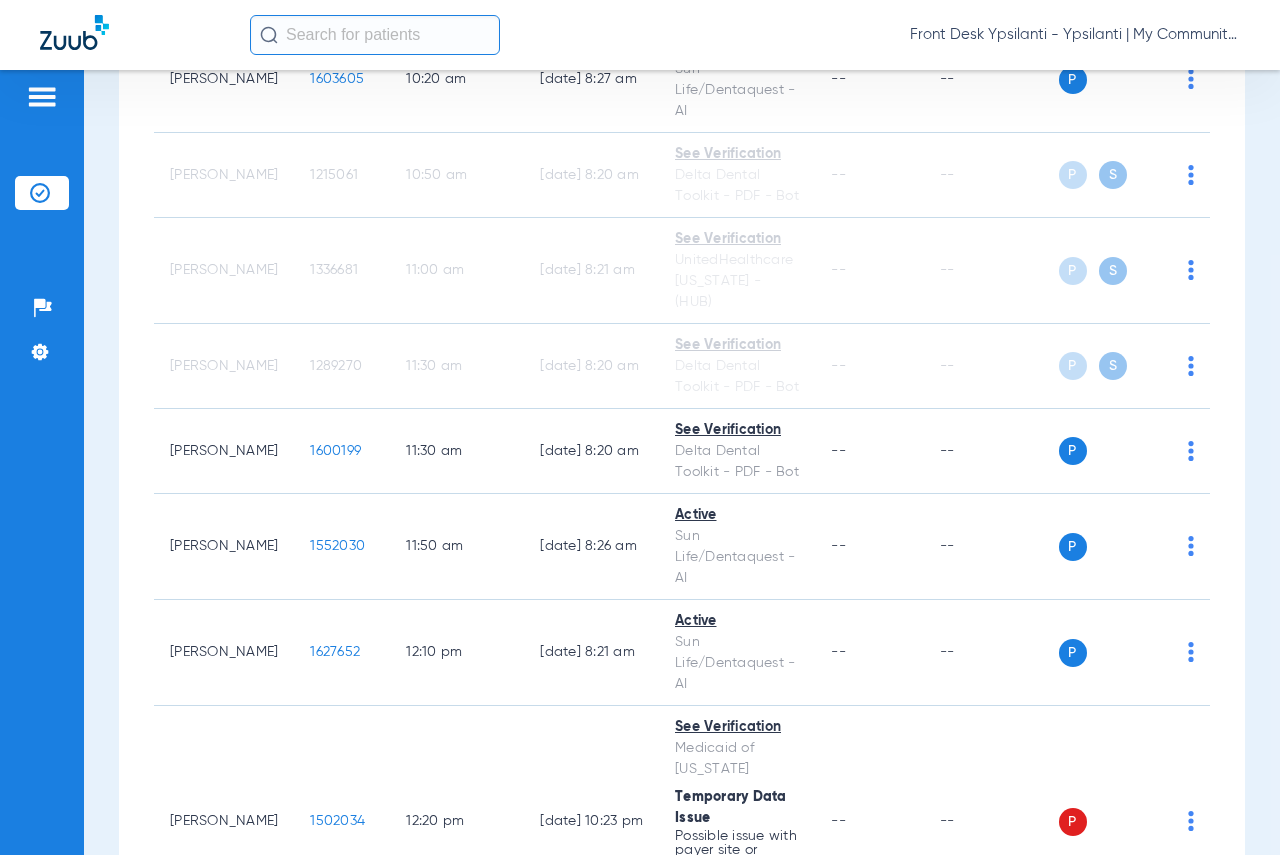 scroll, scrollTop: 1700, scrollLeft: 0, axis: vertical 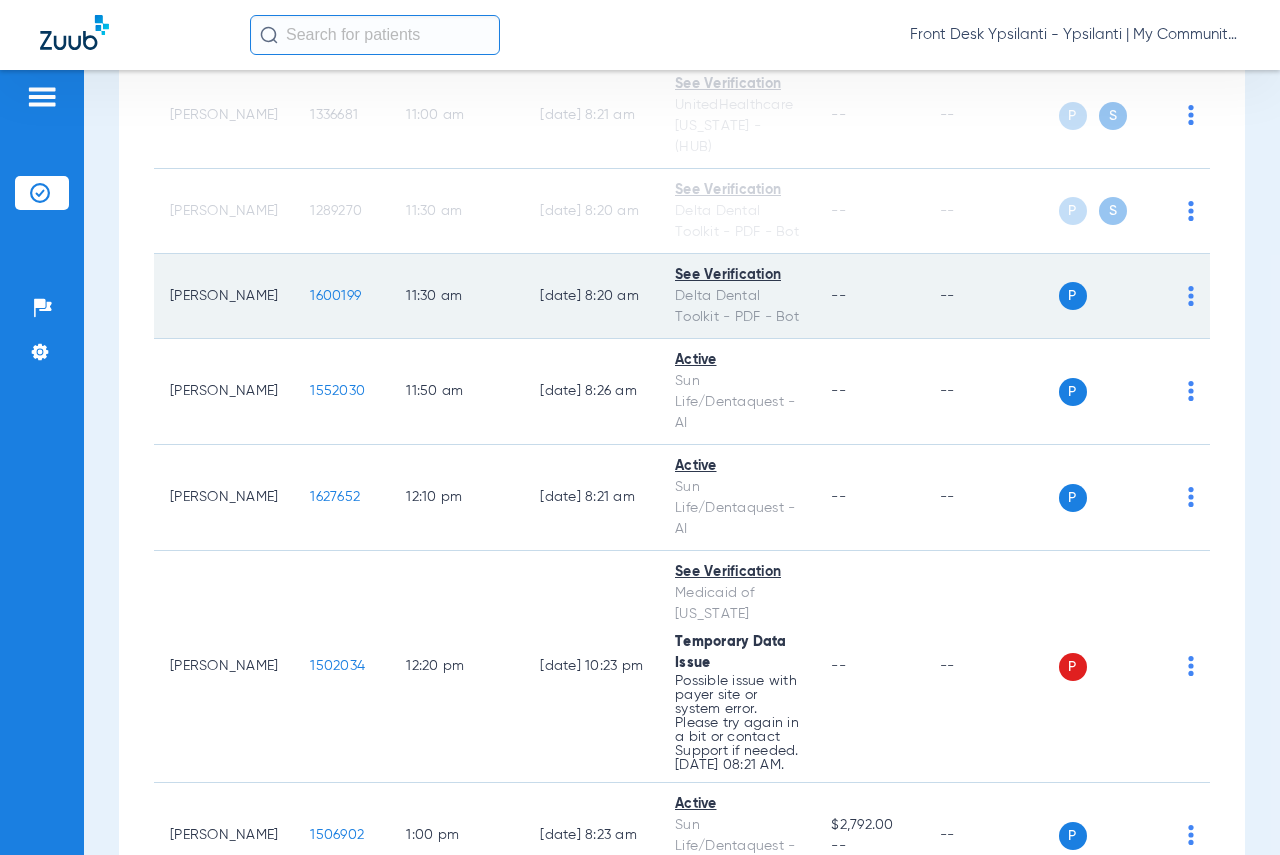 click on "1600199" 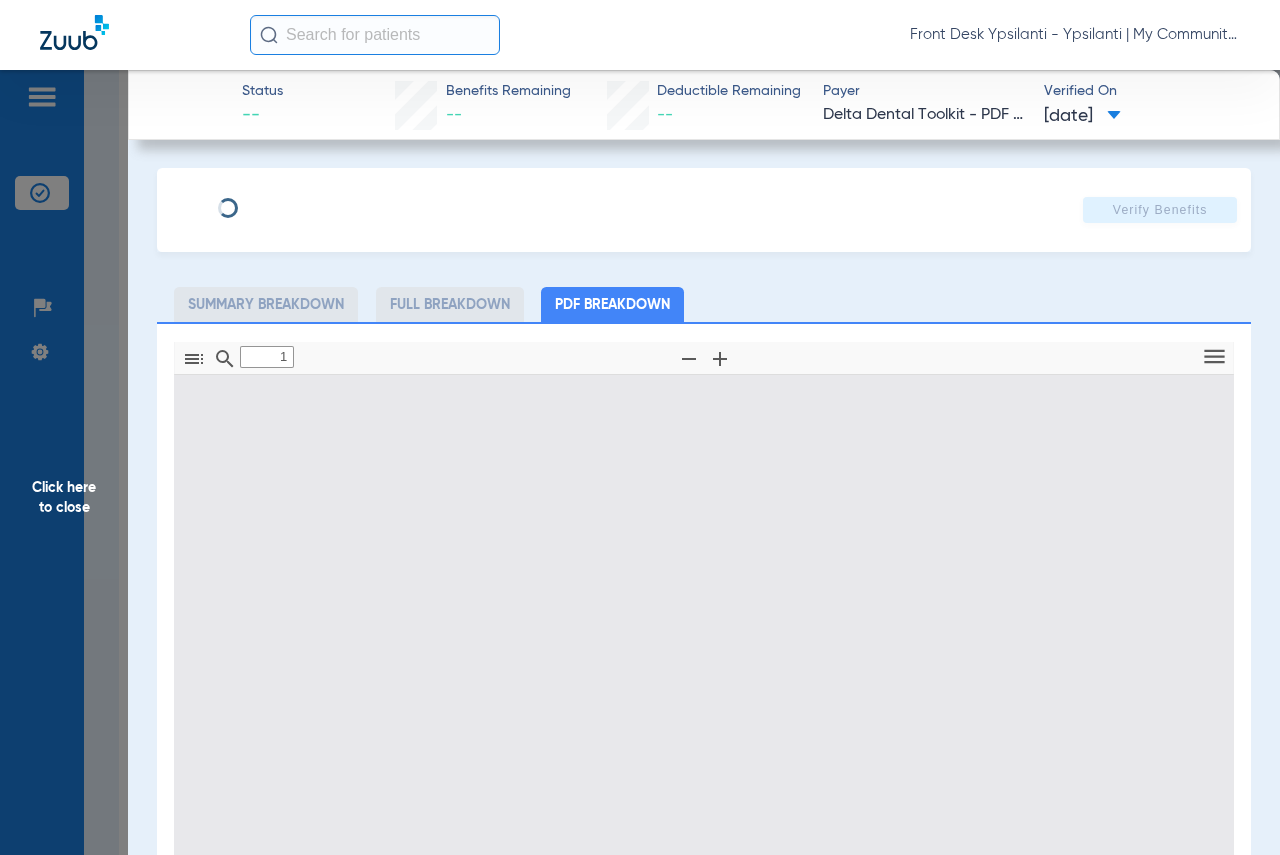 type on "0" 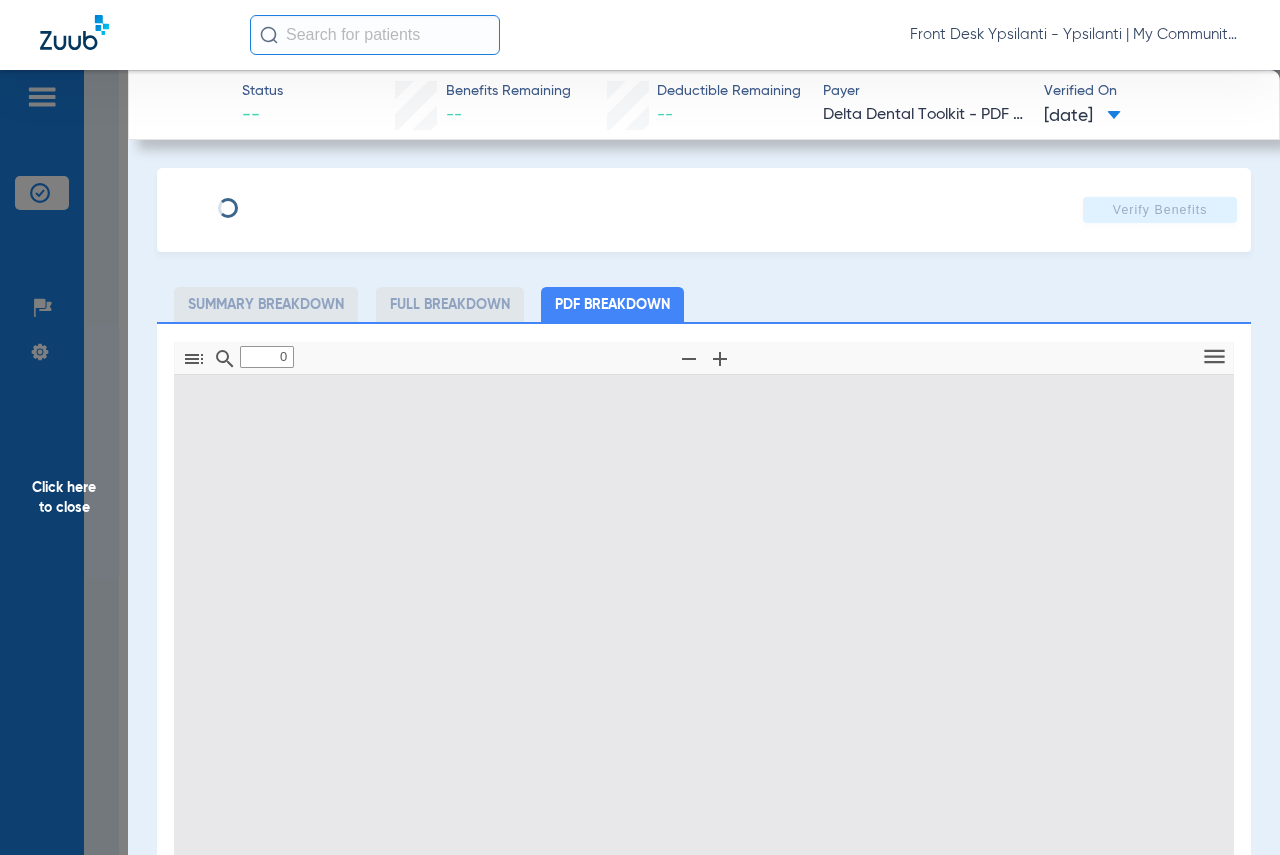 select on "page-width" 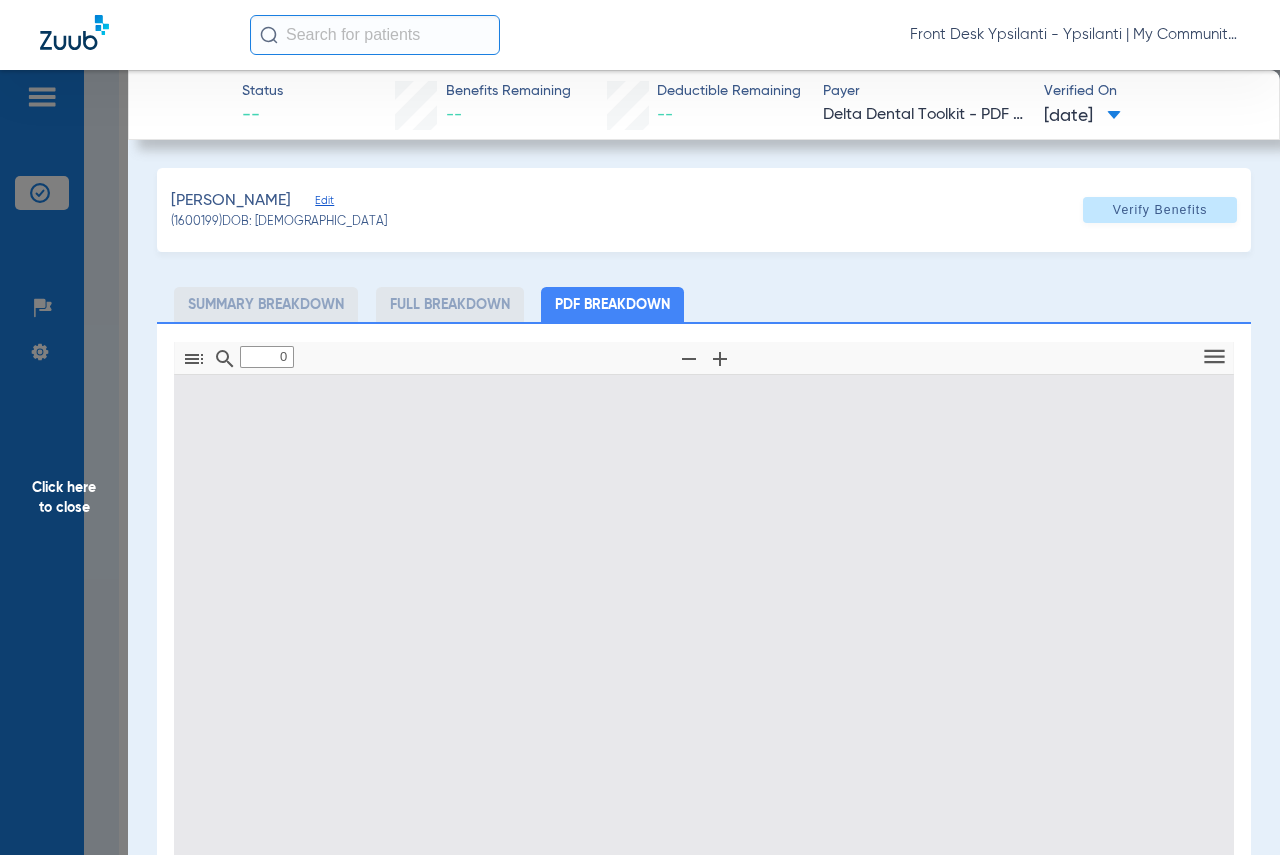 type on "1" 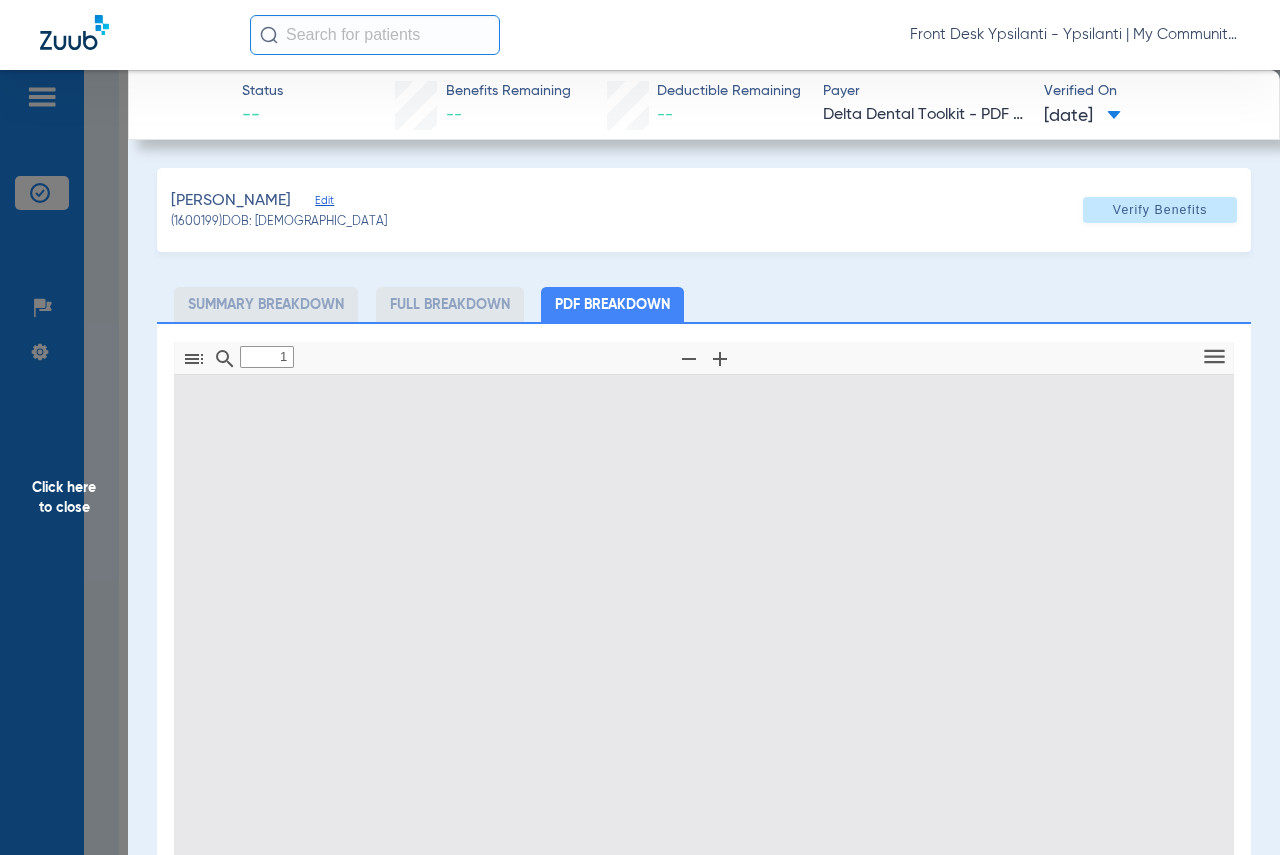 scroll, scrollTop: 10, scrollLeft: 0, axis: vertical 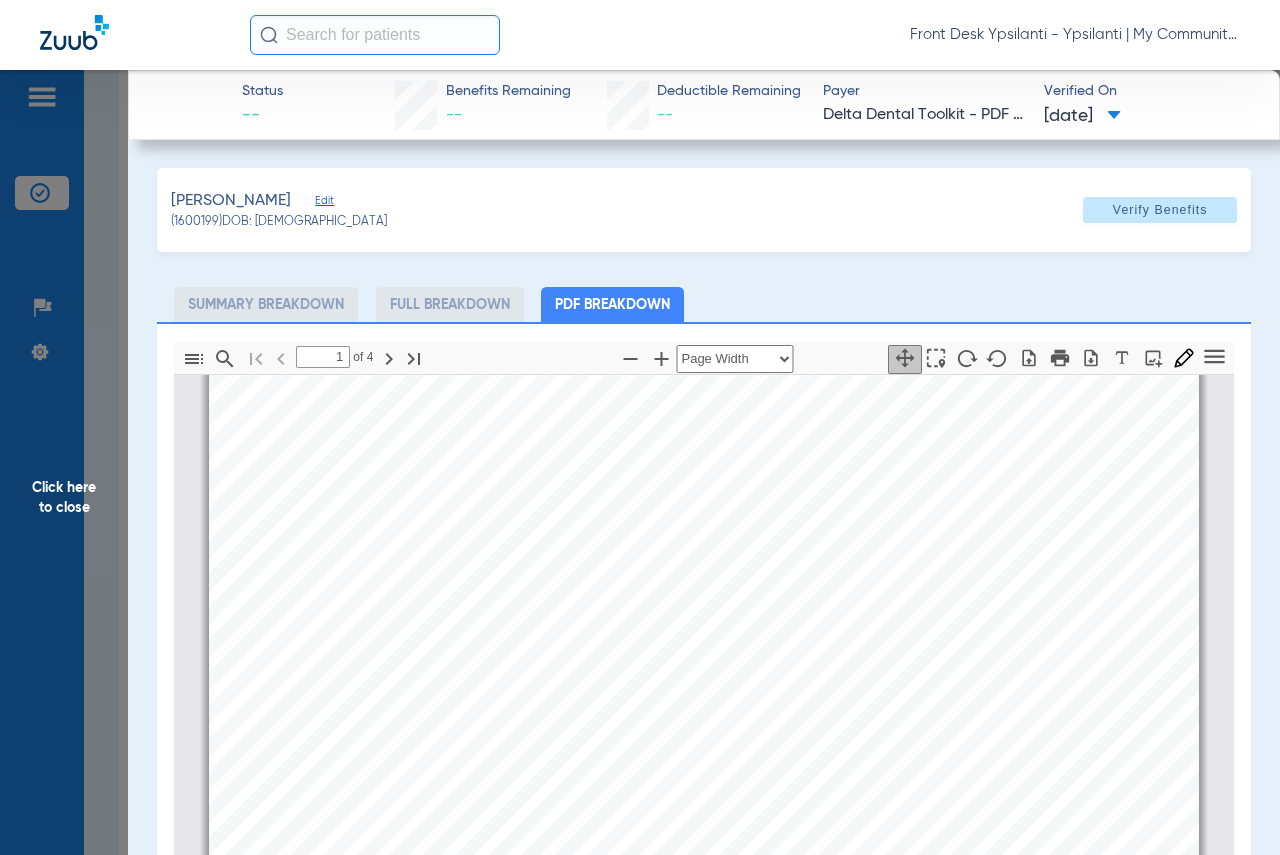 drag, startPoint x: 105, startPoint y: 494, endPoint x: 1266, endPoint y: 319, distance: 1174.115 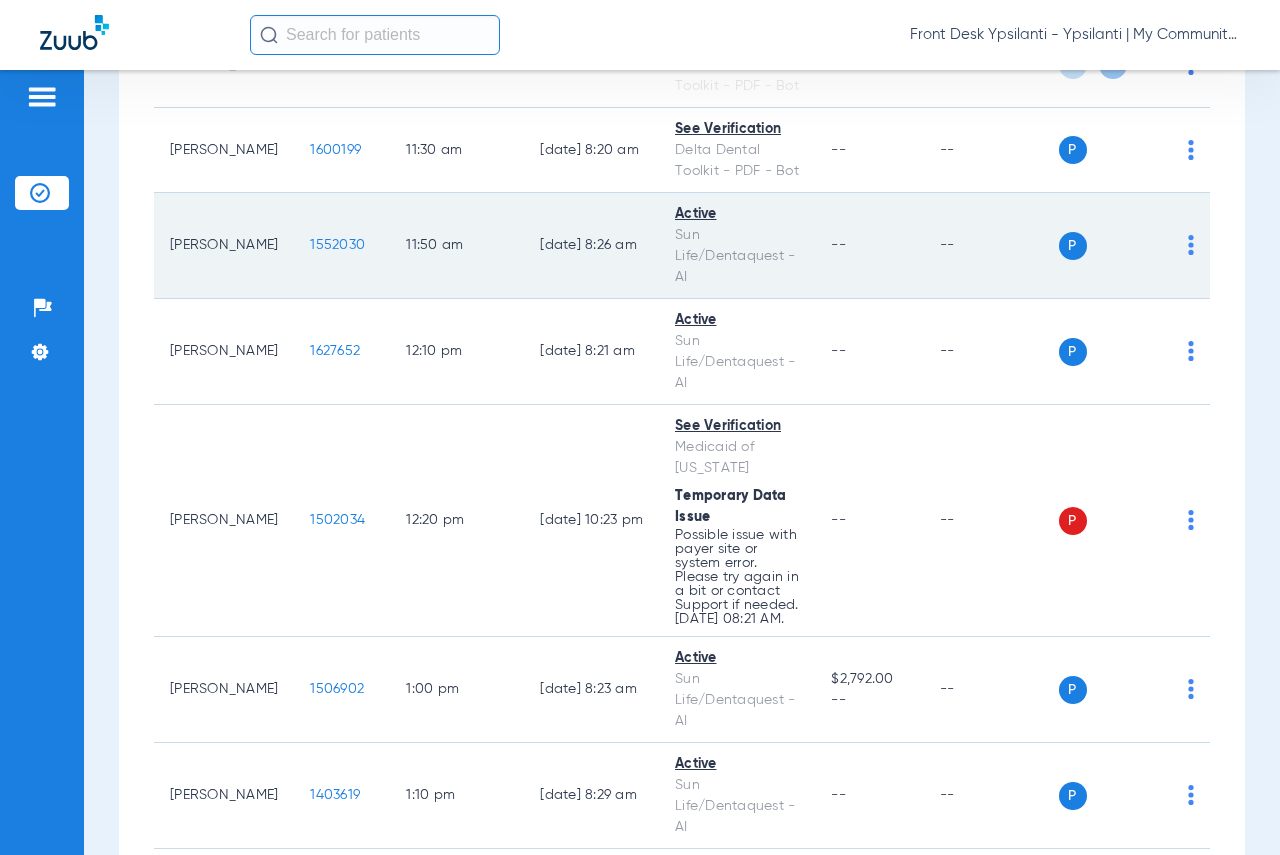 scroll, scrollTop: 2400, scrollLeft: 0, axis: vertical 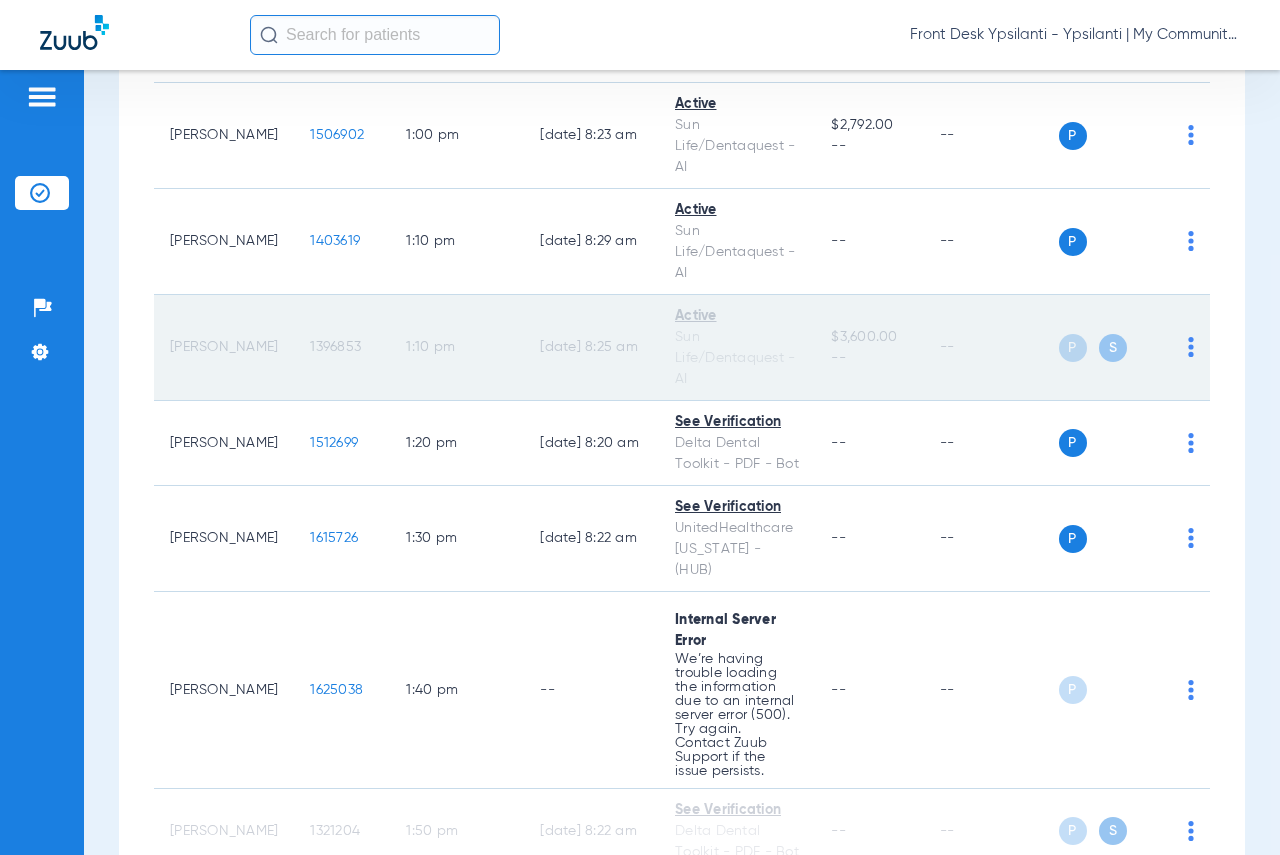 click on "1396853" 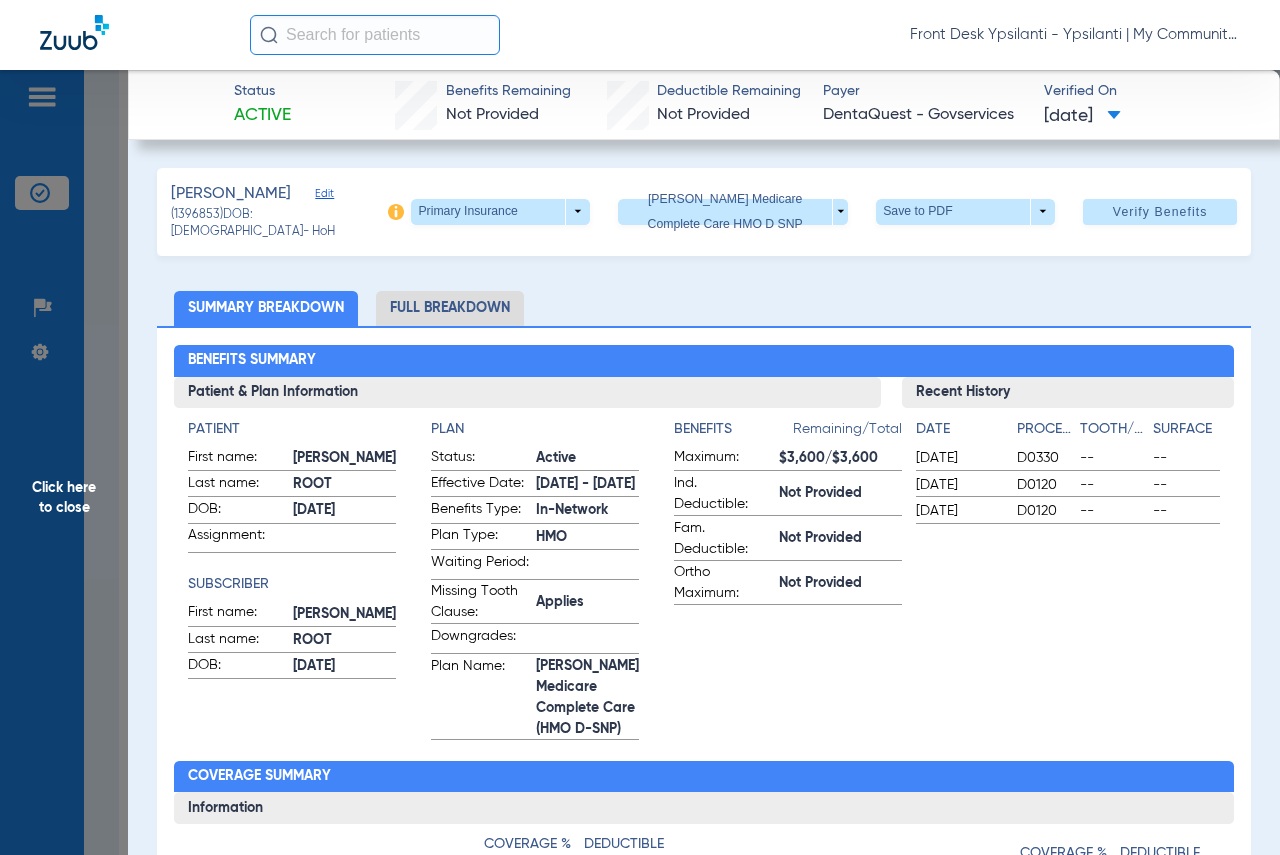 click on "Click here to close" 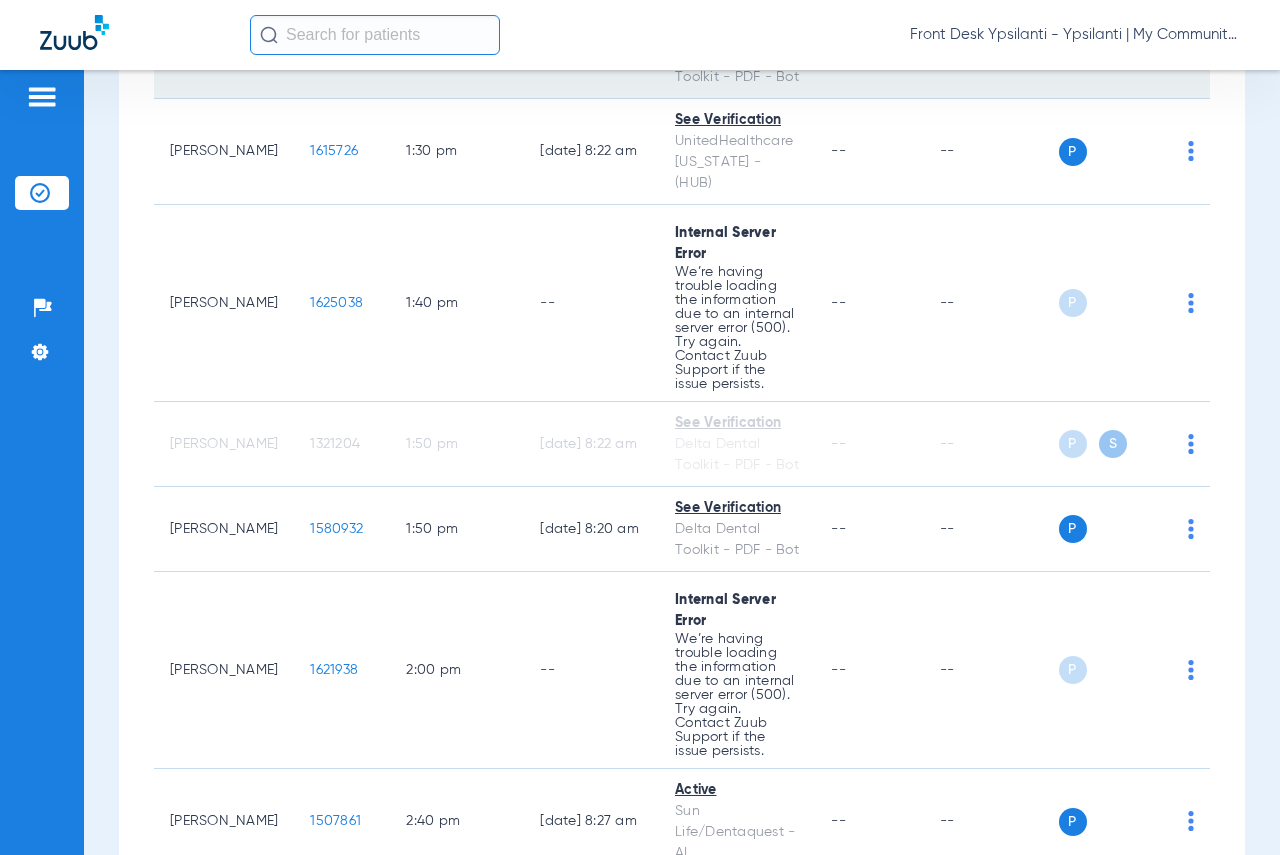 scroll, scrollTop: 2900, scrollLeft: 0, axis: vertical 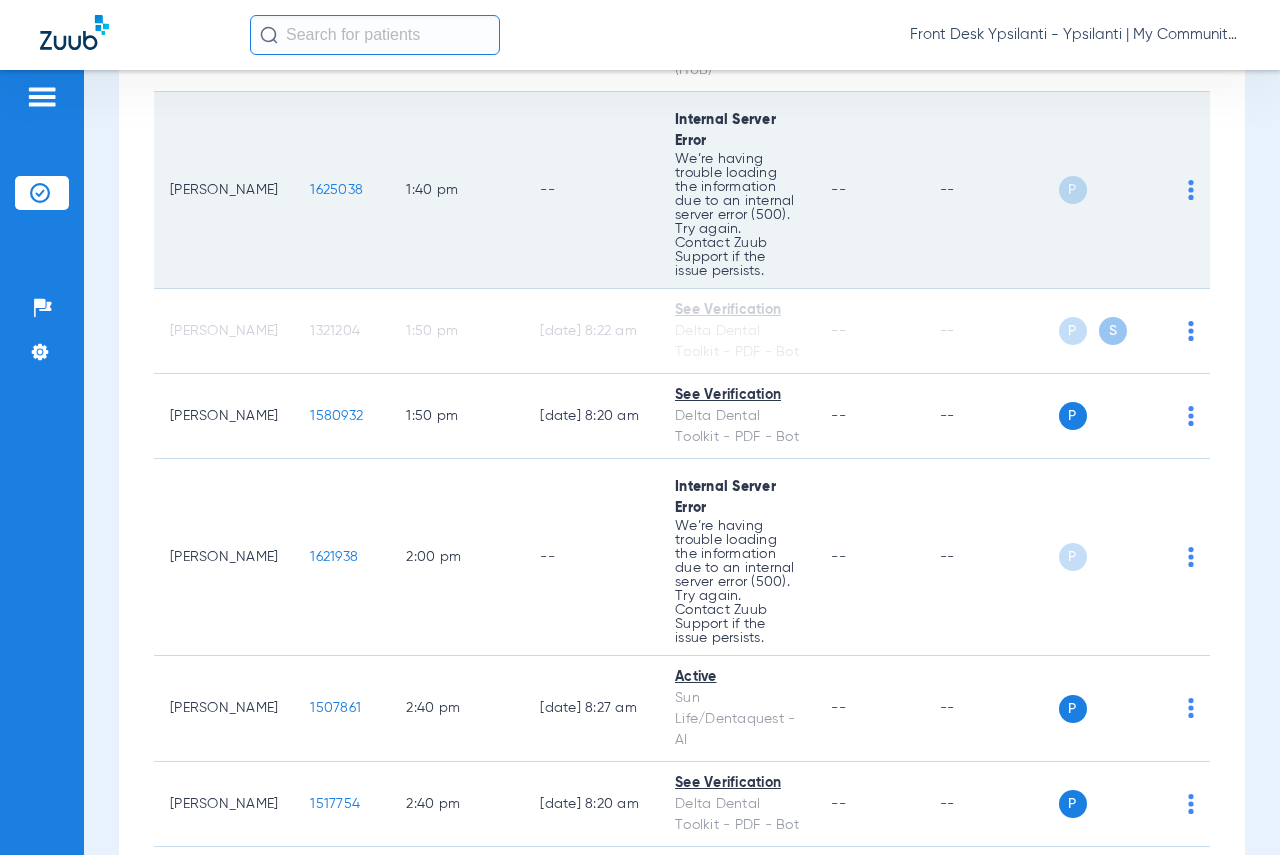 click on "1625038" 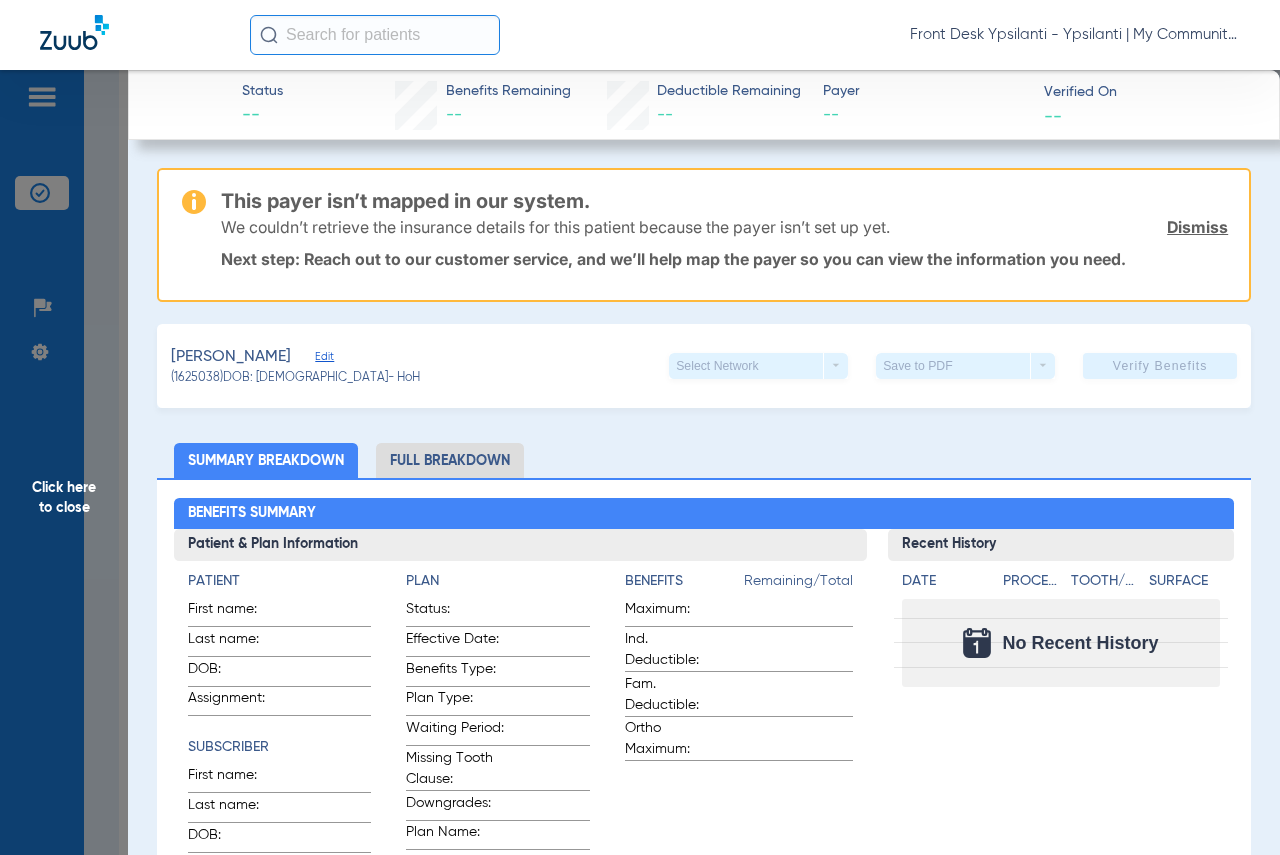 click on "Click here to close" 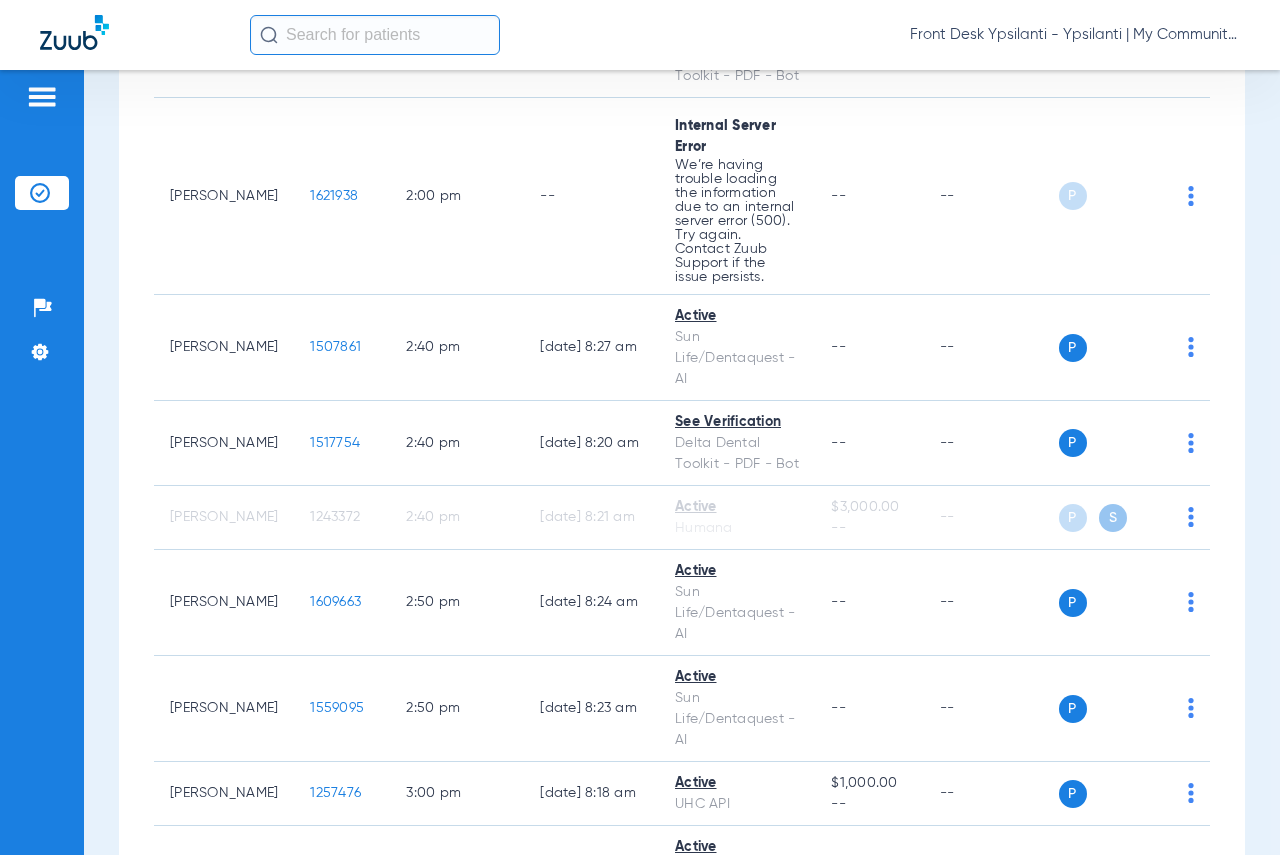 scroll, scrollTop: 3600, scrollLeft: 0, axis: vertical 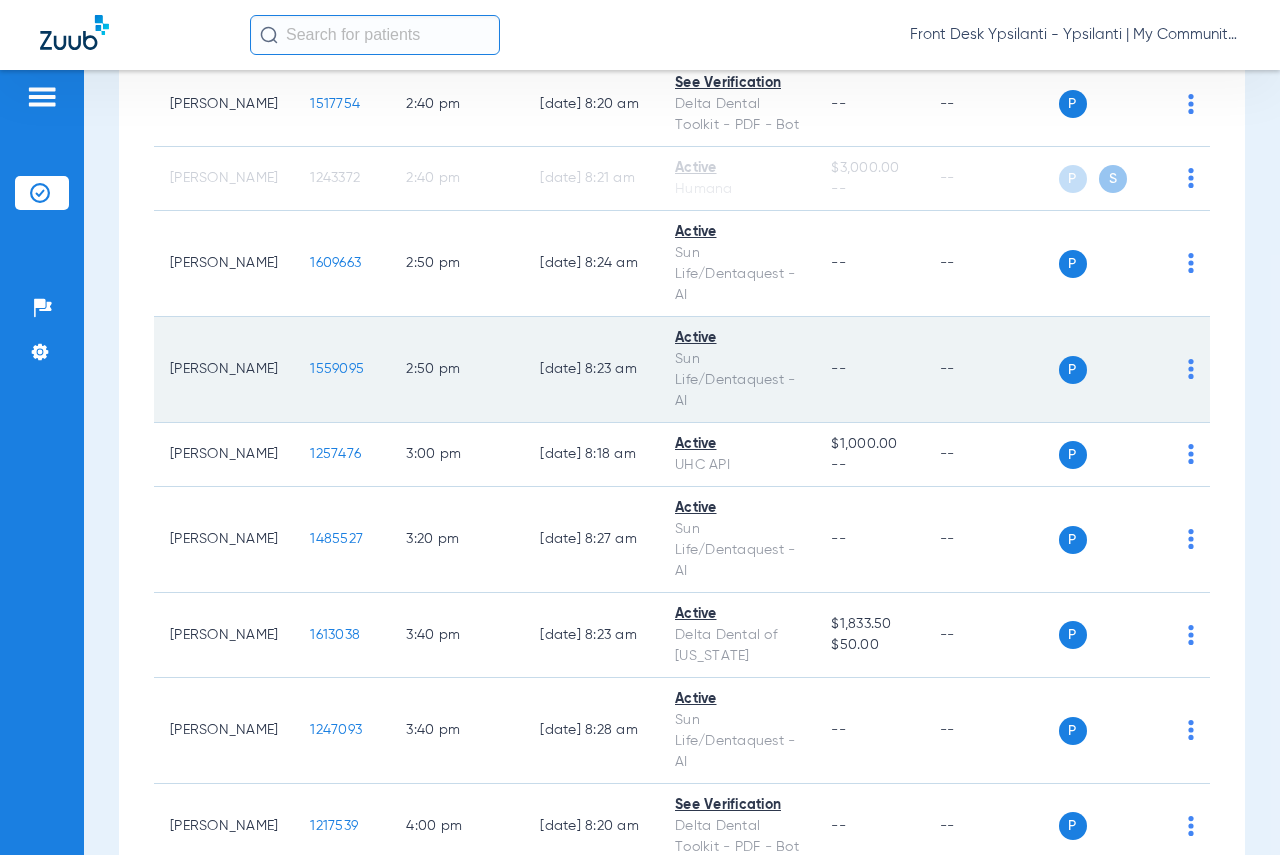 click on "1559095" 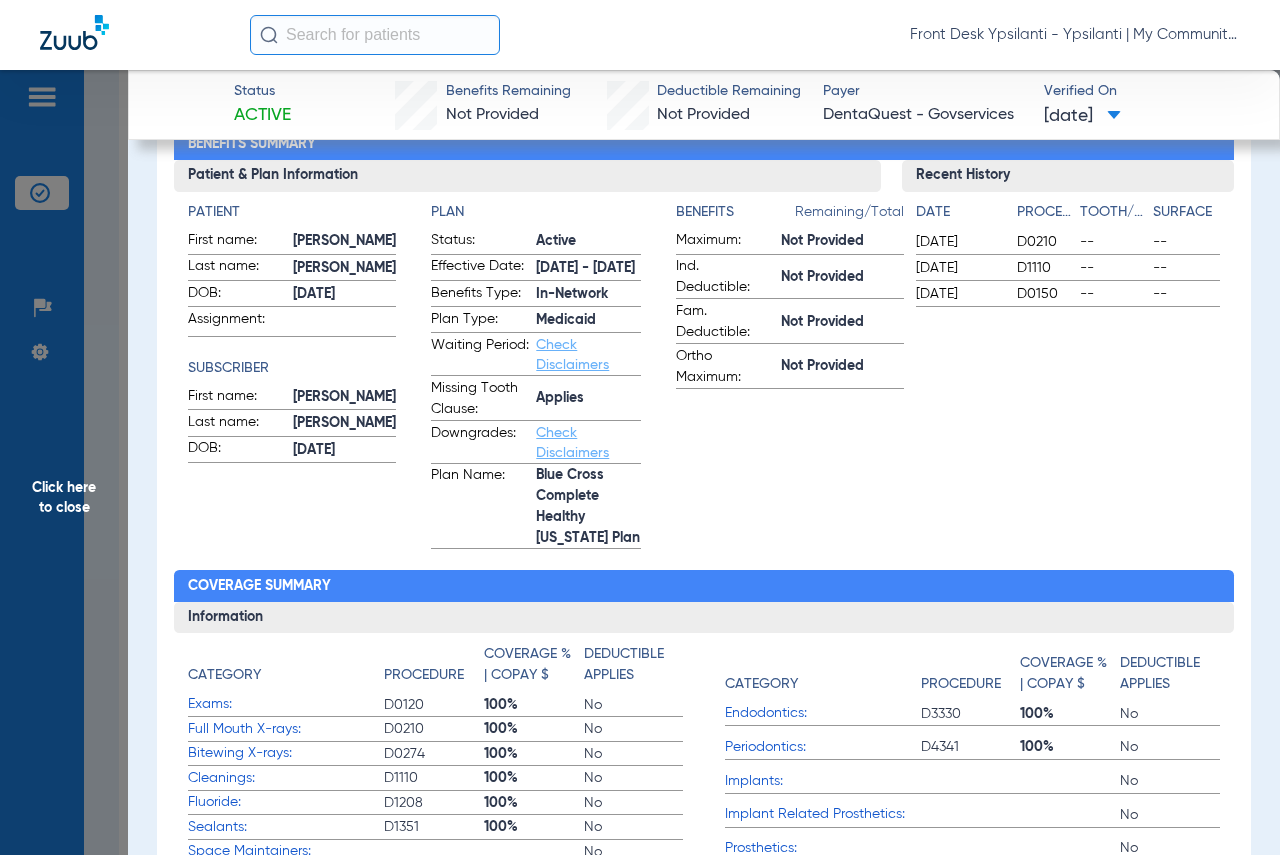 scroll, scrollTop: 0, scrollLeft: 0, axis: both 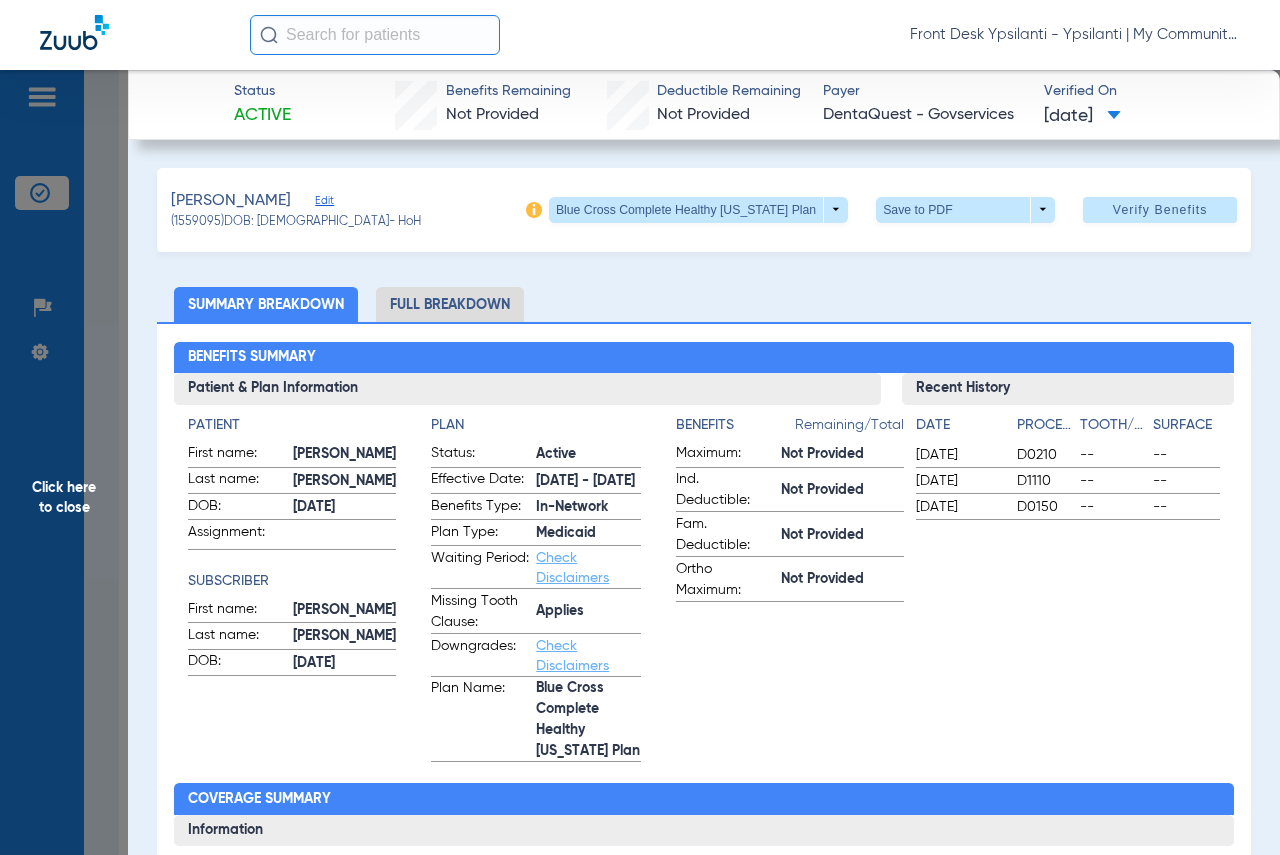 drag, startPoint x: 42, startPoint y: 493, endPoint x: 137, endPoint y: 425, distance: 116.82893 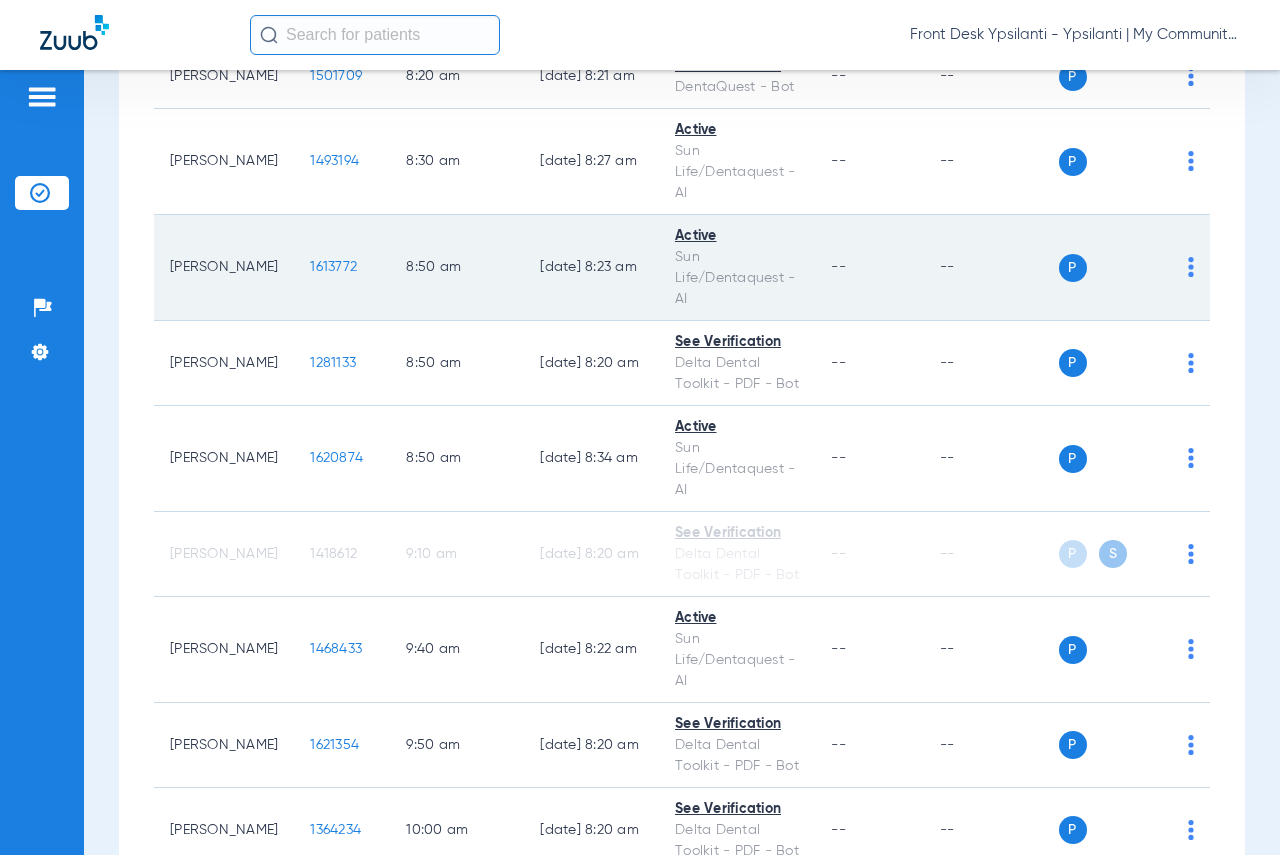 scroll, scrollTop: 700, scrollLeft: 0, axis: vertical 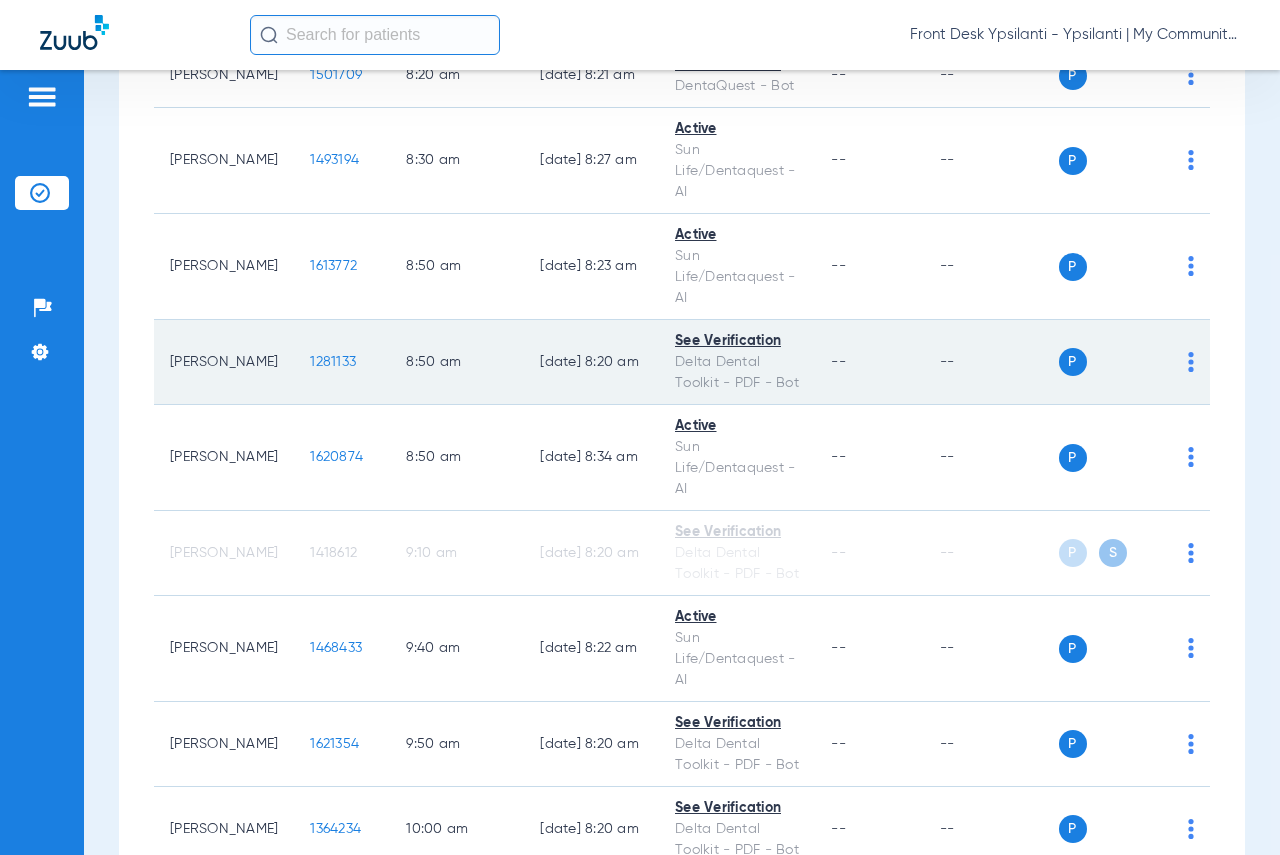 click on "1281133" 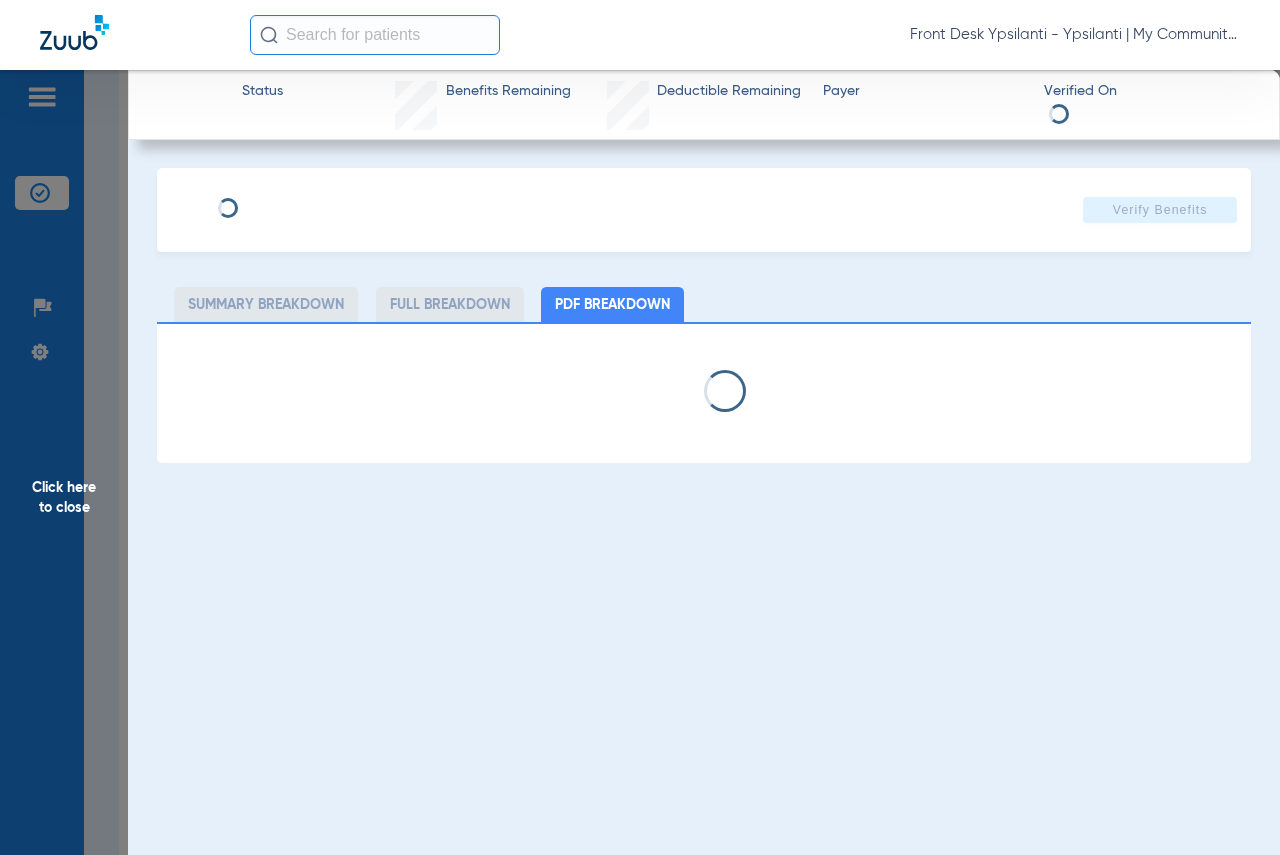 select on "page-width" 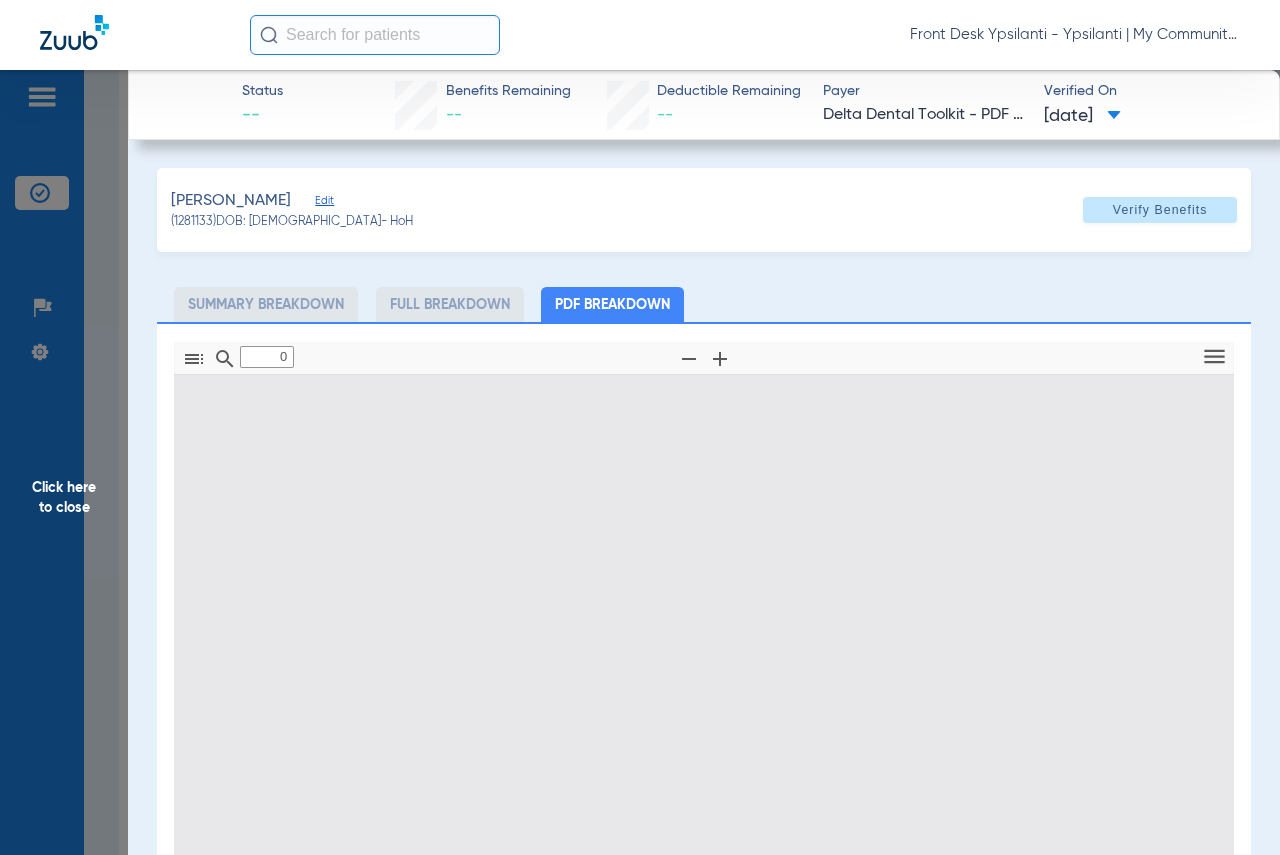 type on "1" 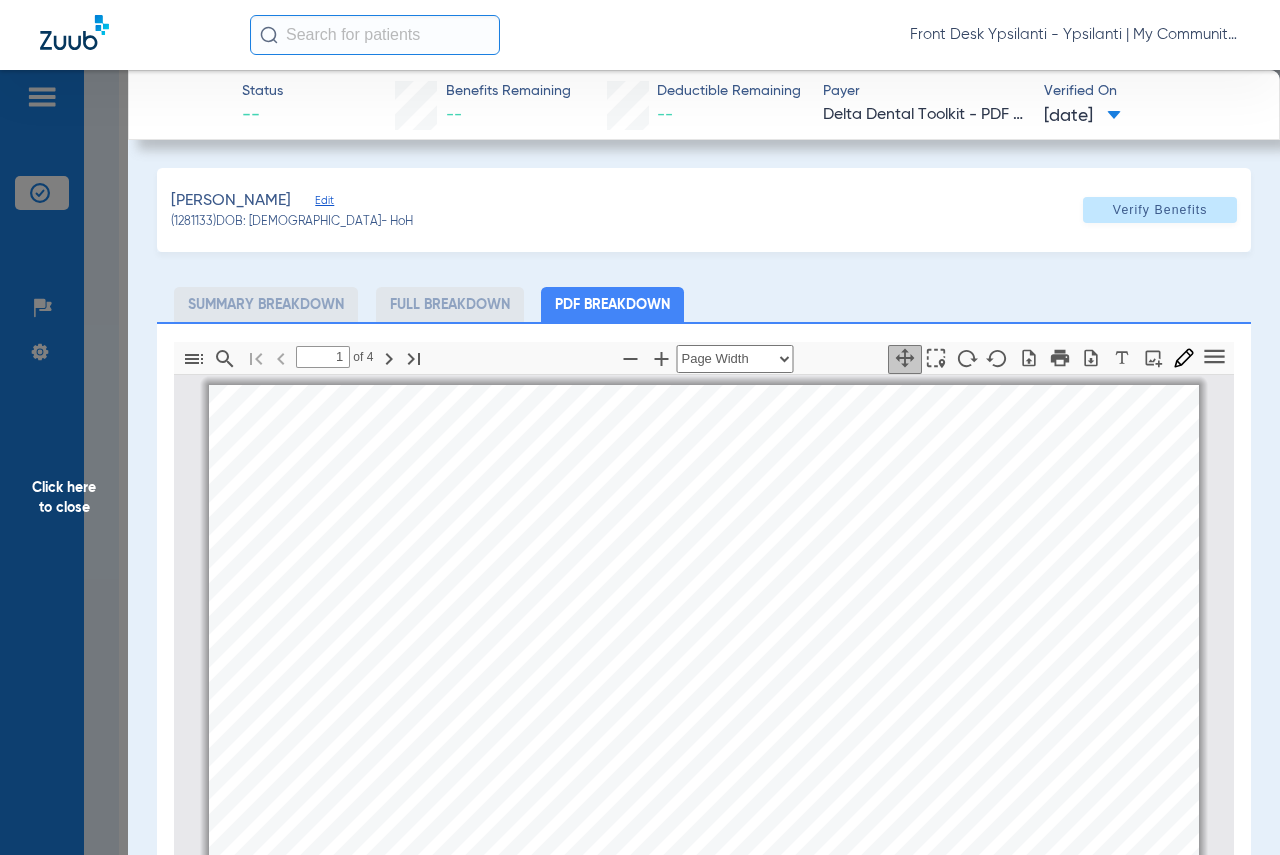 scroll, scrollTop: 10, scrollLeft: 0, axis: vertical 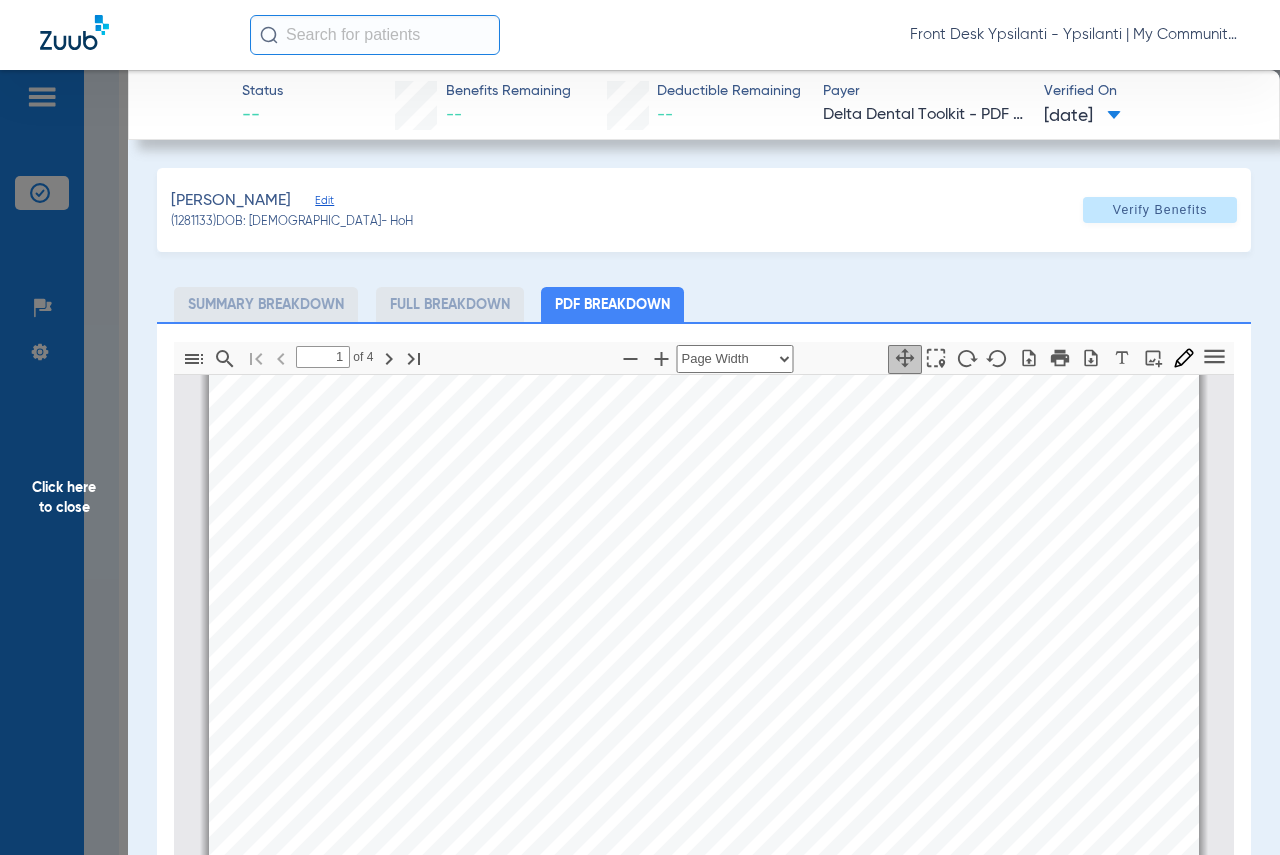 click on "Click here to close" 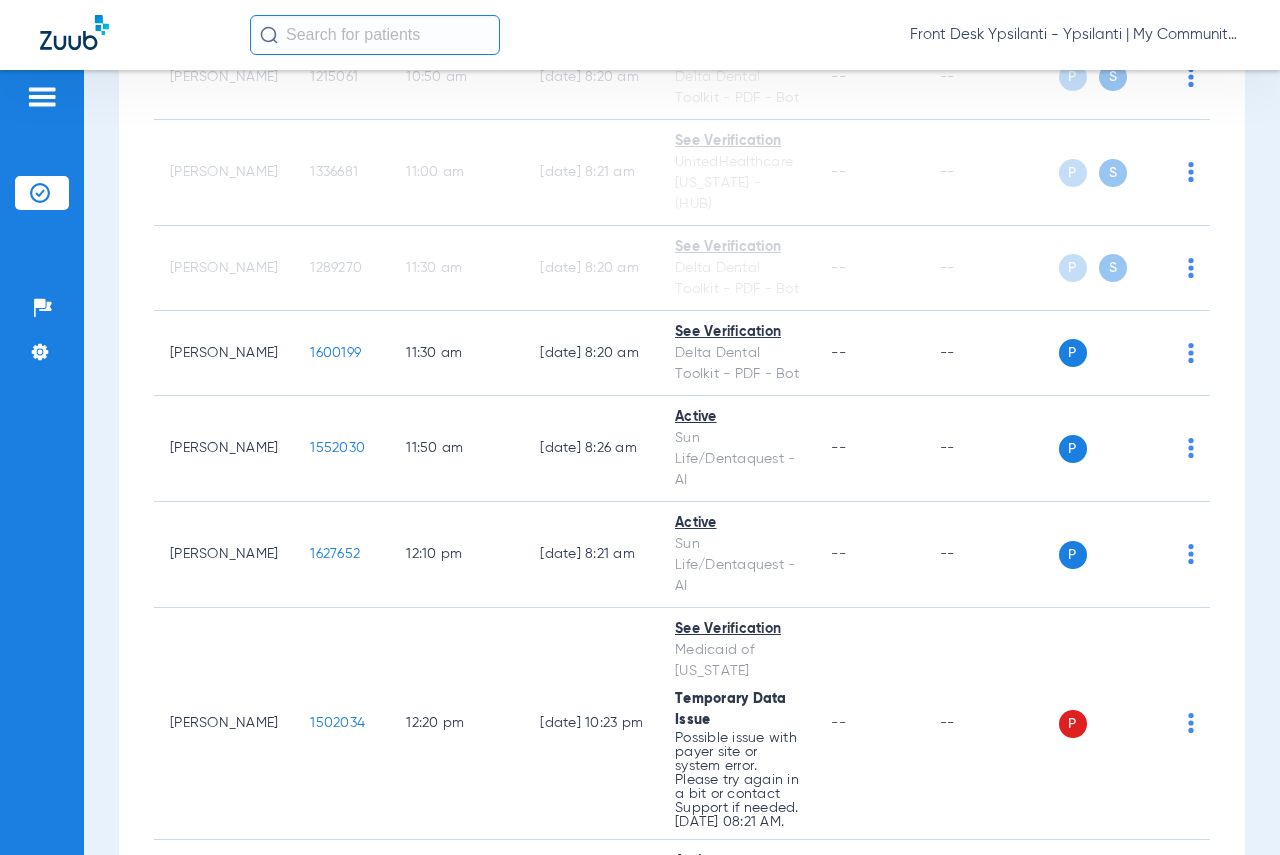 scroll, scrollTop: 1700, scrollLeft: 0, axis: vertical 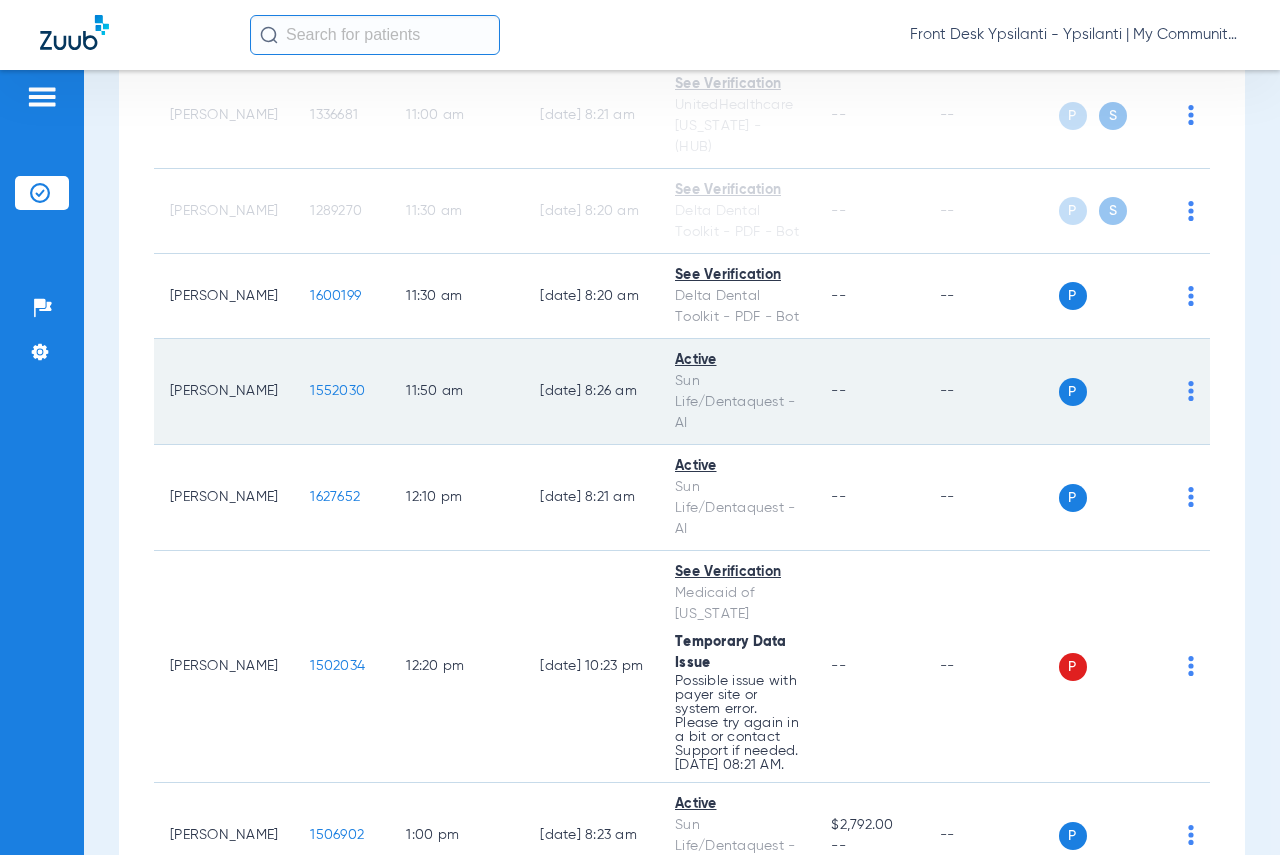 click on "1552030" 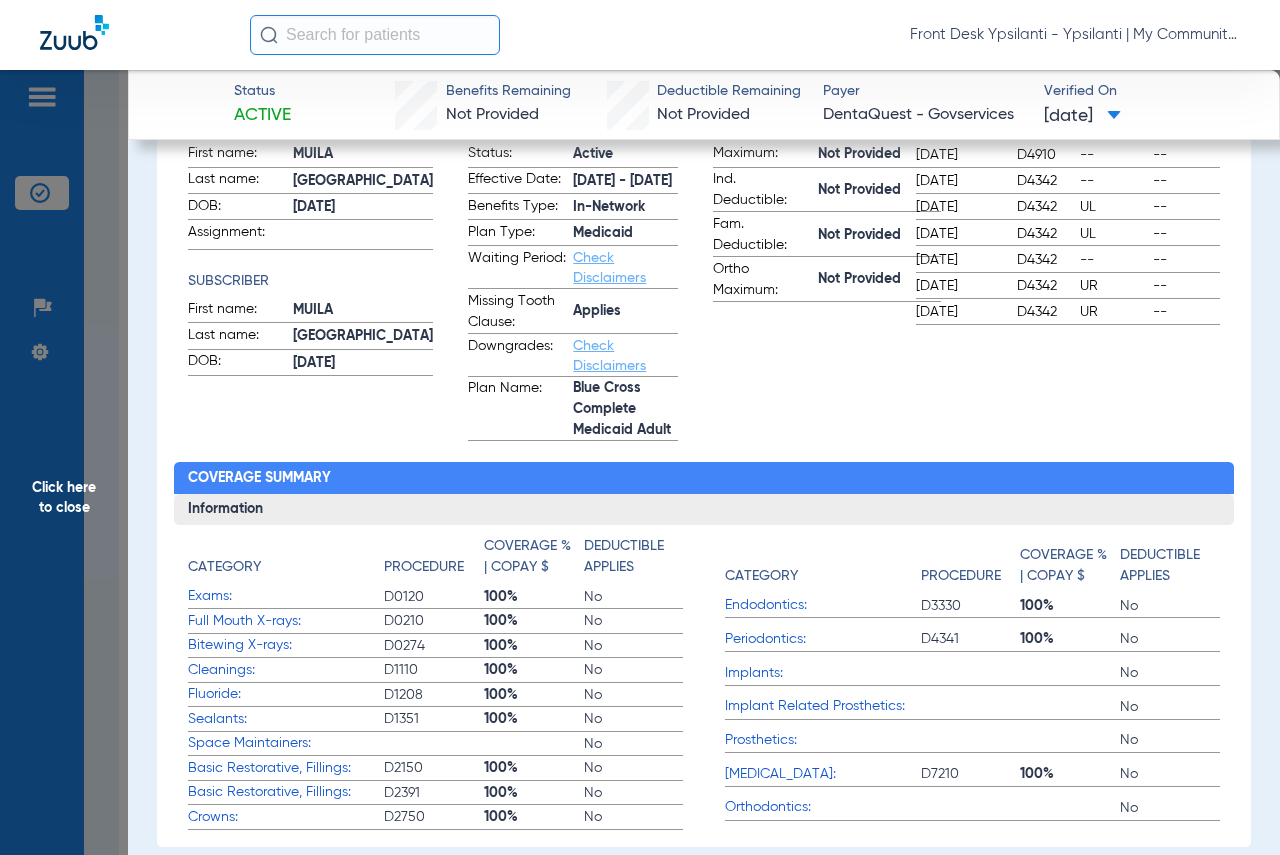 scroll, scrollTop: 400, scrollLeft: 0, axis: vertical 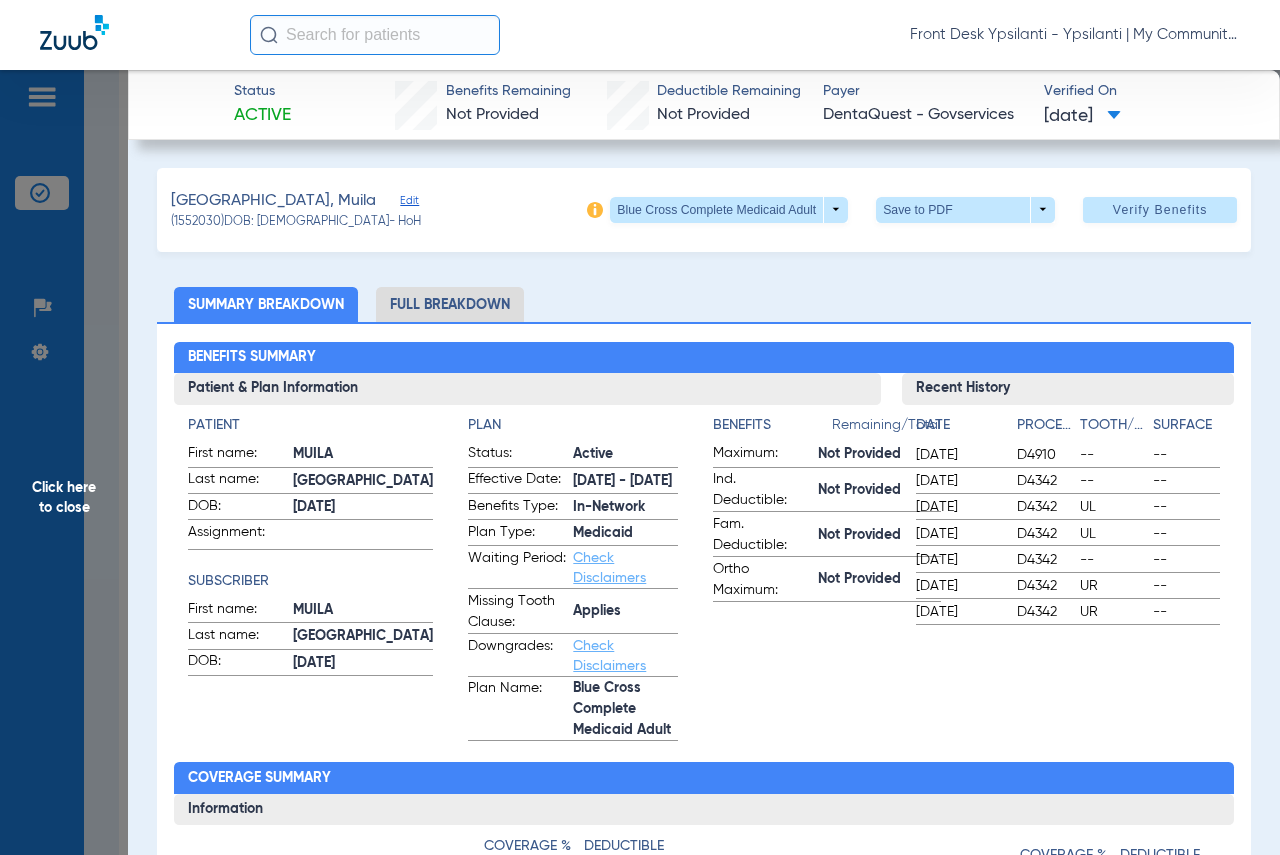 click on "Click here to close" 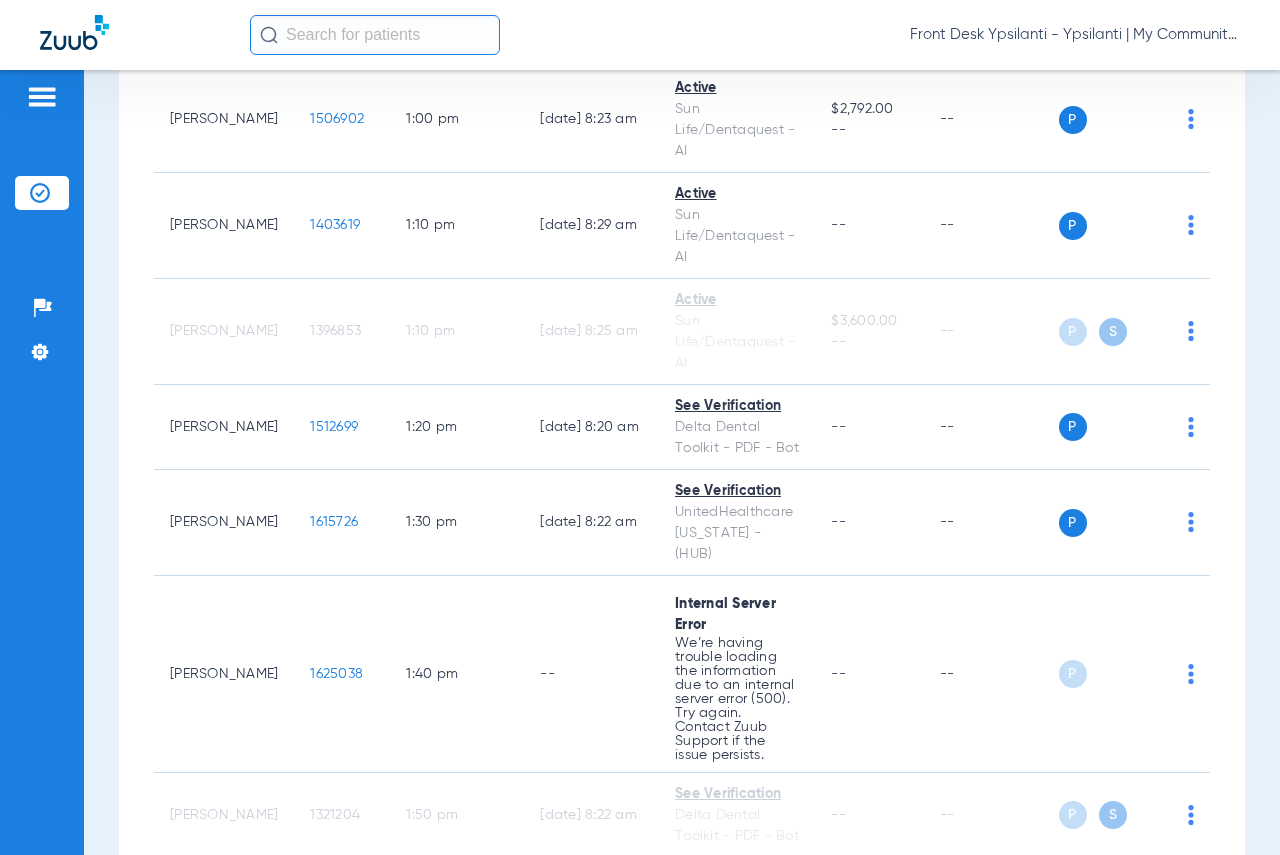 scroll, scrollTop: 2600, scrollLeft: 0, axis: vertical 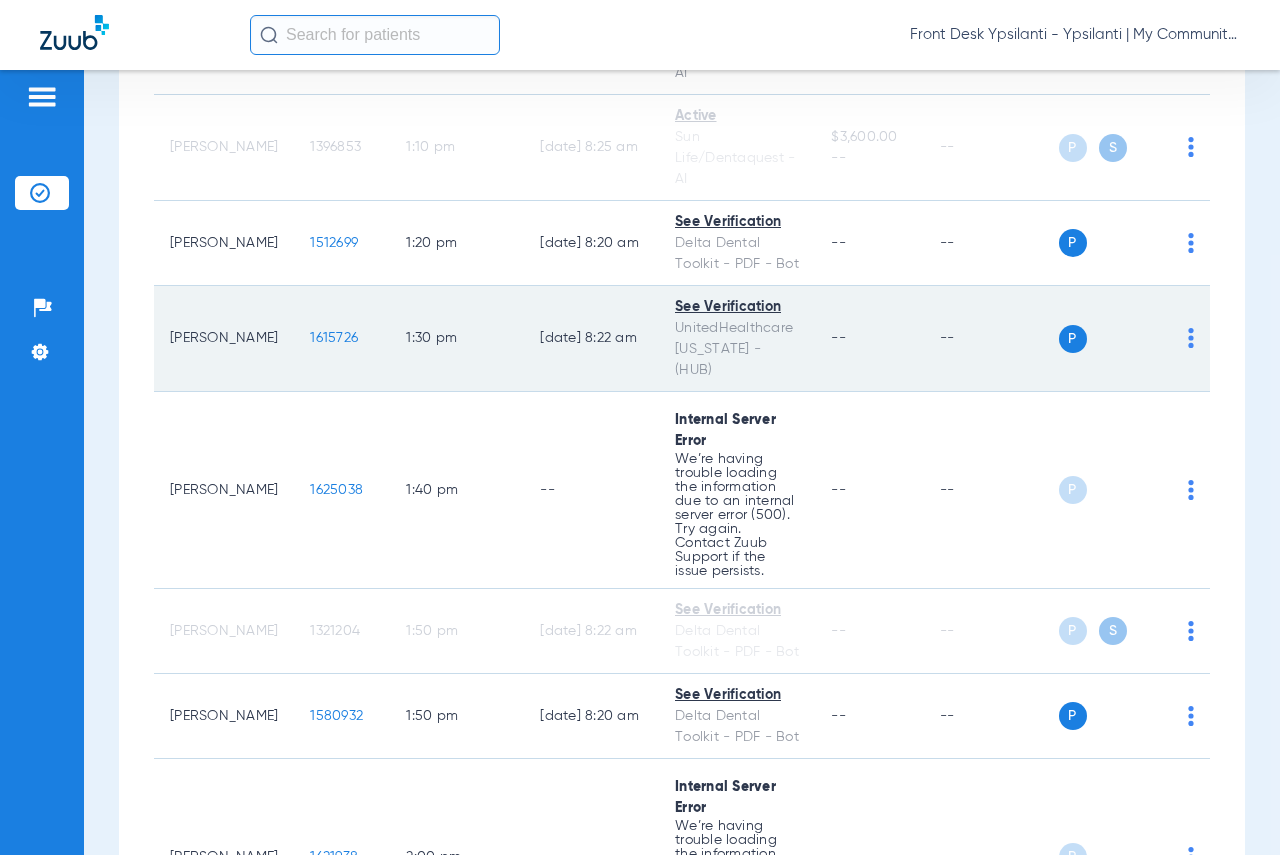 click on "1615726" 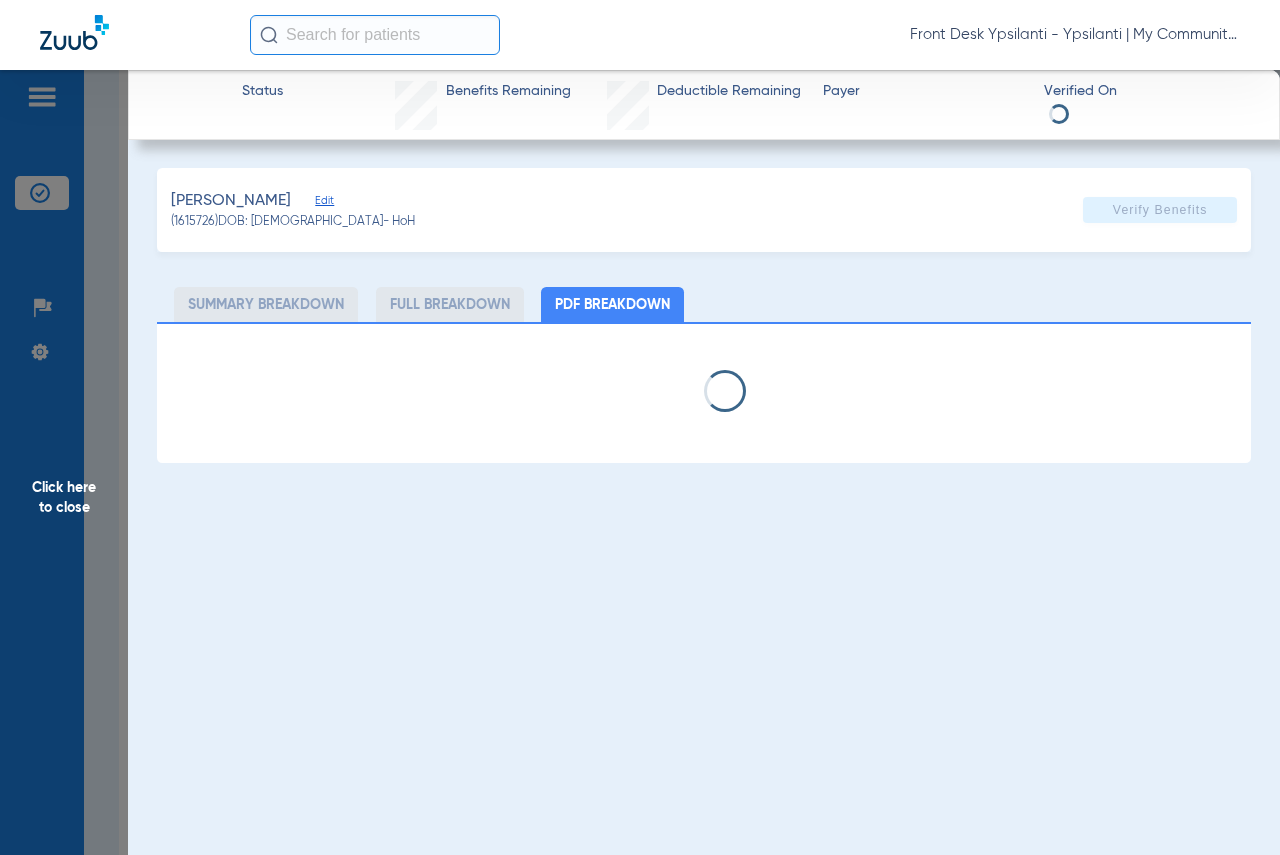 select on "page-width" 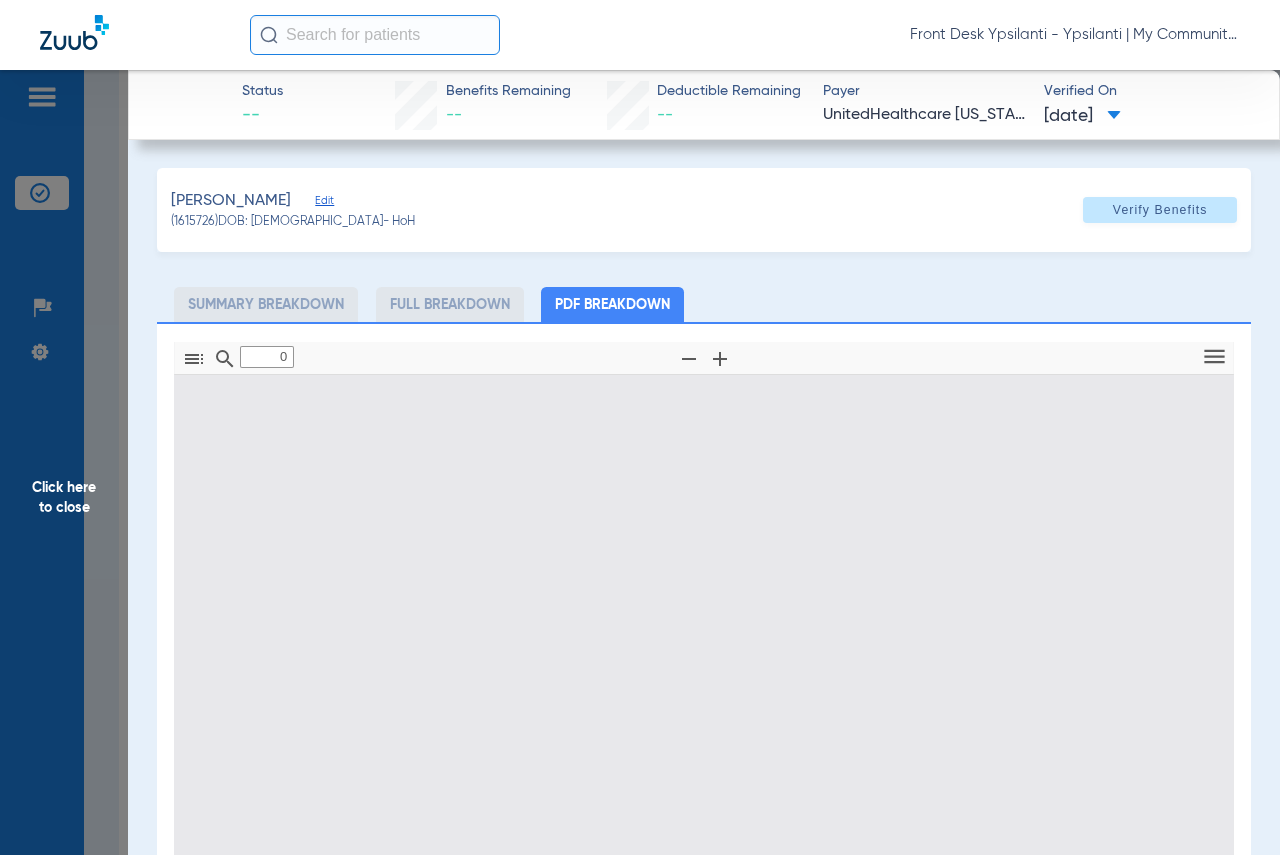 type on "1" 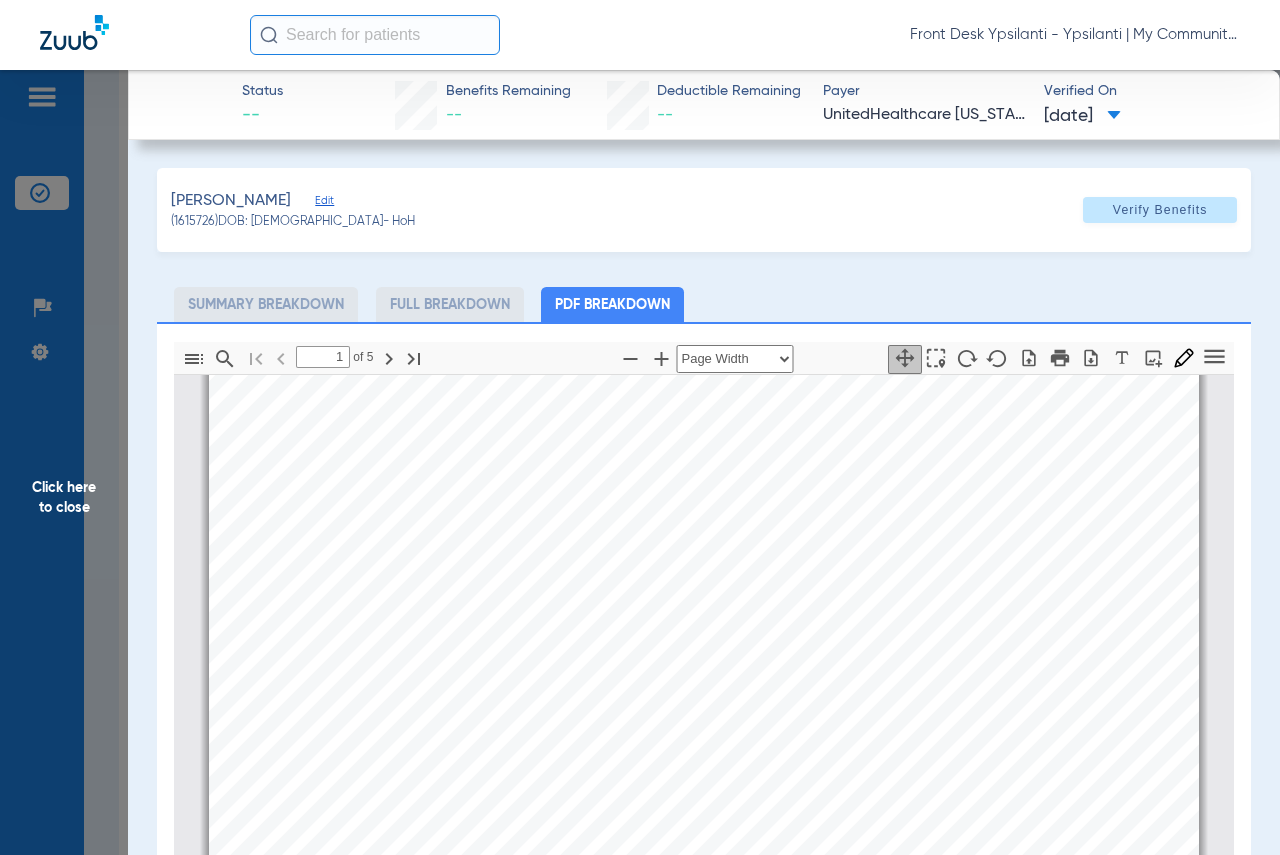 scroll, scrollTop: 110, scrollLeft: 0, axis: vertical 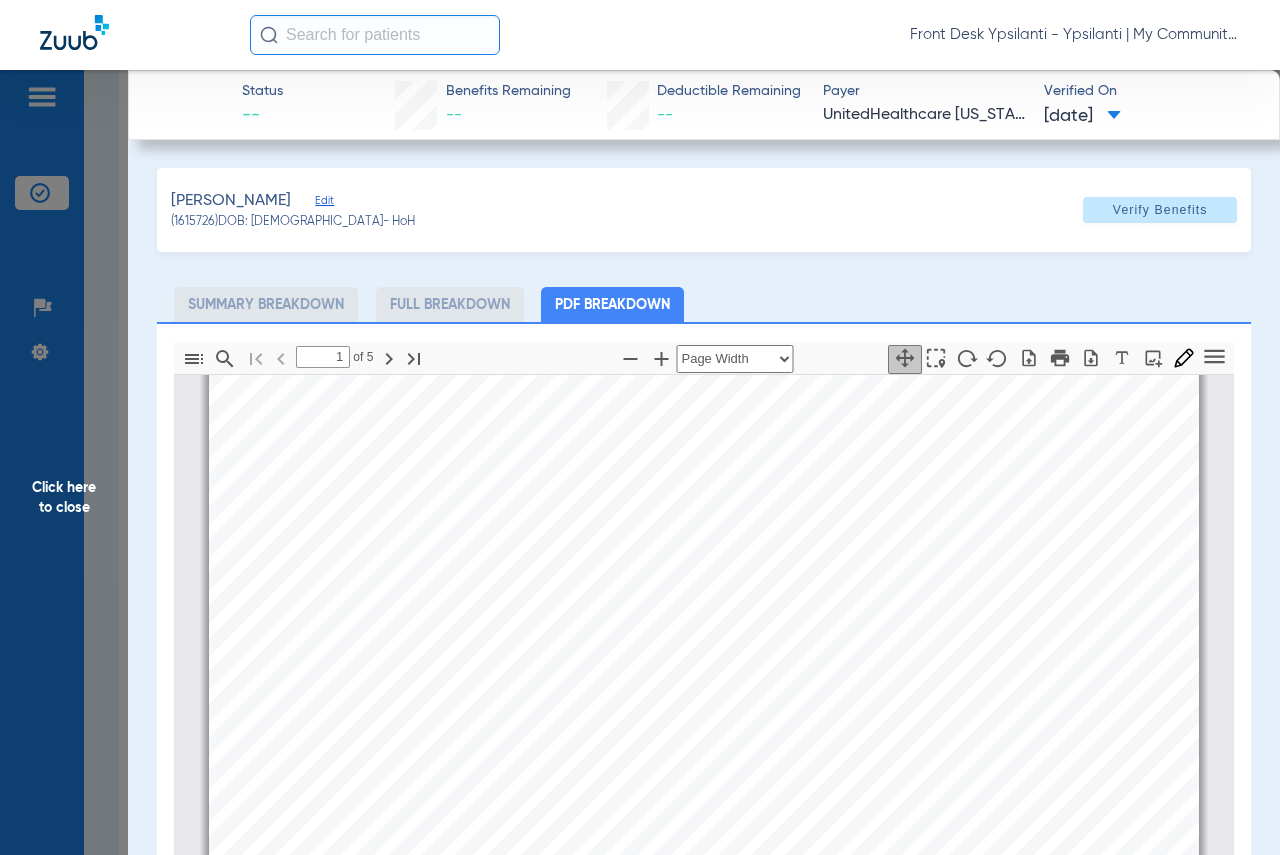click on "Click here to close" 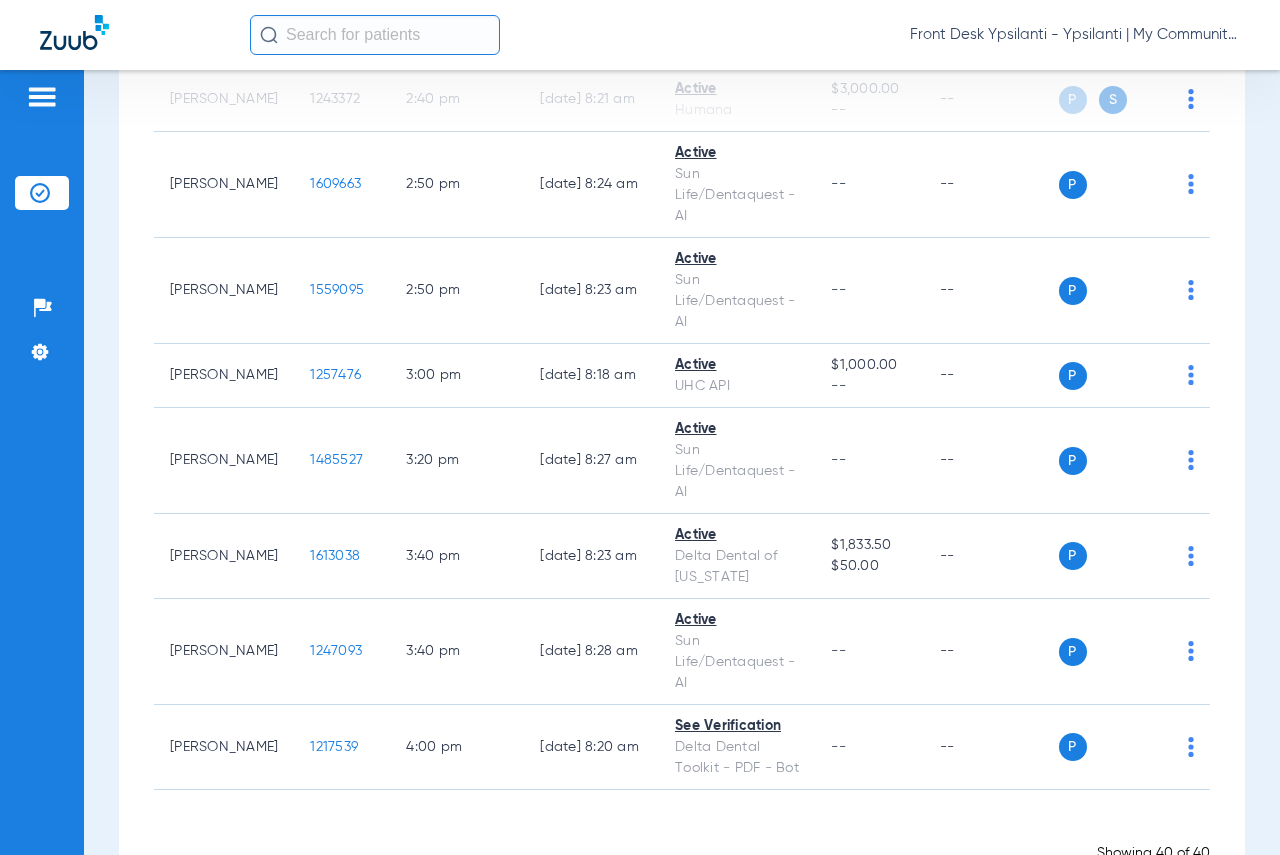 scroll, scrollTop: 3600, scrollLeft: 0, axis: vertical 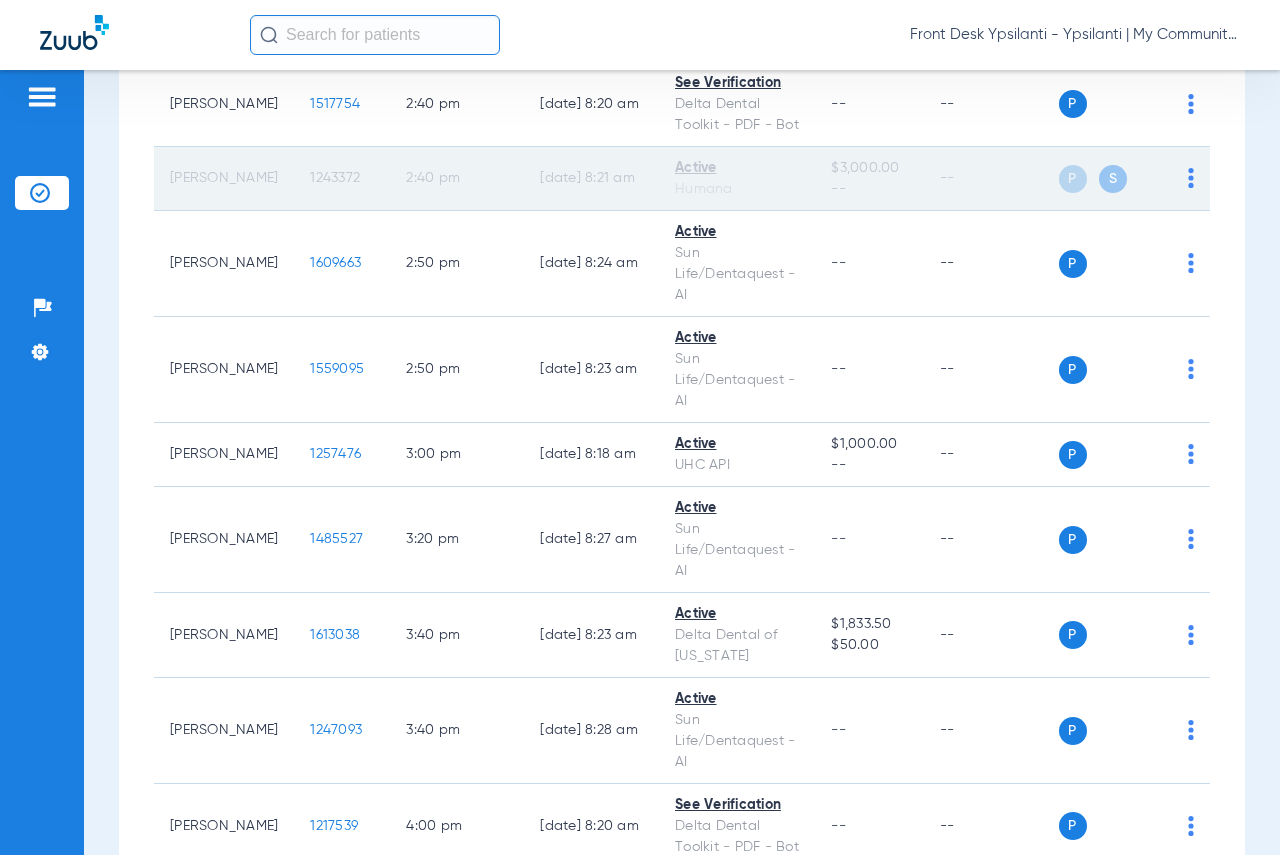 click on "1243372" 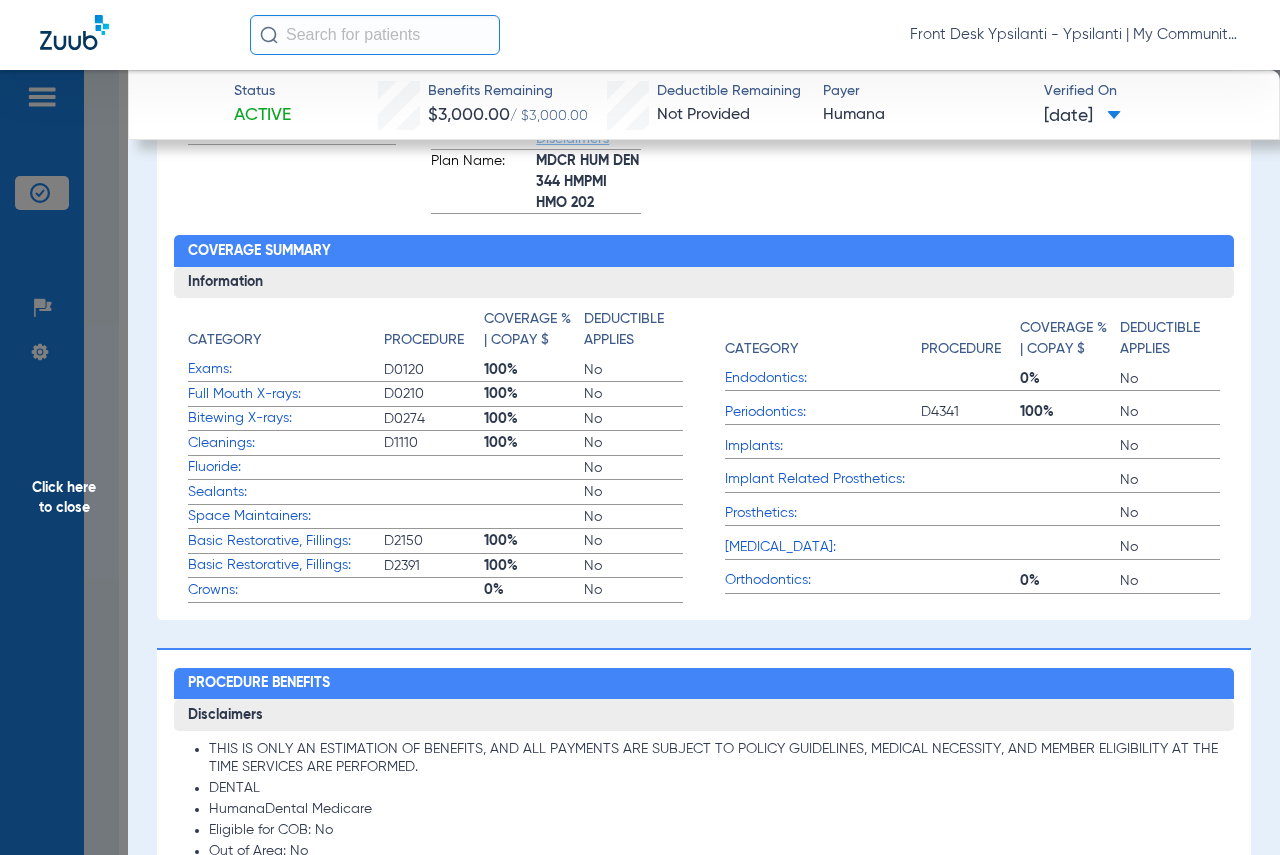 scroll, scrollTop: 0, scrollLeft: 0, axis: both 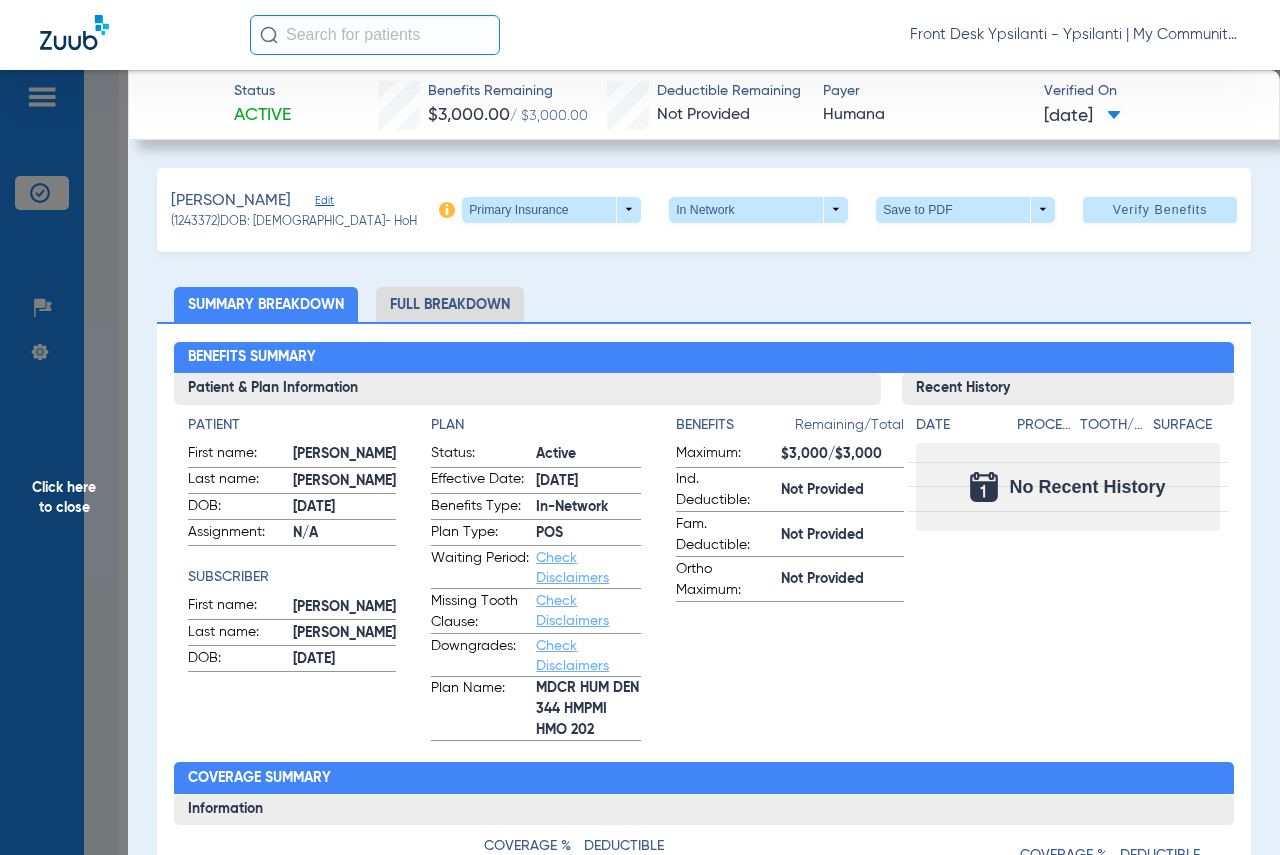 click on "Click here to close" 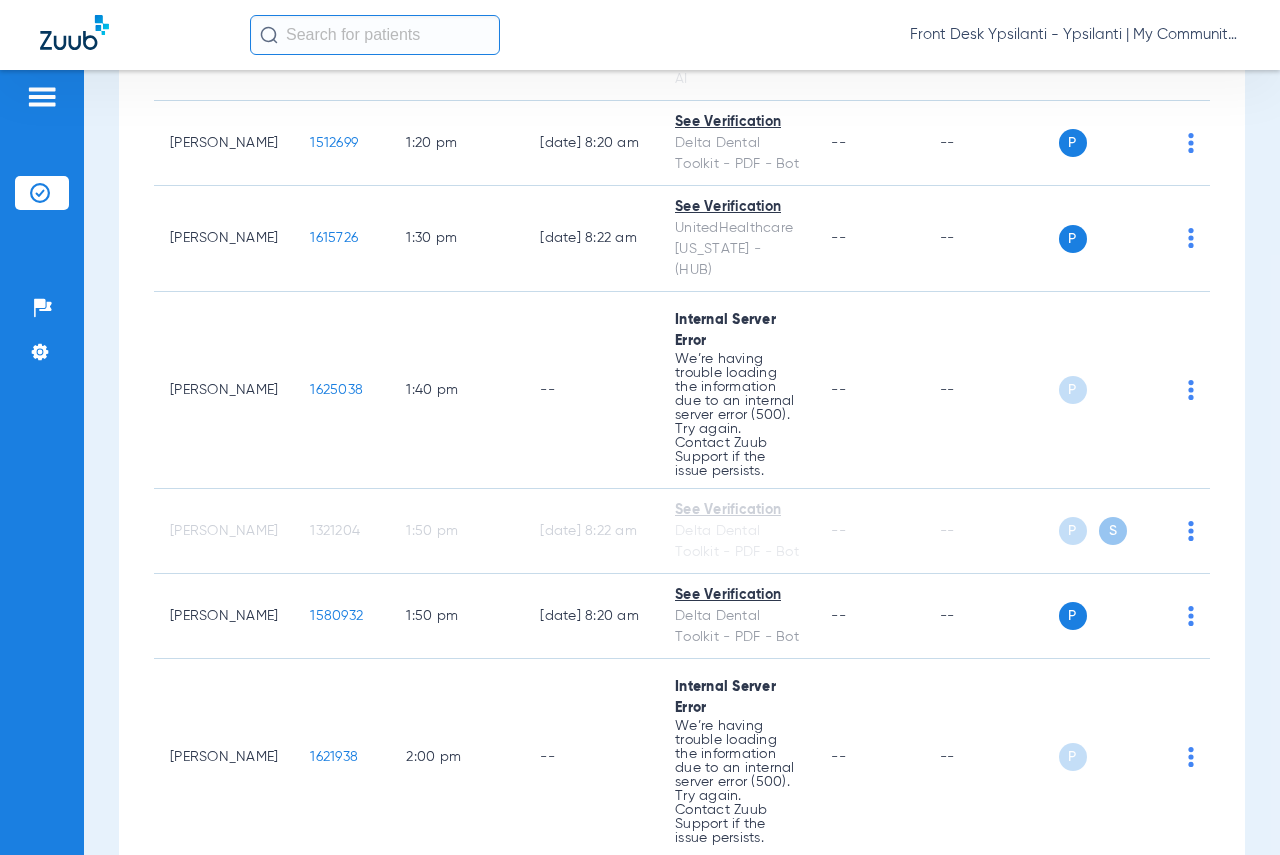scroll, scrollTop: 2600, scrollLeft: 0, axis: vertical 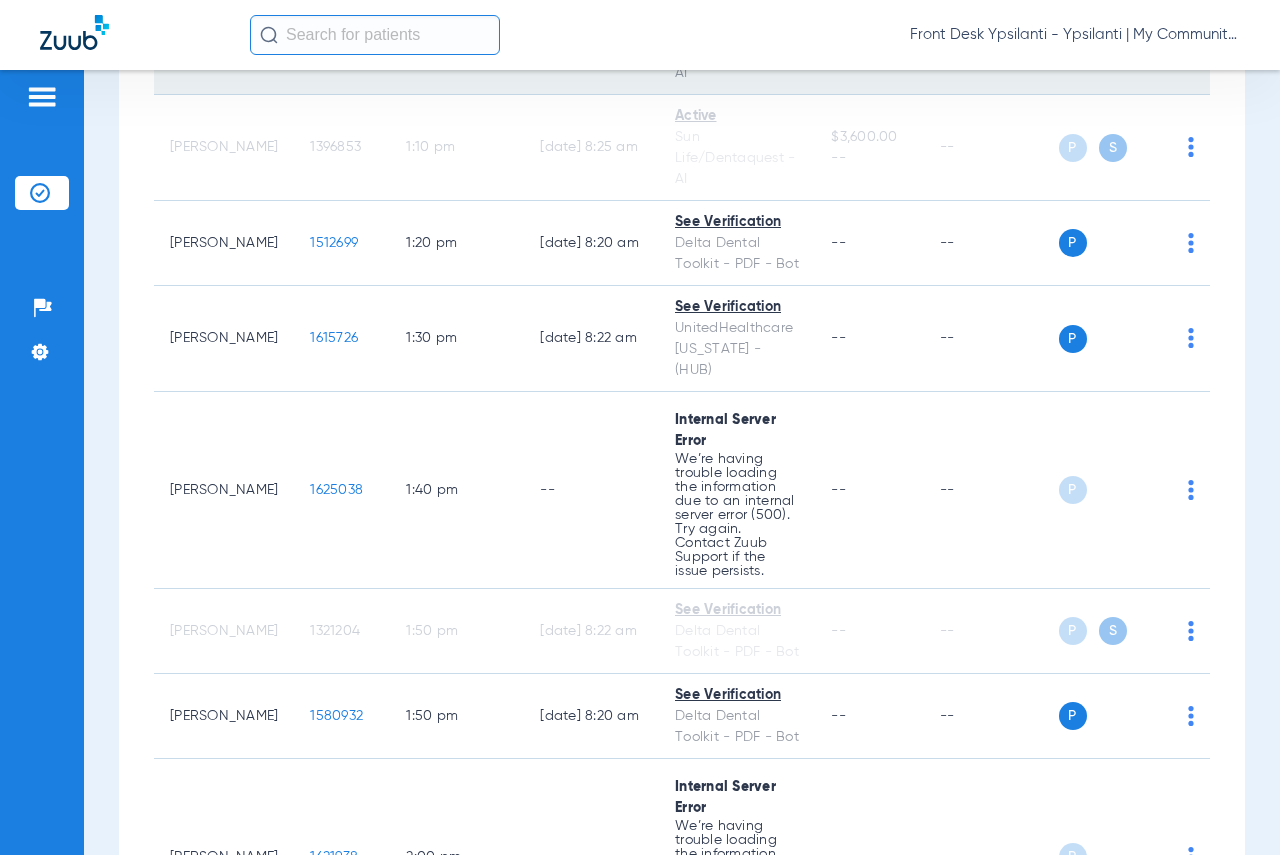 click on "1403619" 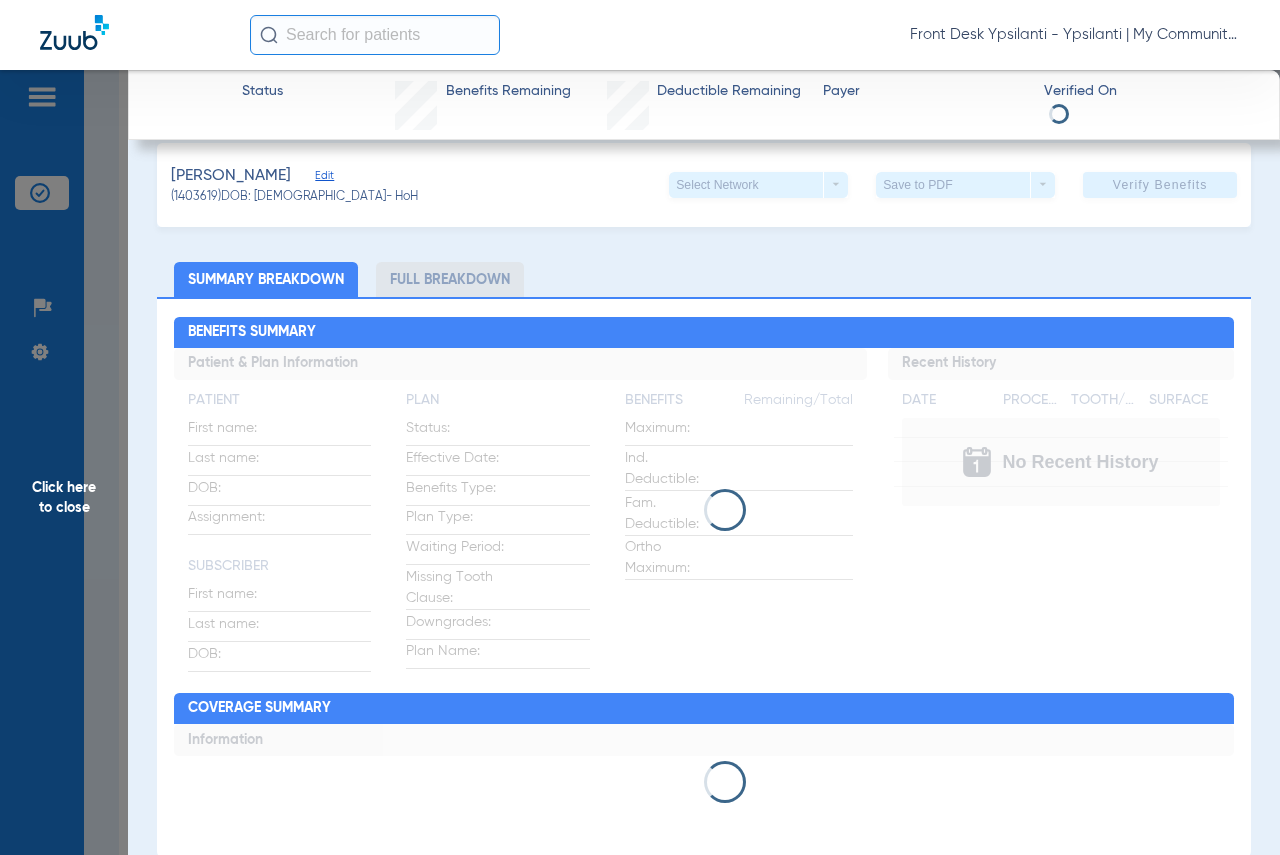 scroll, scrollTop: 100, scrollLeft: 0, axis: vertical 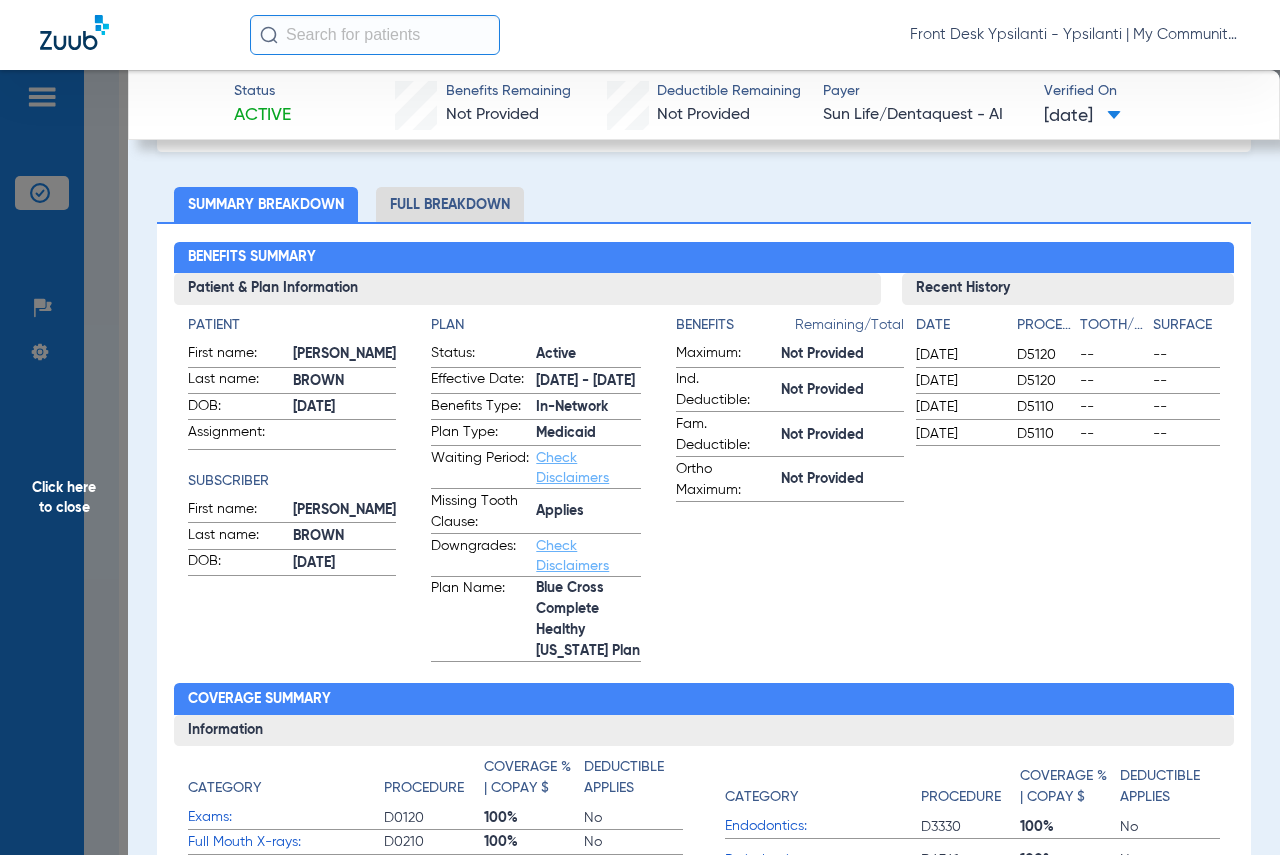 click on "Click here to close" 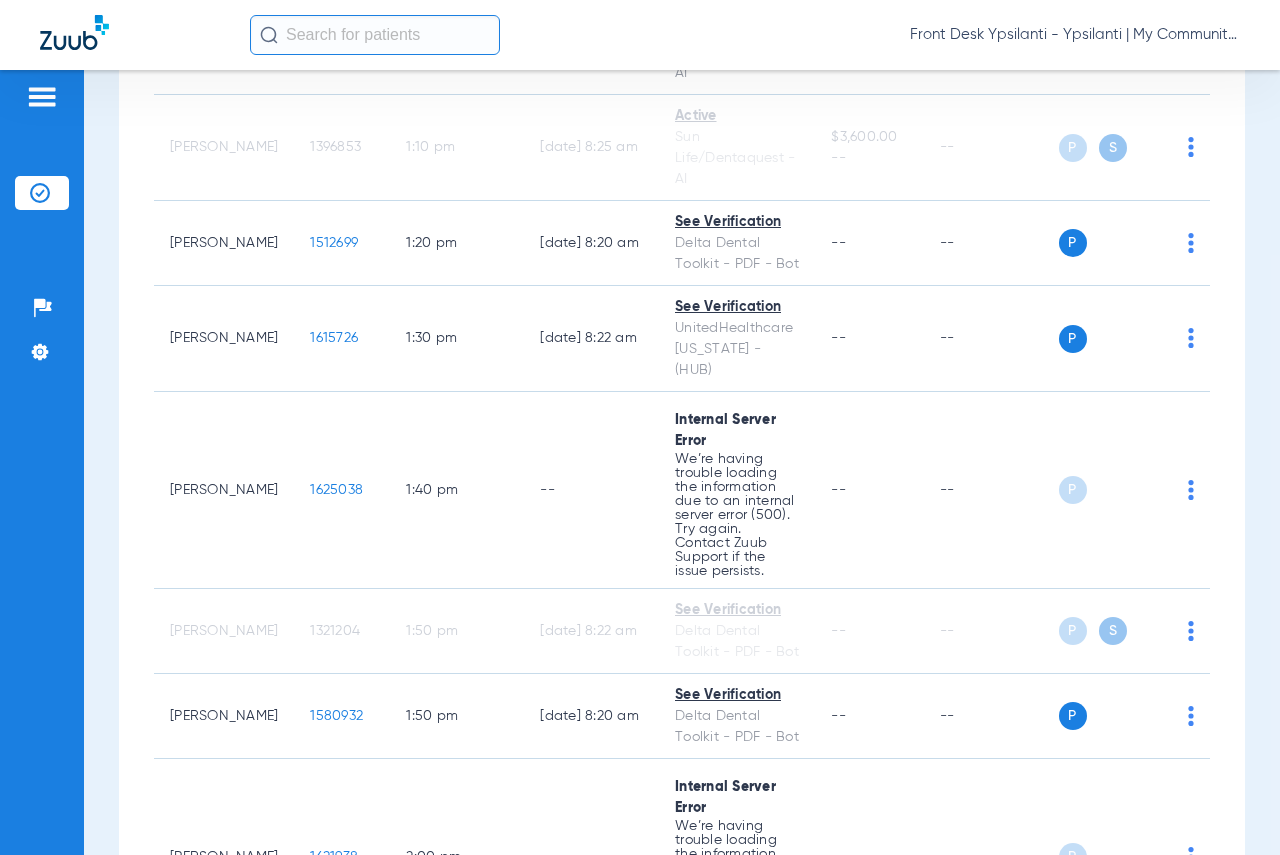 scroll, scrollTop: 0, scrollLeft: 0, axis: both 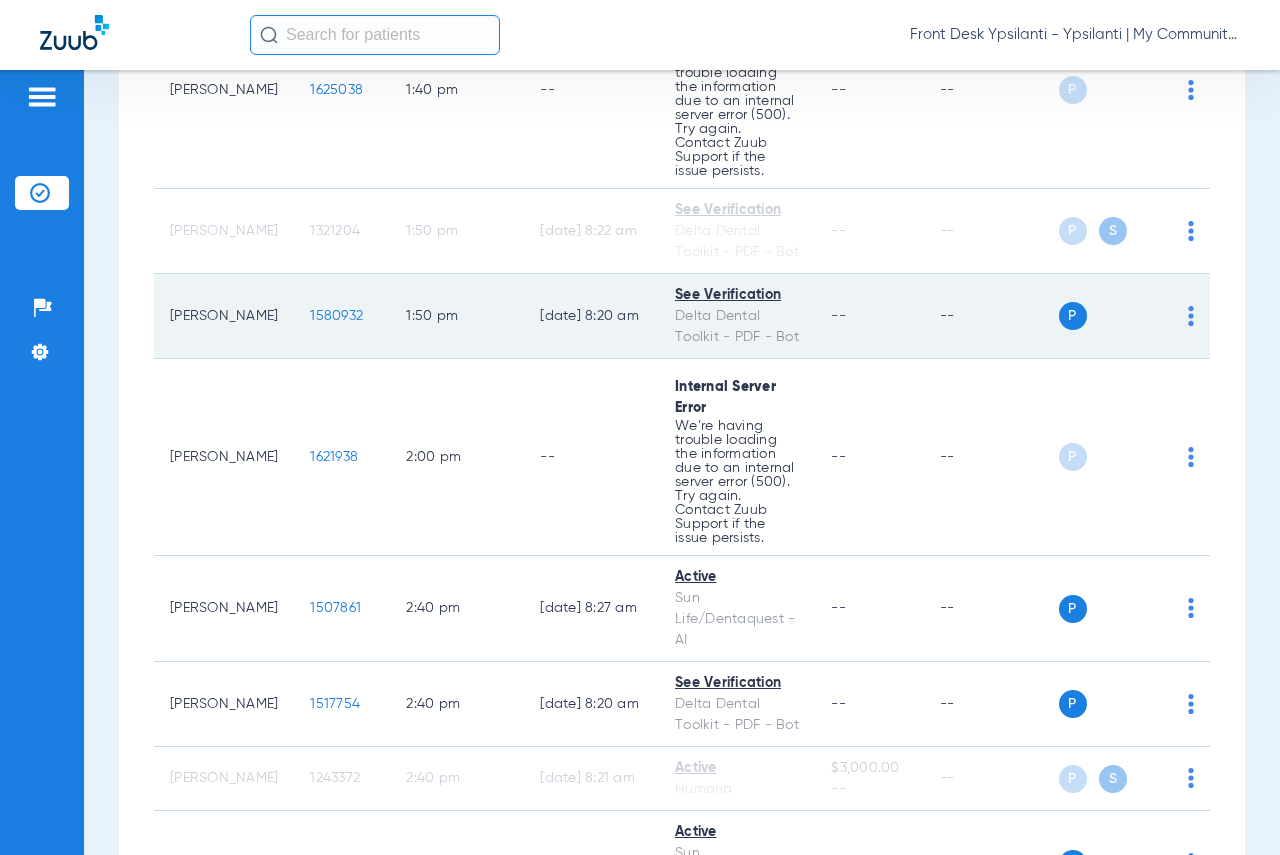 click on "1580932" 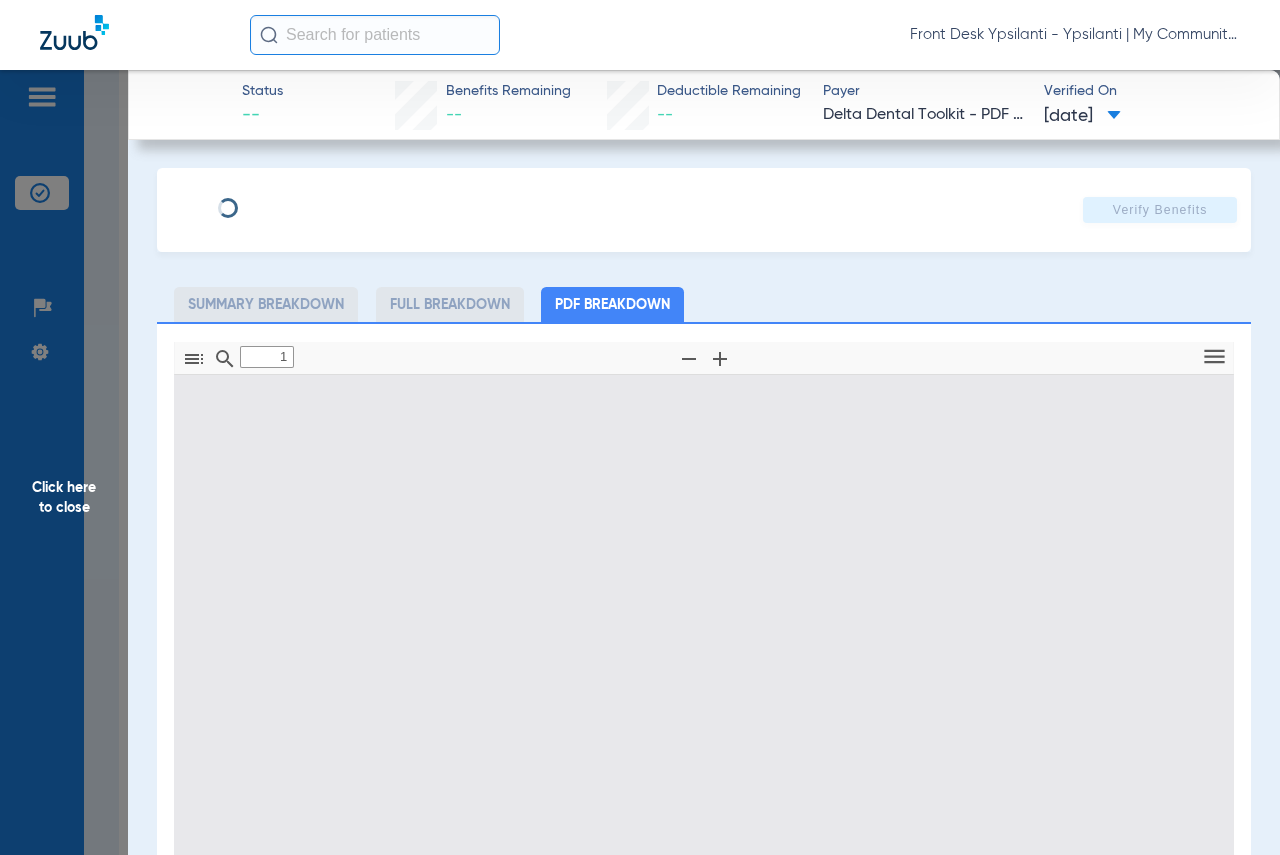 type on "0" 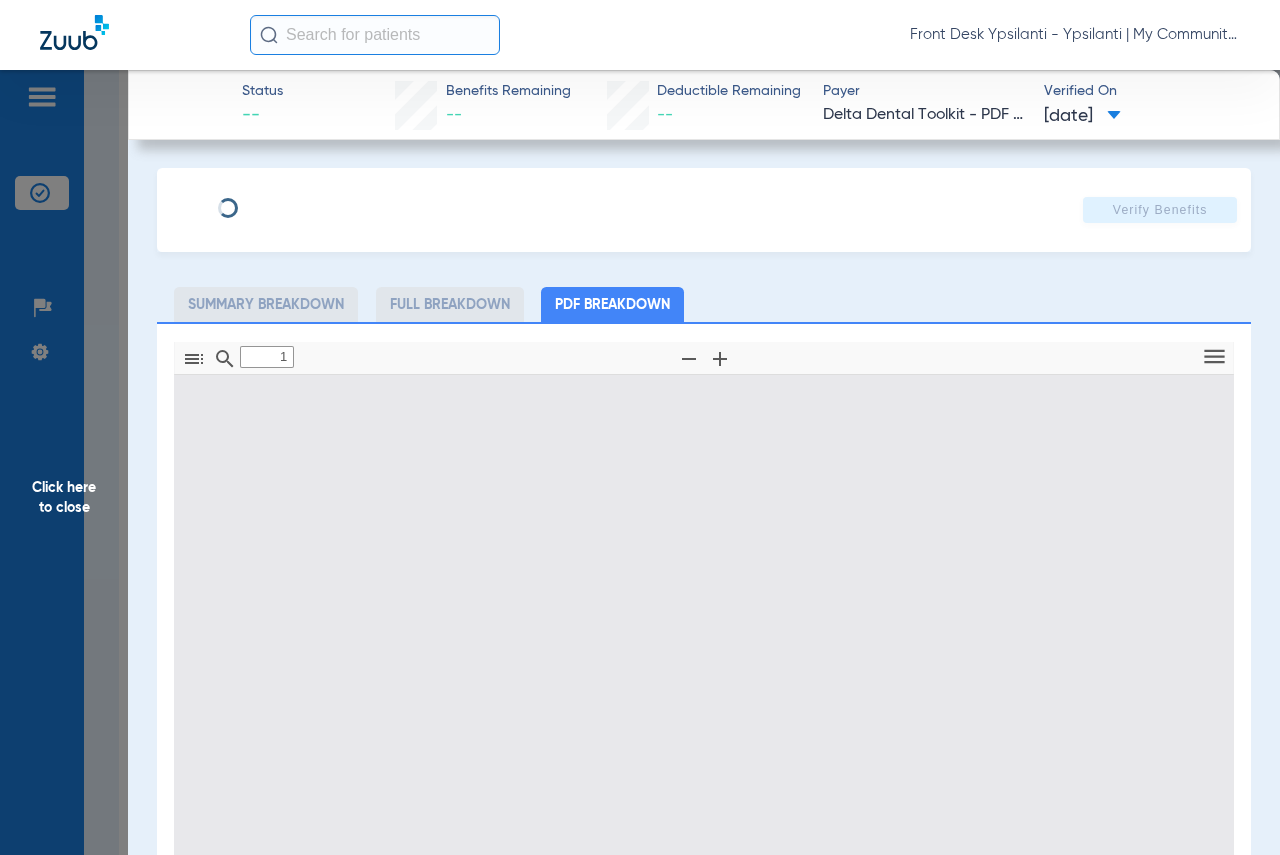 select on "page-width" 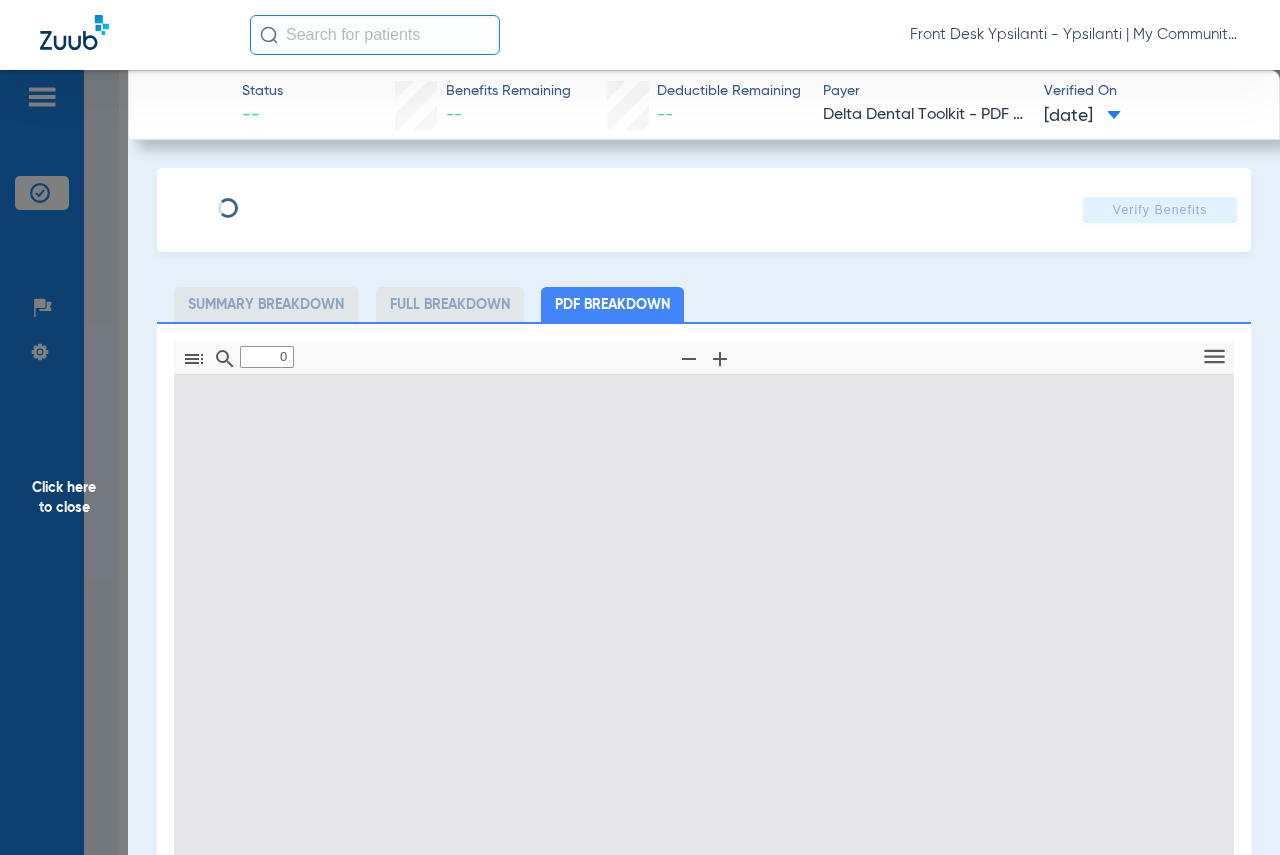 type on "1" 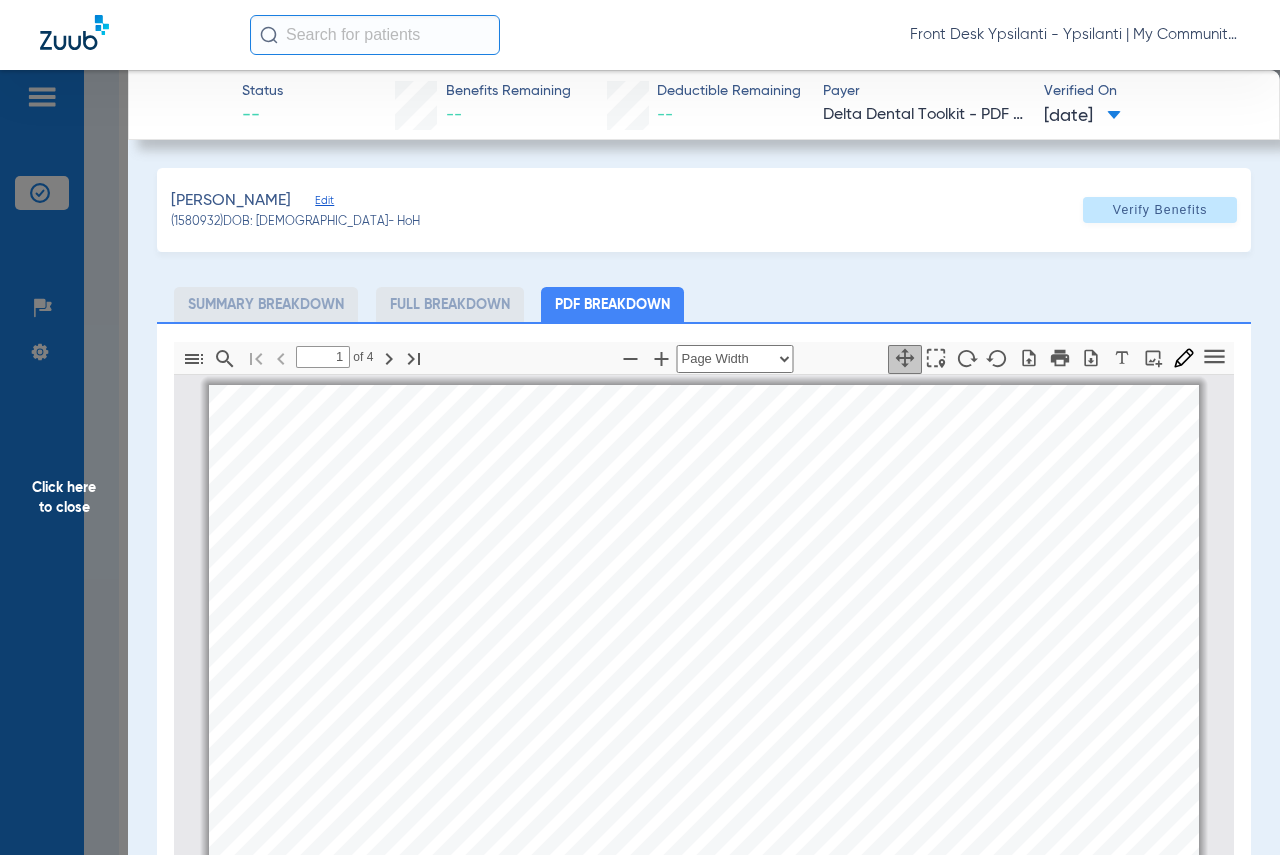 scroll, scrollTop: 10, scrollLeft: 0, axis: vertical 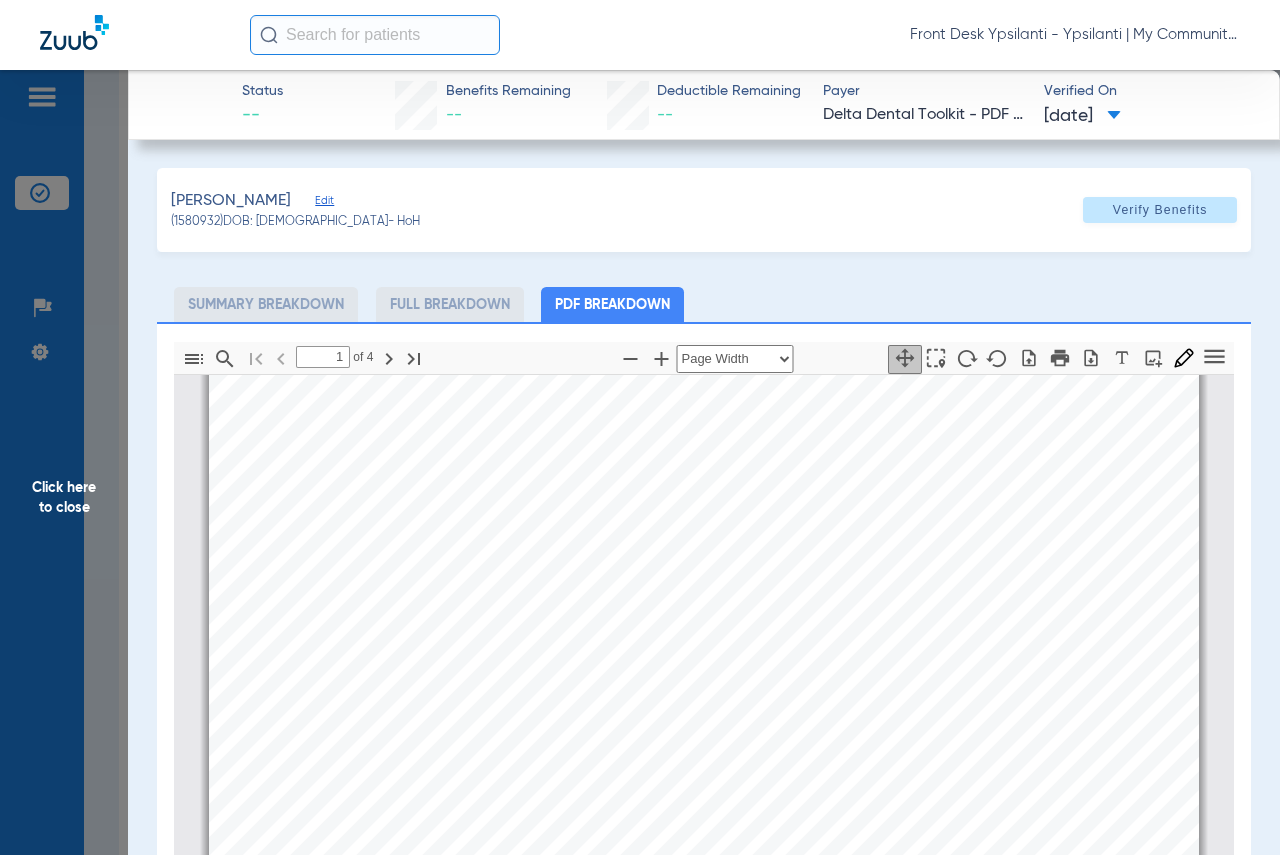 click on "Click here to close" 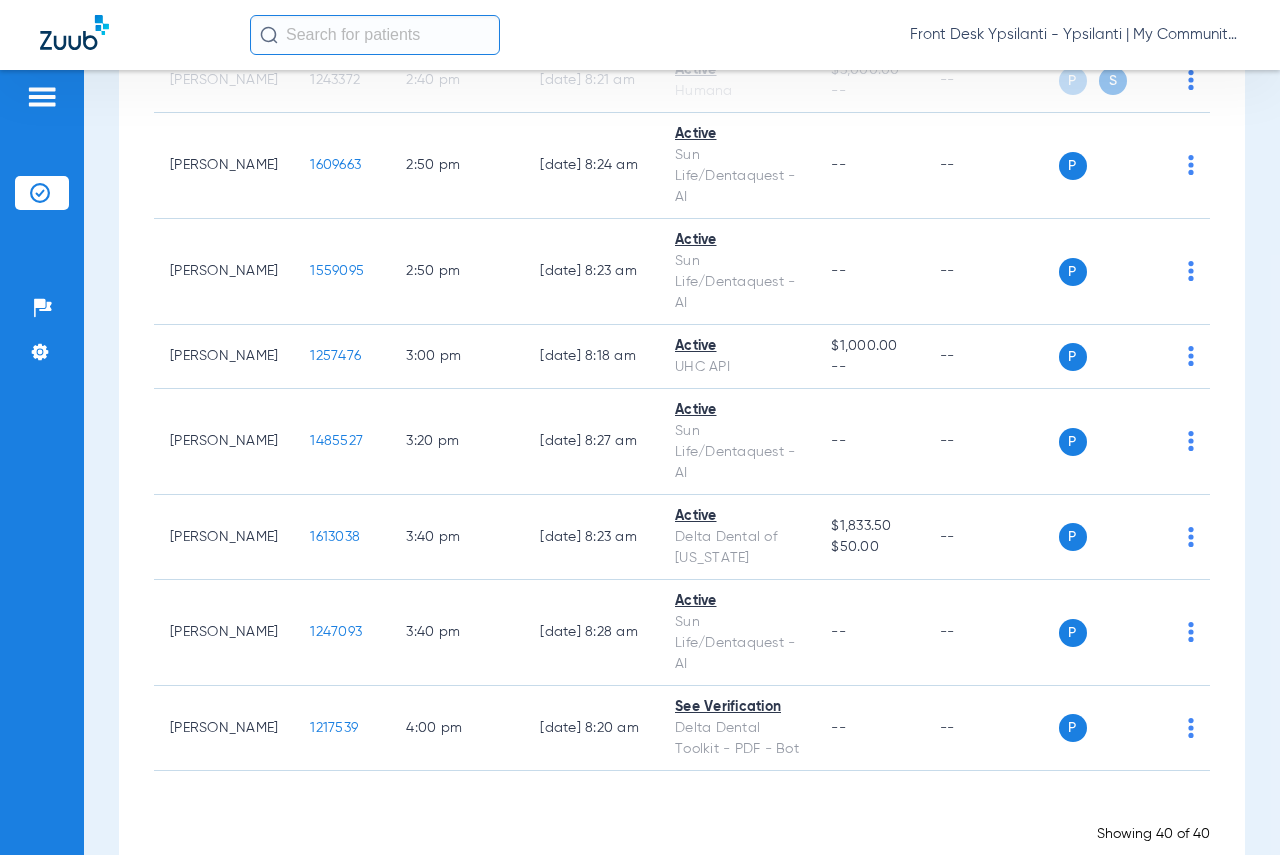 scroll, scrollTop: 3700, scrollLeft: 0, axis: vertical 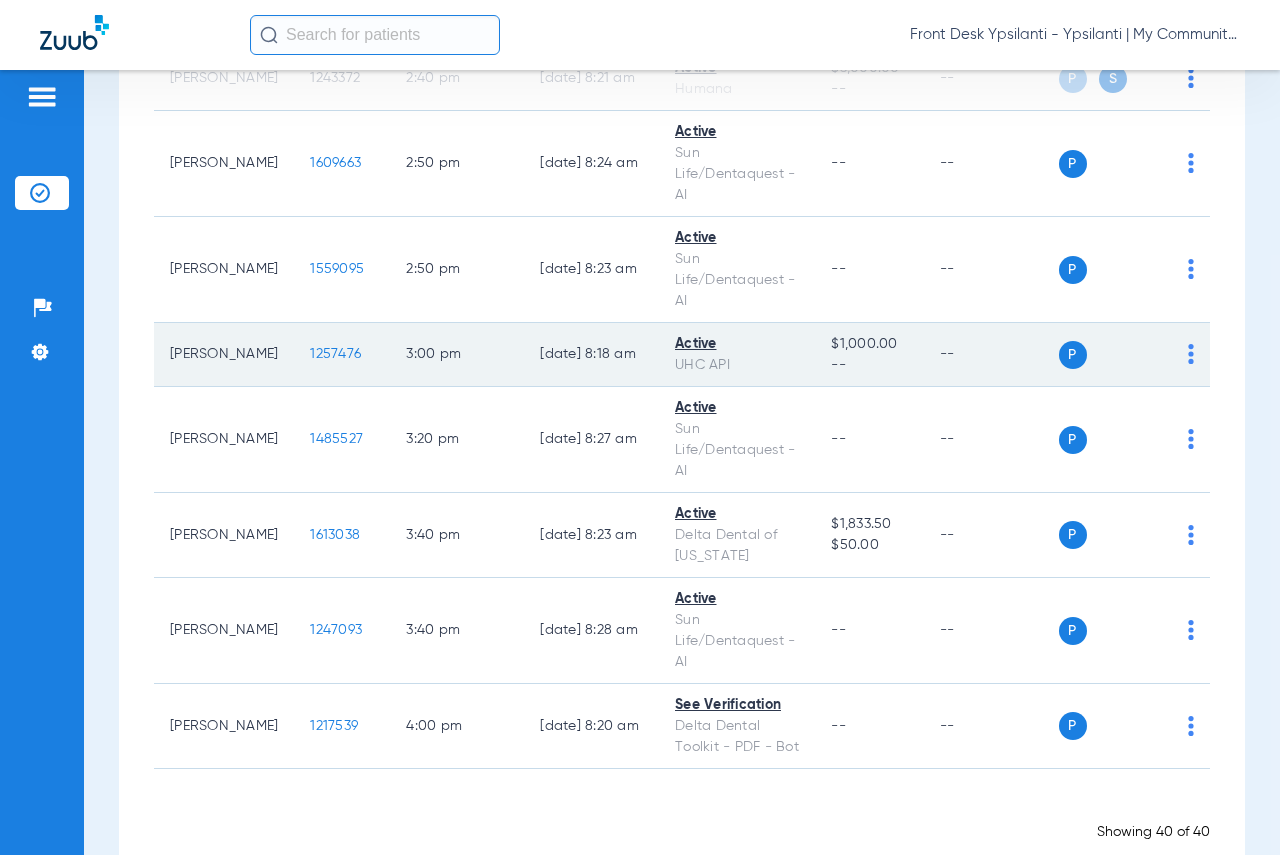 click on "1257476" 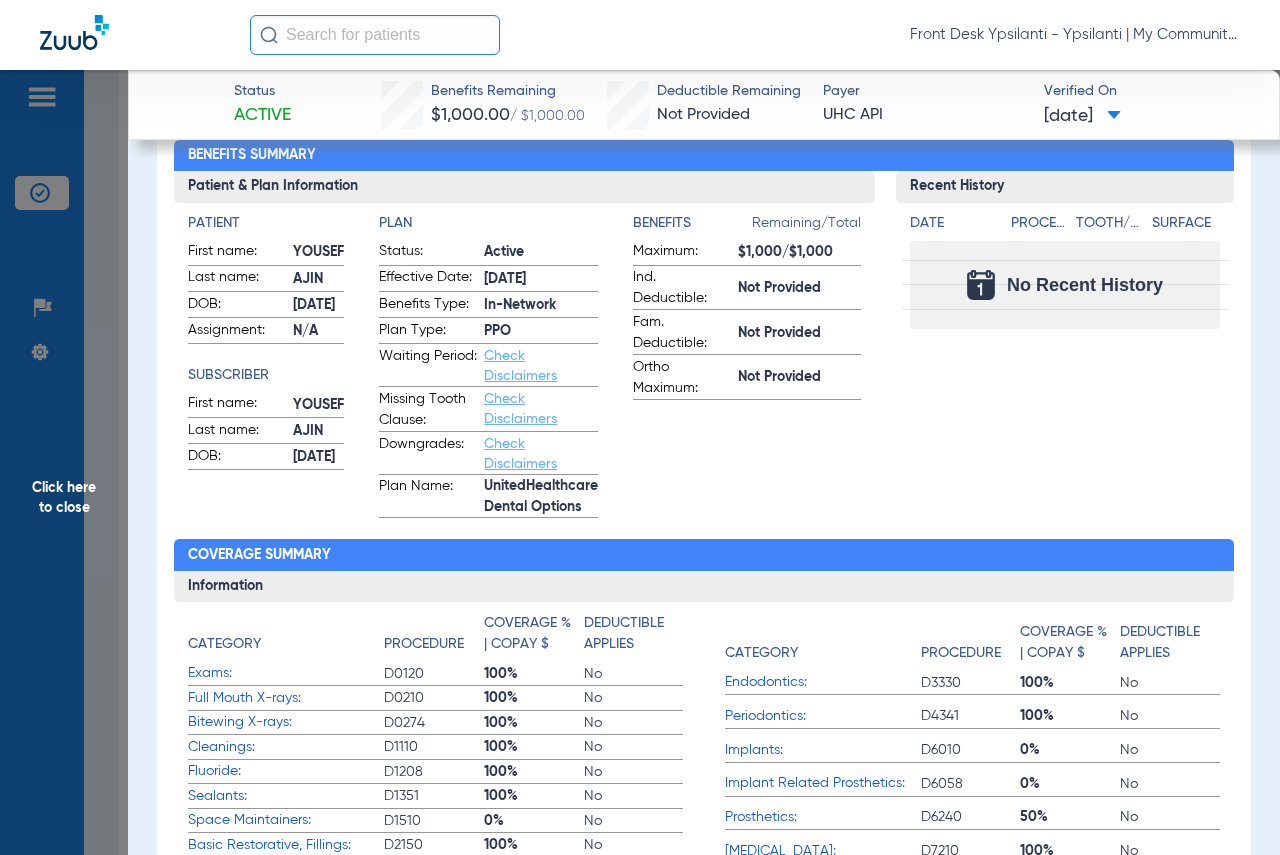 scroll, scrollTop: 200, scrollLeft: 0, axis: vertical 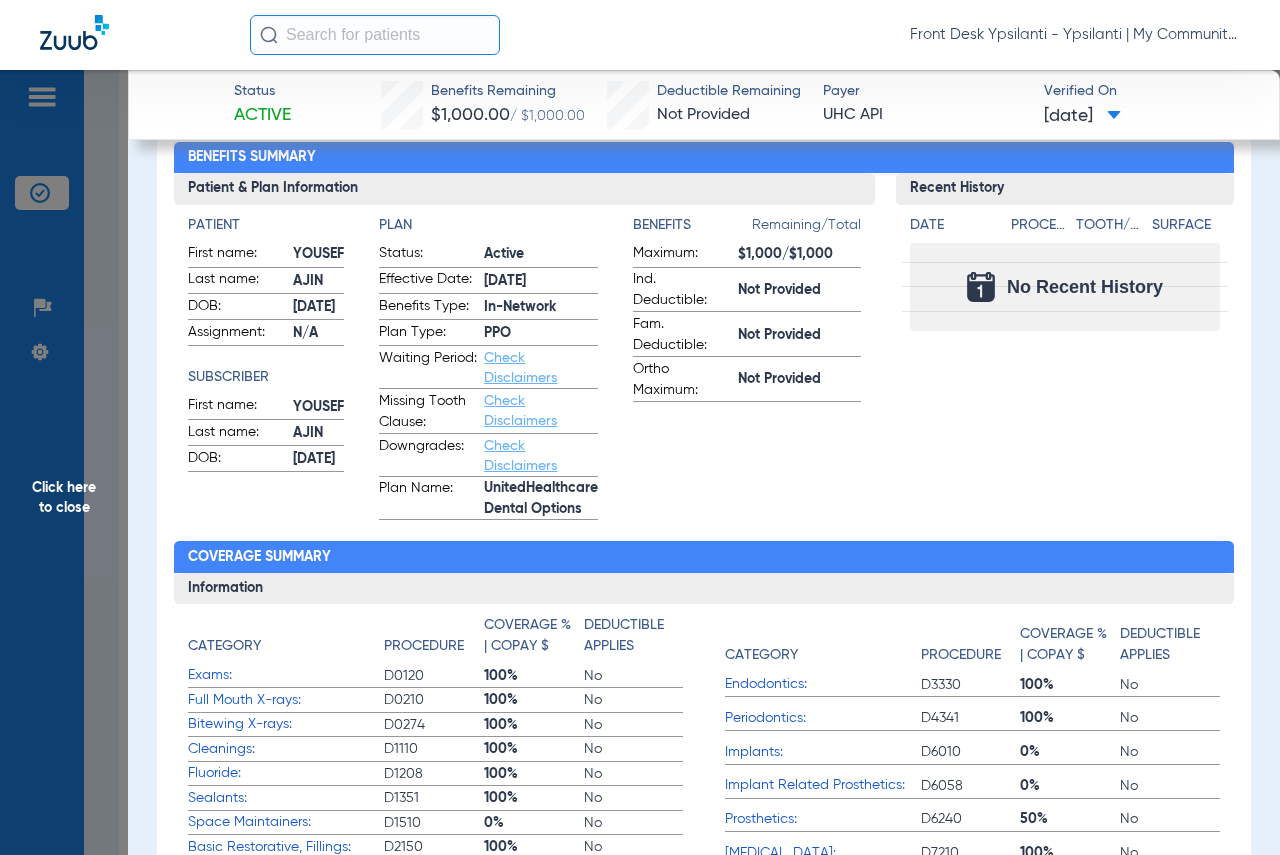 click on "Click here to close" 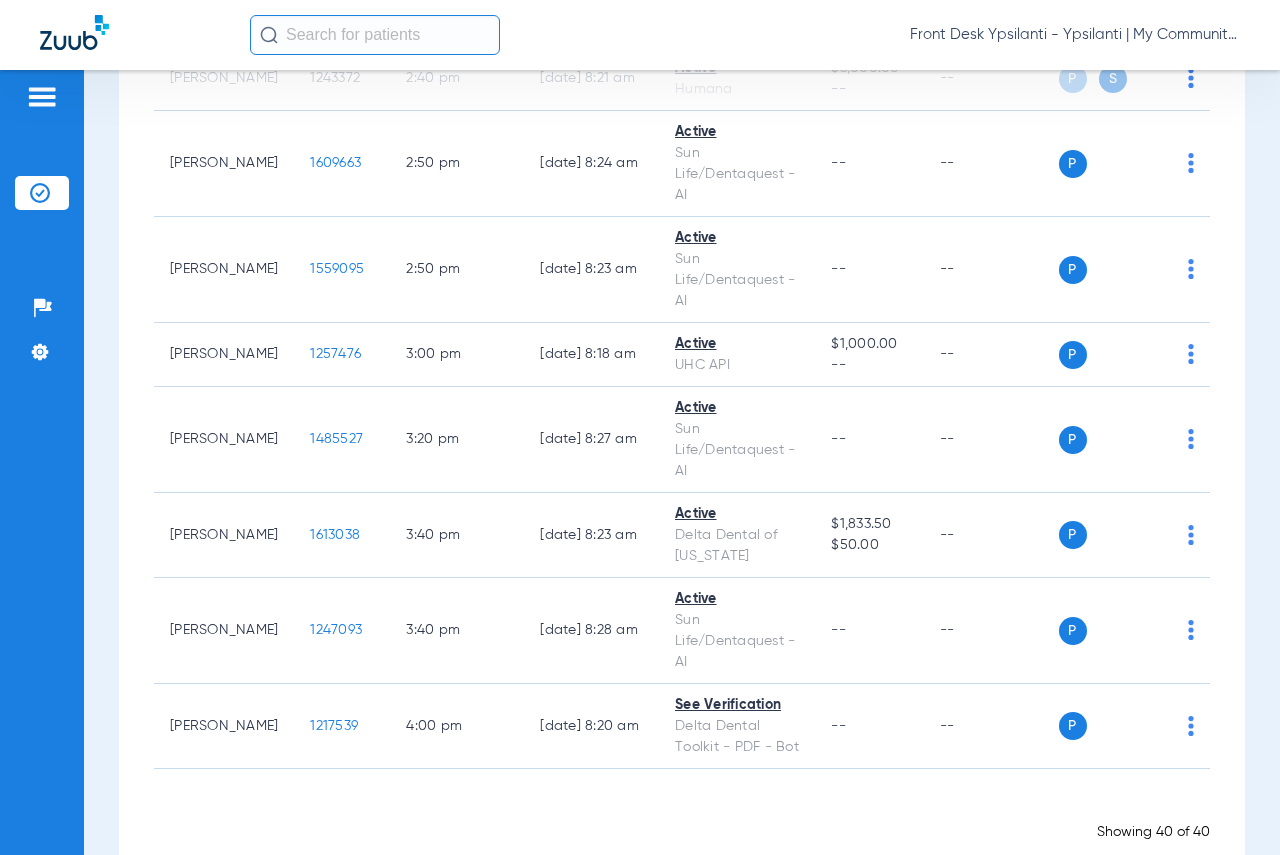 scroll, scrollTop: 0, scrollLeft: 0, axis: both 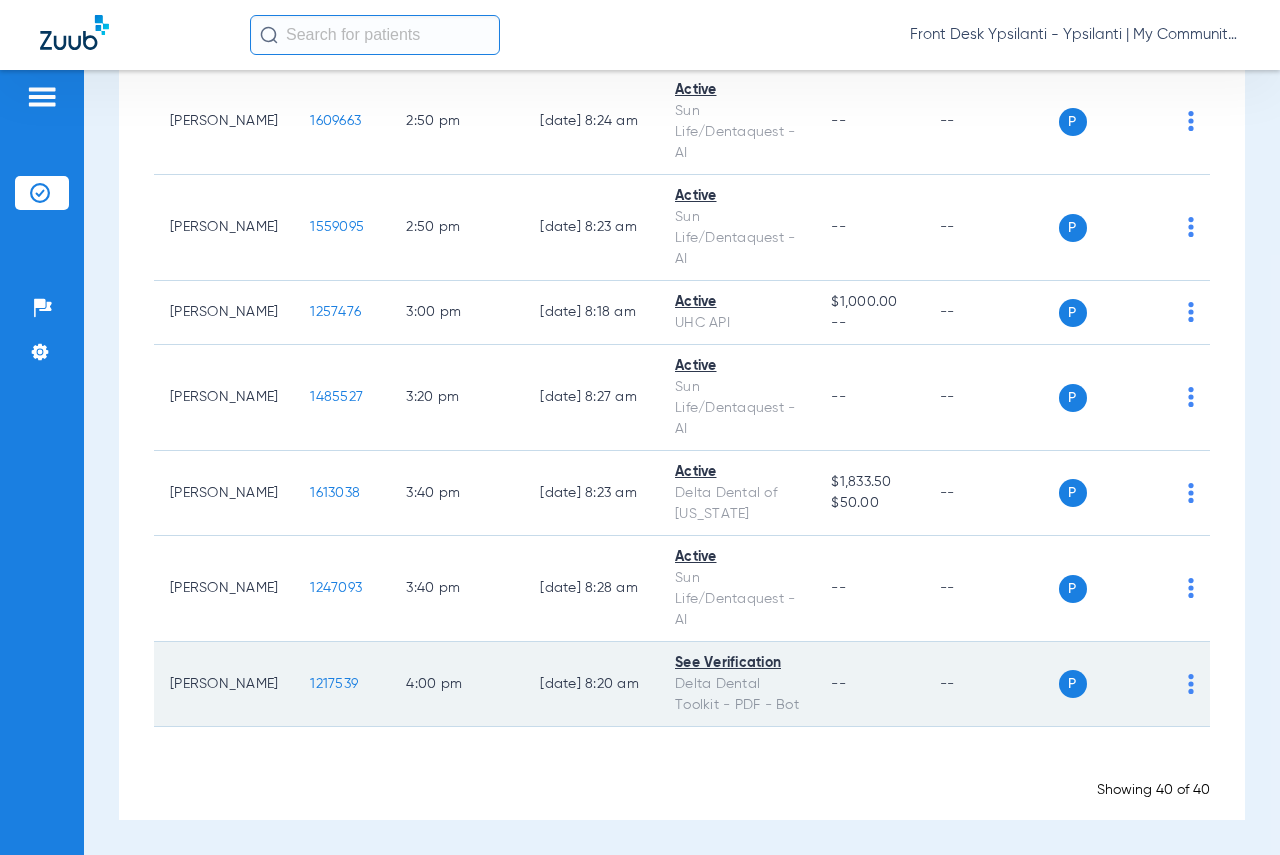 click on "1217539" 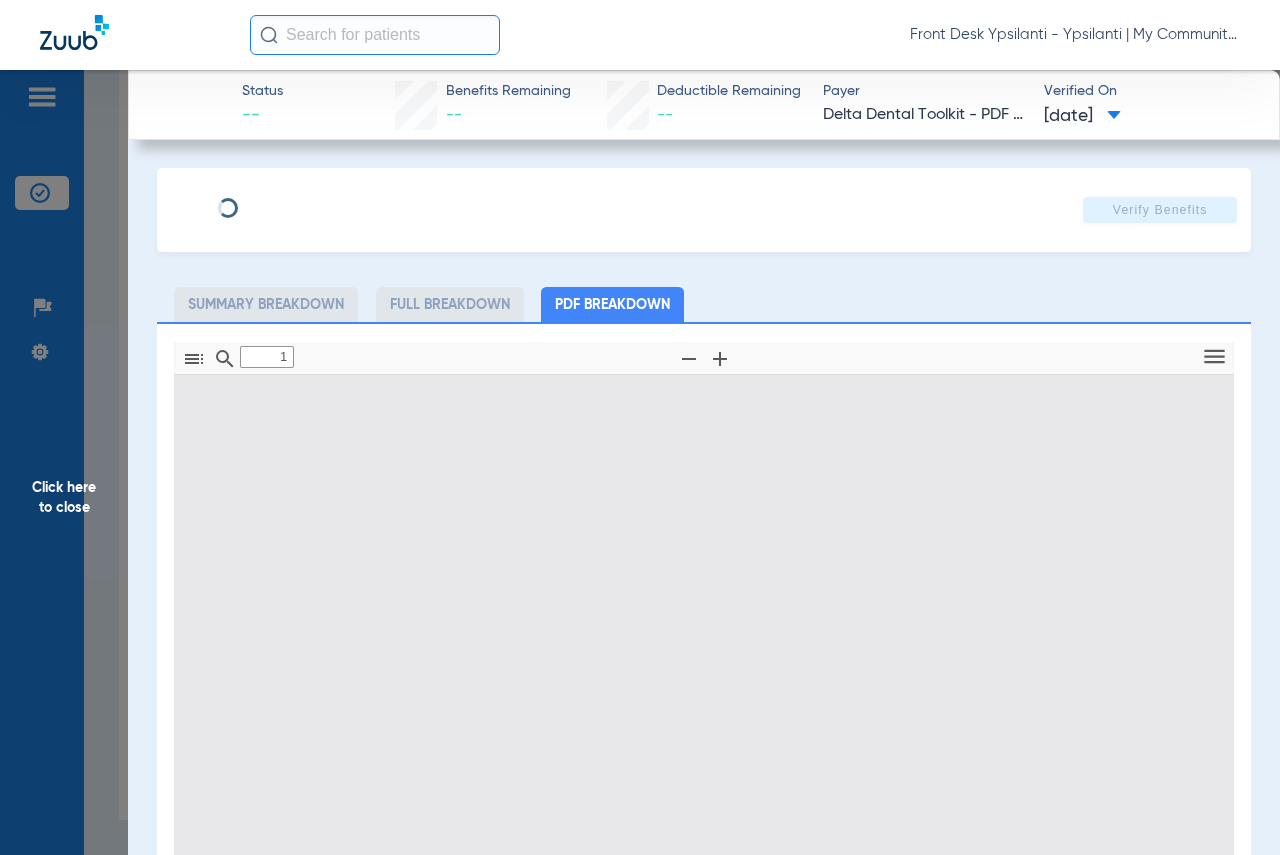 type on "0" 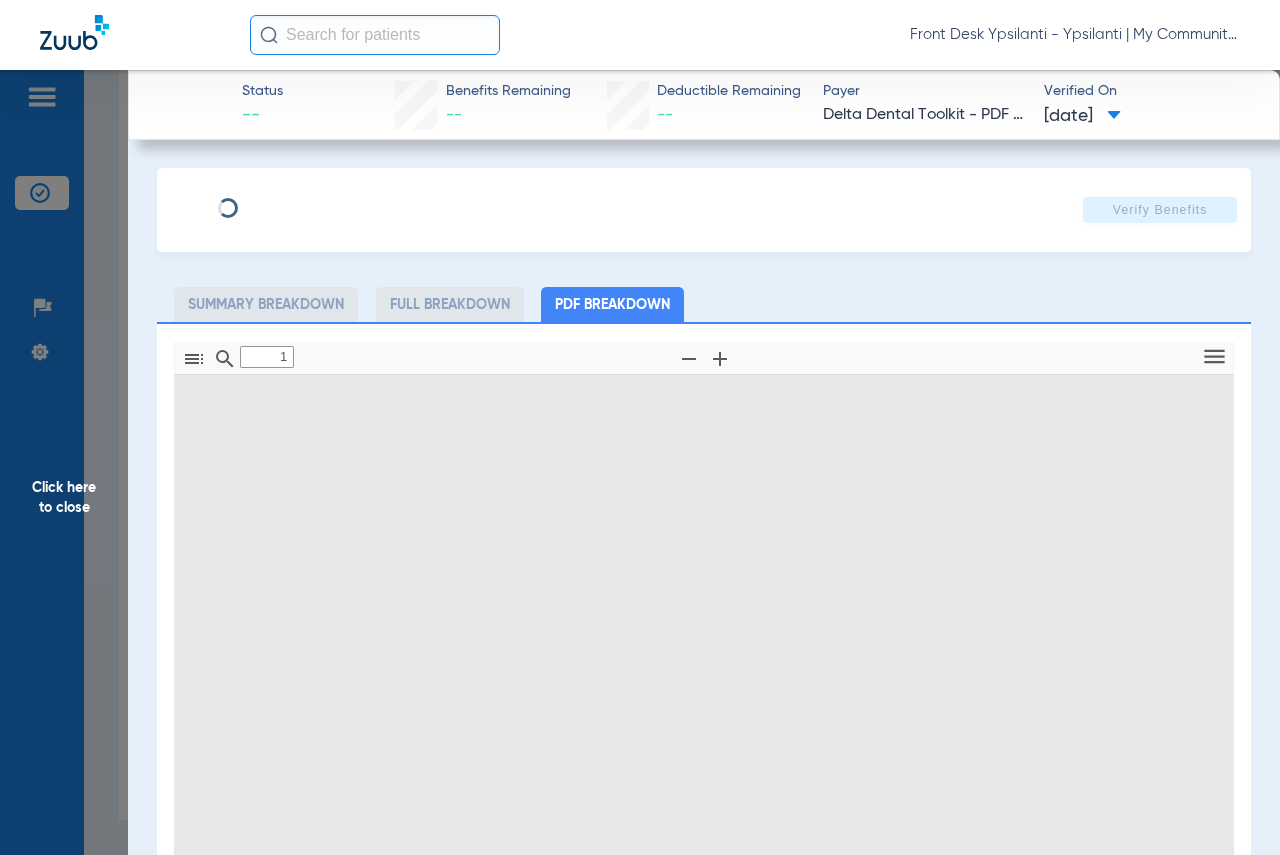 select on "page-width" 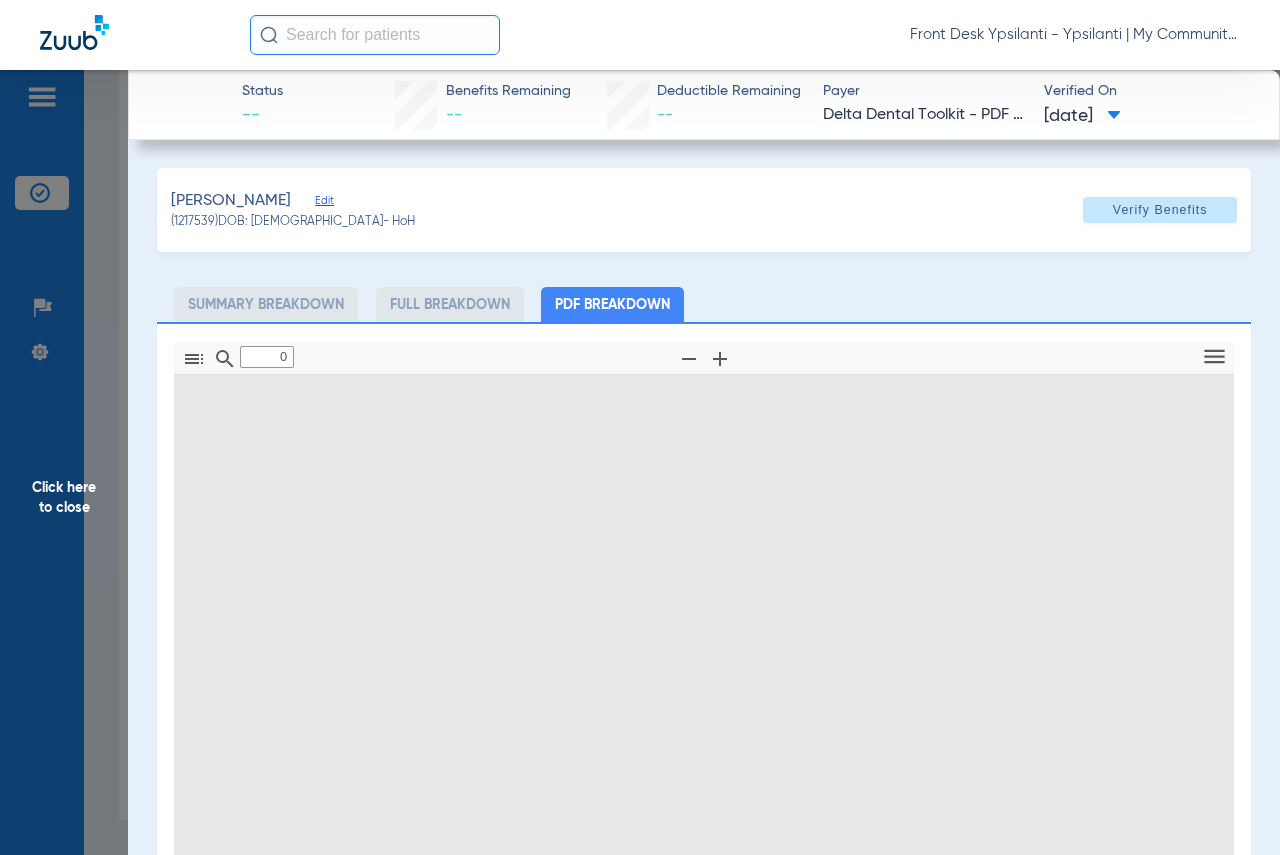 type on "1" 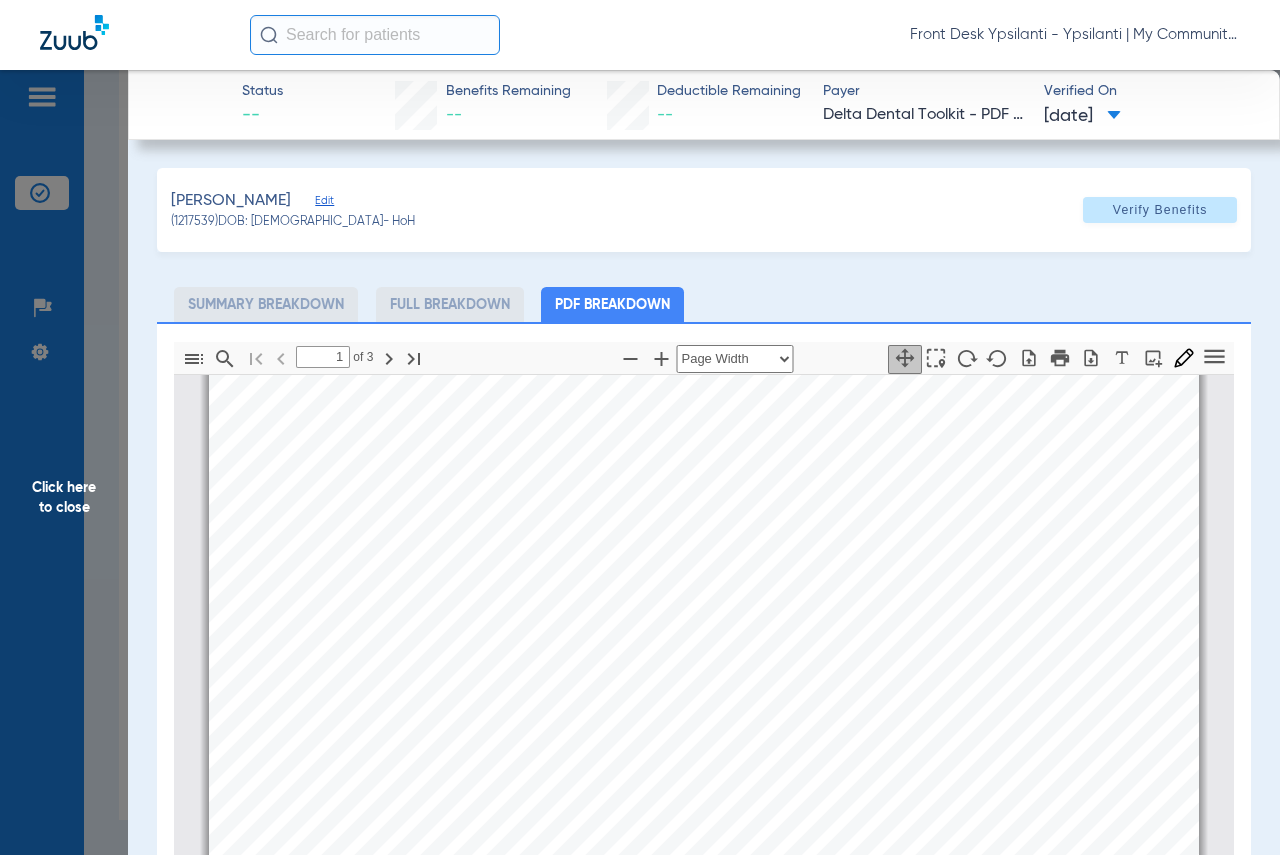 scroll, scrollTop: 0, scrollLeft: 0, axis: both 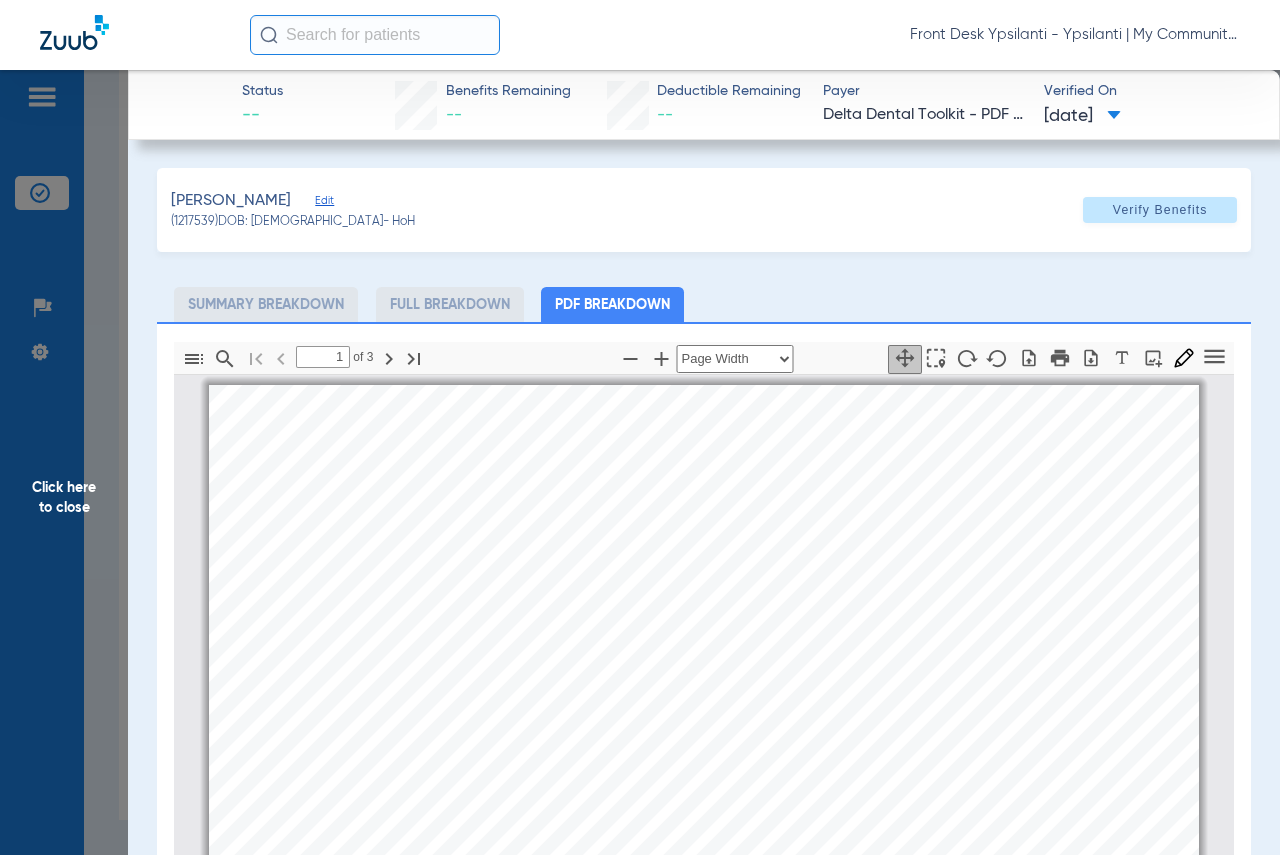 click on "Click here to close" 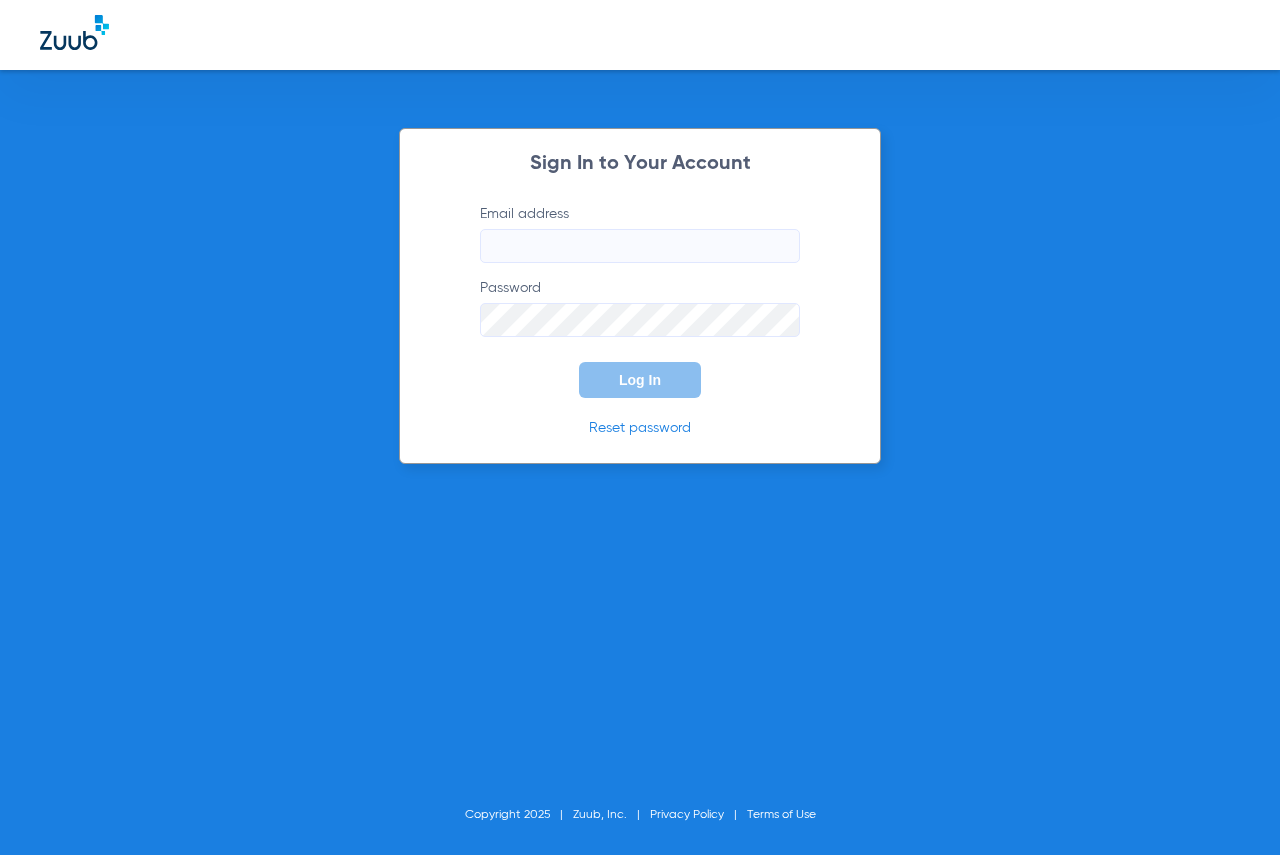 type on "fdomwsh@mydental.org" 